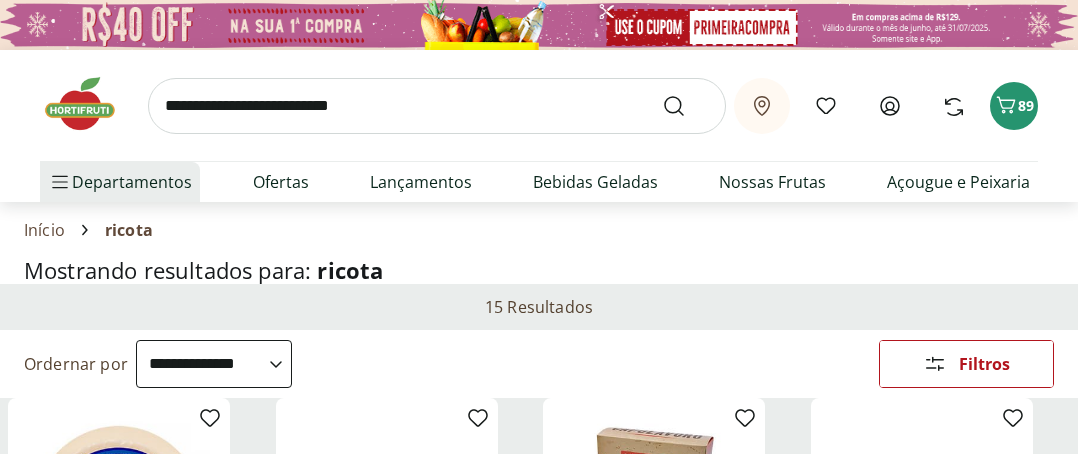 select on "**********" 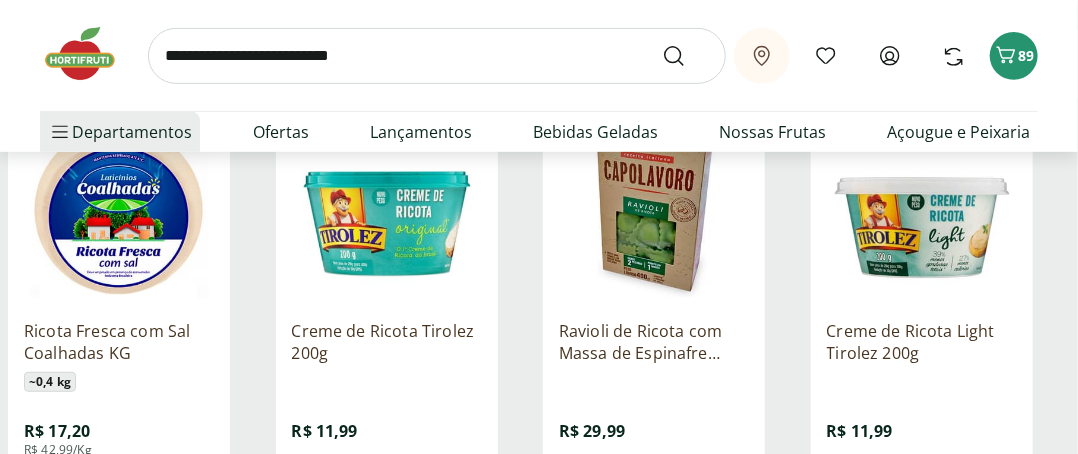 scroll, scrollTop: 0, scrollLeft: 0, axis: both 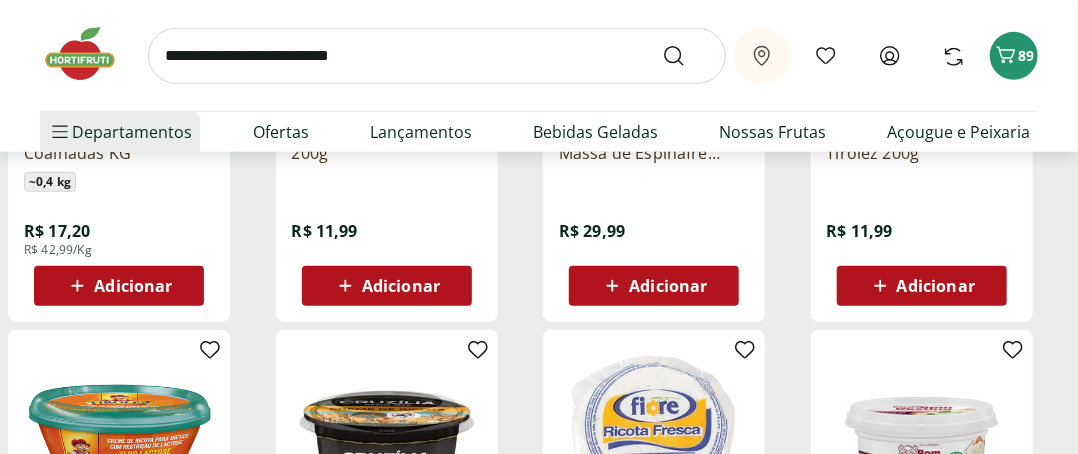 click on "Adicionar" at bounding box center [668, 286] 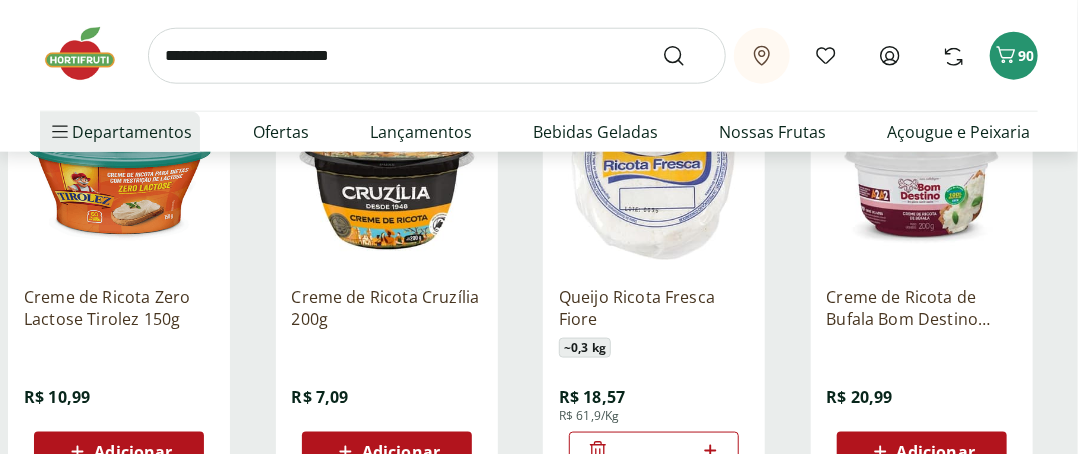 scroll, scrollTop: 800, scrollLeft: 0, axis: vertical 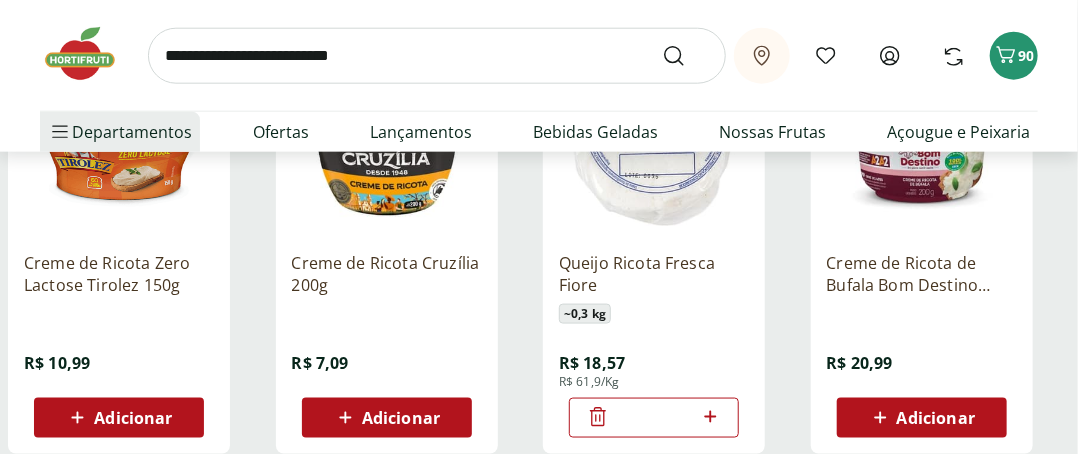 click 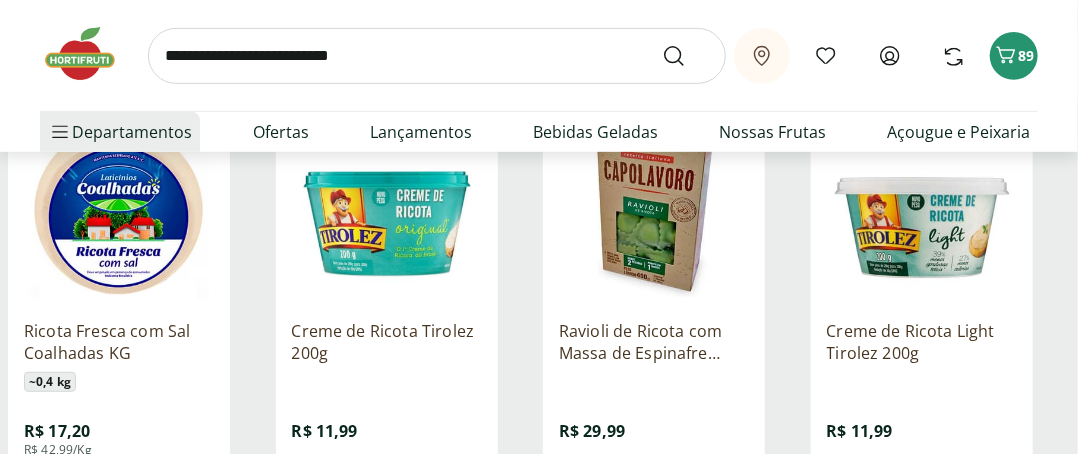 scroll, scrollTop: 500, scrollLeft: 0, axis: vertical 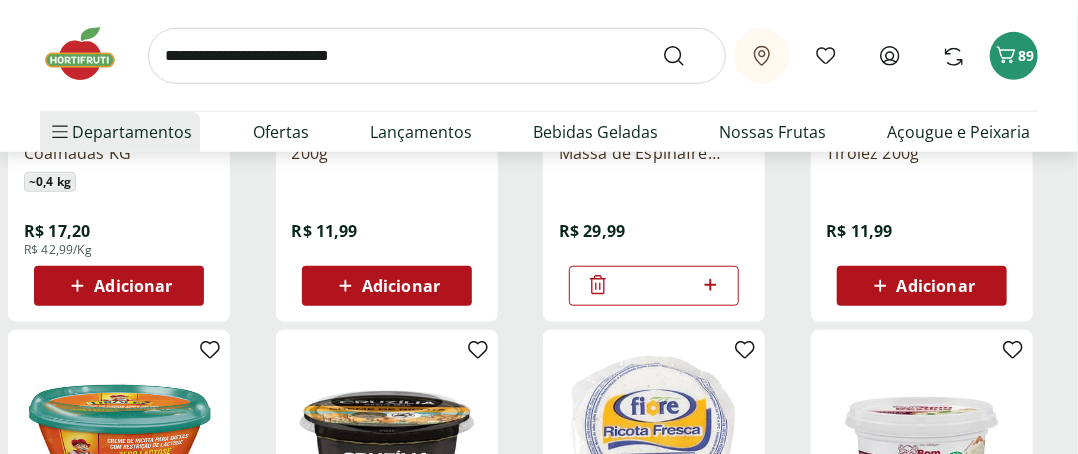 click on "Adicionar" at bounding box center (133, 286) 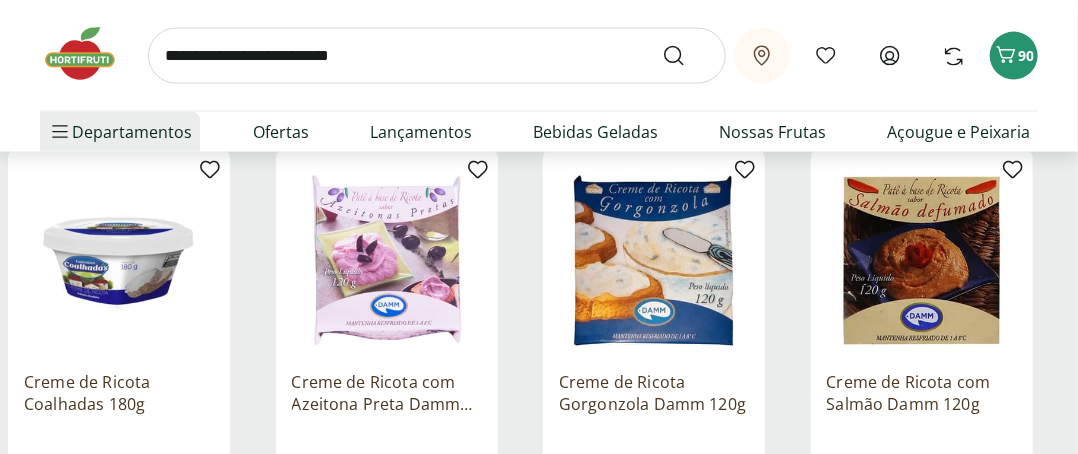 scroll, scrollTop: 1100, scrollLeft: 0, axis: vertical 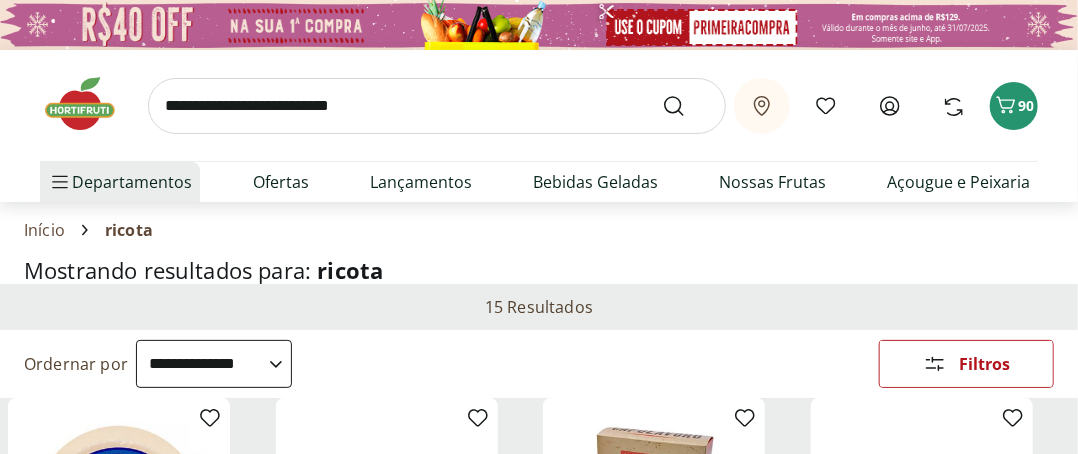 click at bounding box center [437, 106] 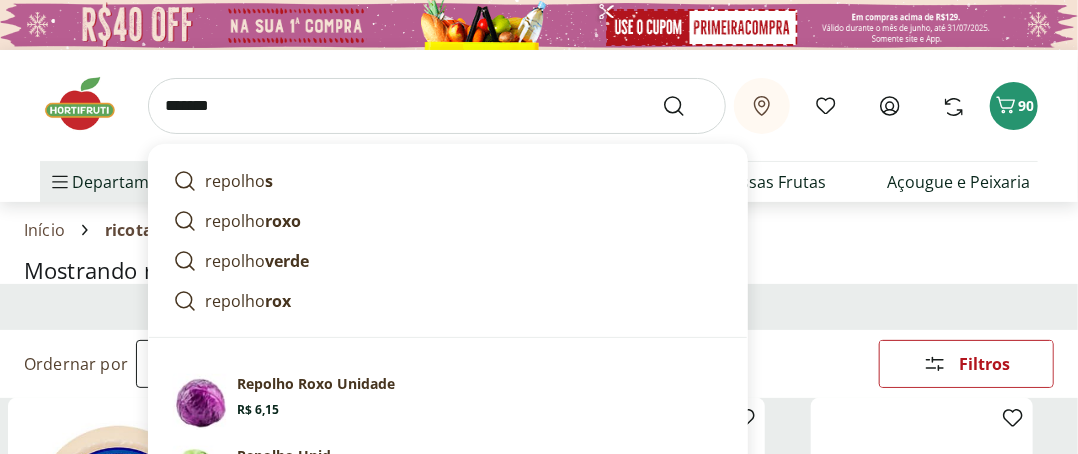 type on "*******" 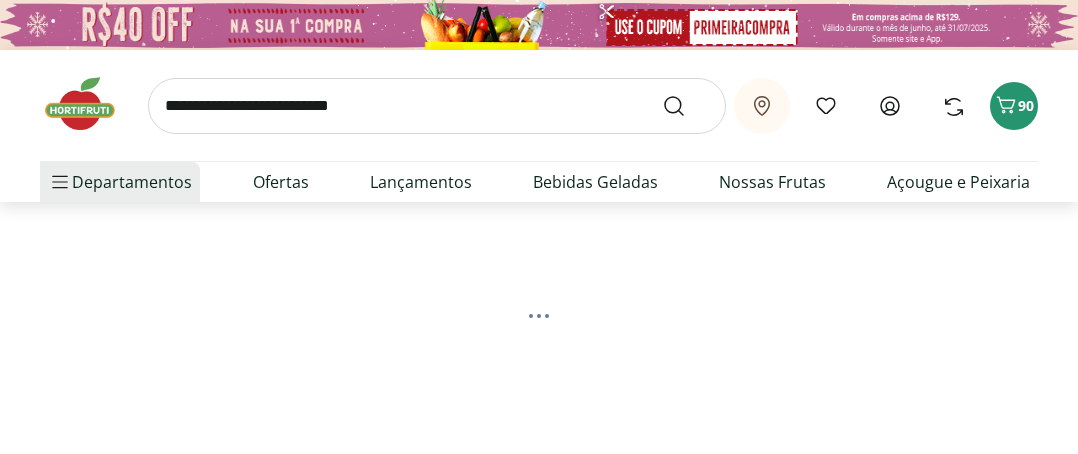 scroll, scrollTop: 0, scrollLeft: 0, axis: both 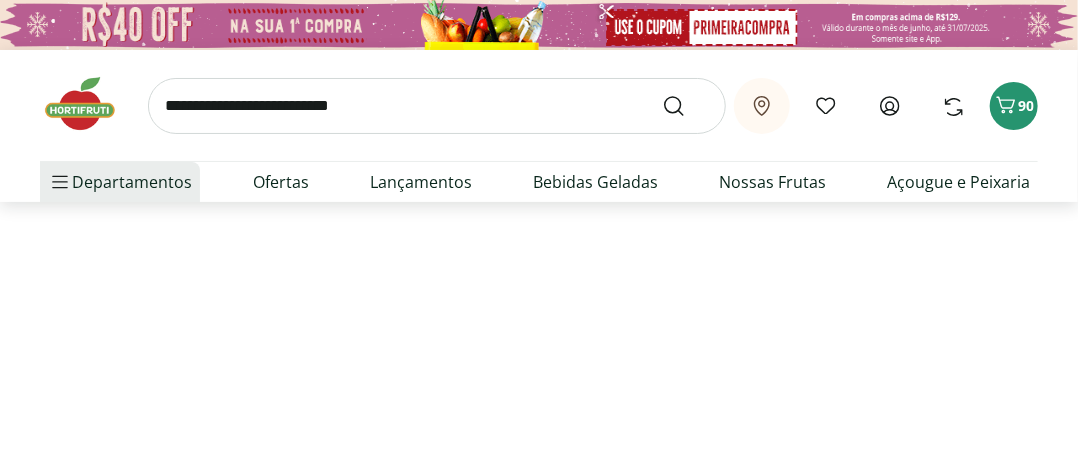 select on "**********" 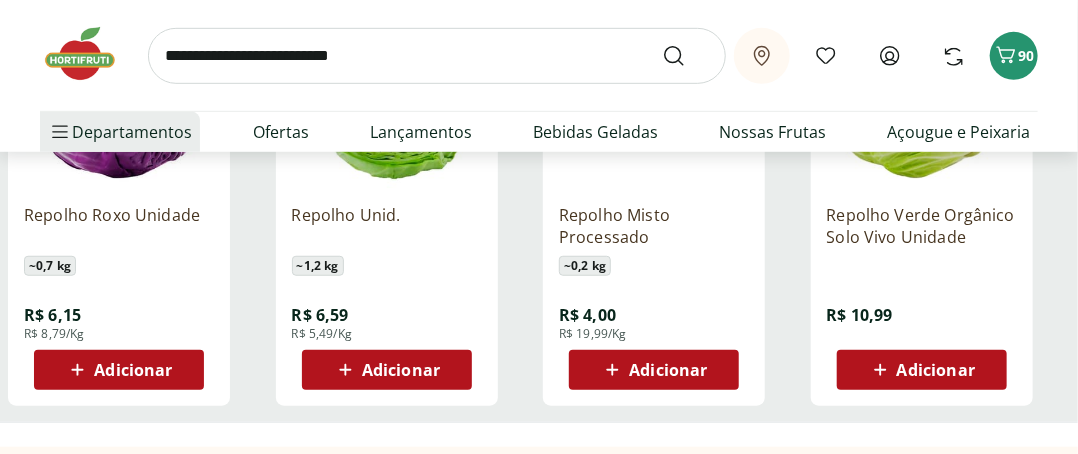 scroll, scrollTop: 400, scrollLeft: 0, axis: vertical 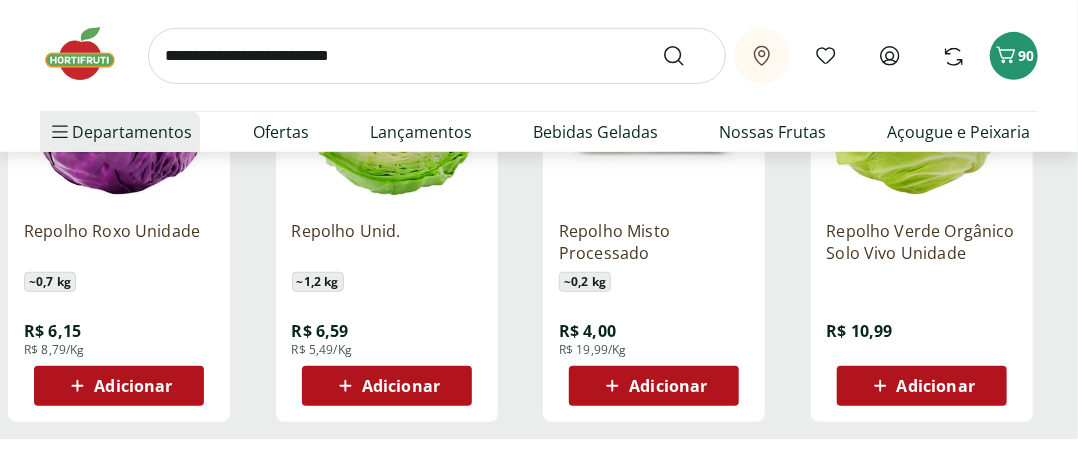 click on "Adicionar" at bounding box center [133, 386] 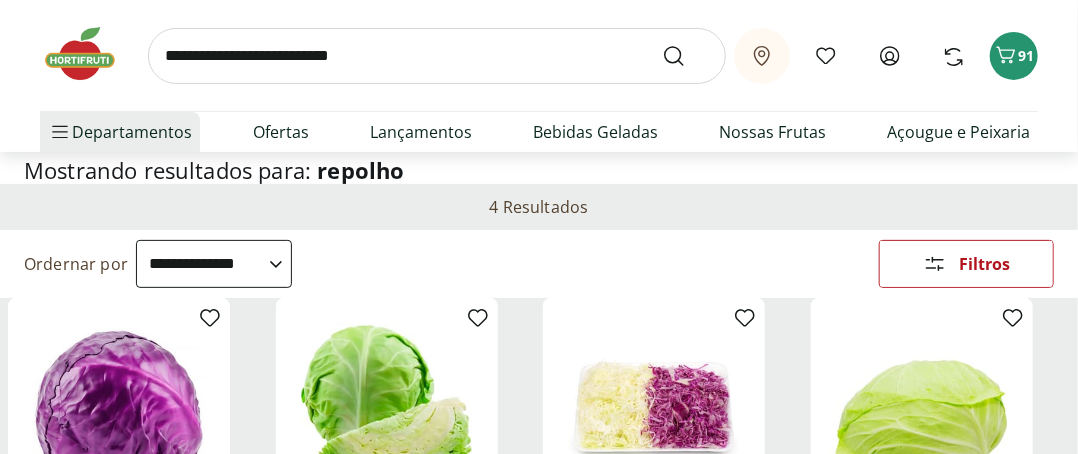 scroll, scrollTop: 0, scrollLeft: 0, axis: both 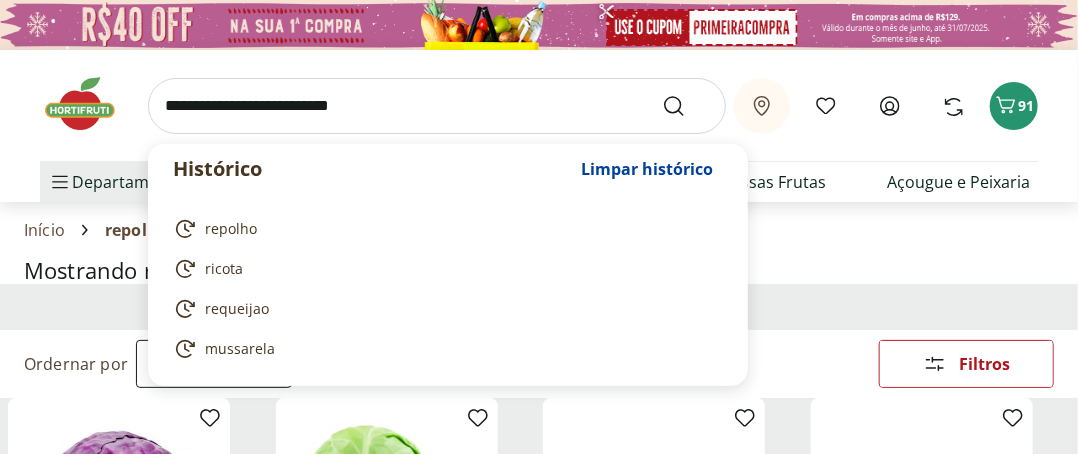 click at bounding box center (437, 106) 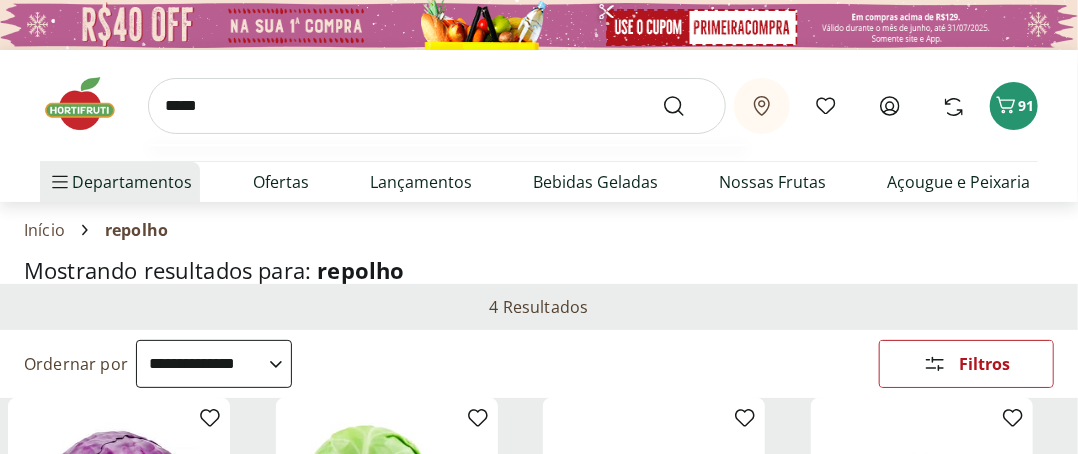 type on "*****" 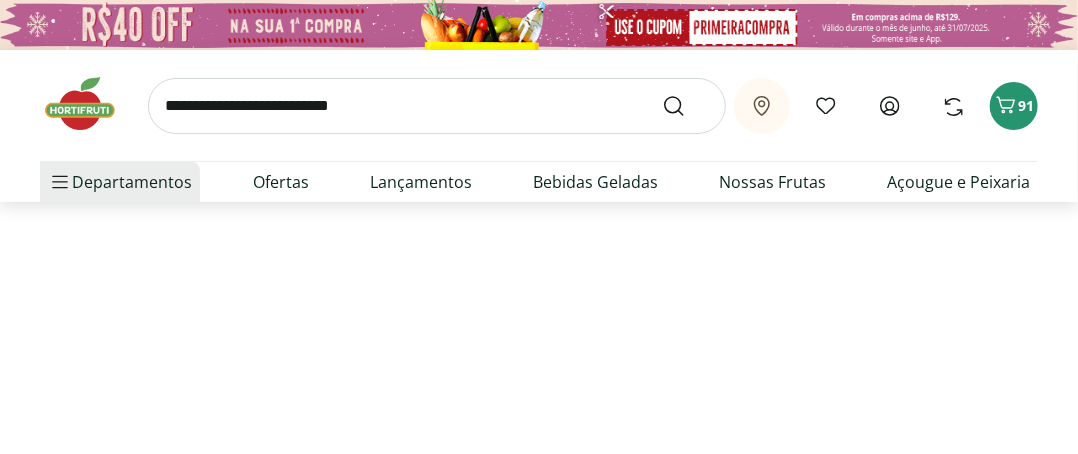 select on "**********" 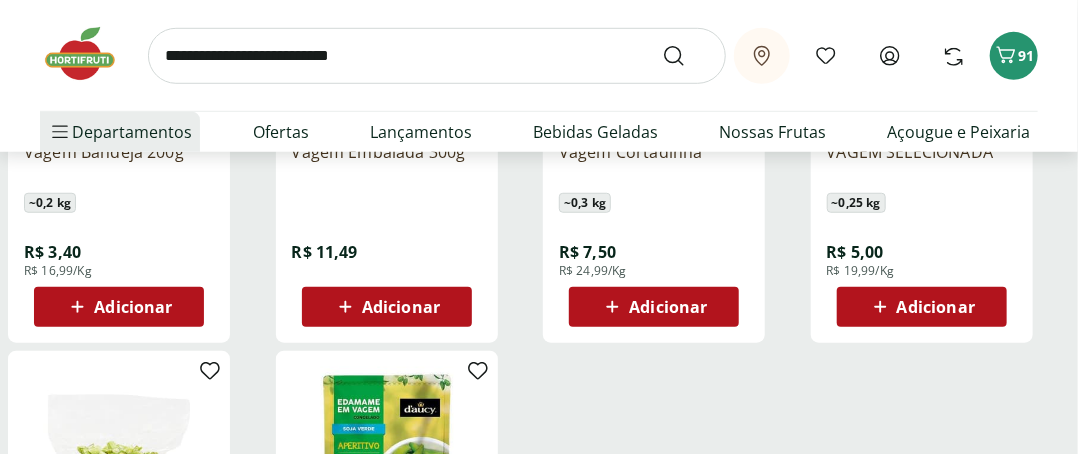 scroll, scrollTop: 500, scrollLeft: 0, axis: vertical 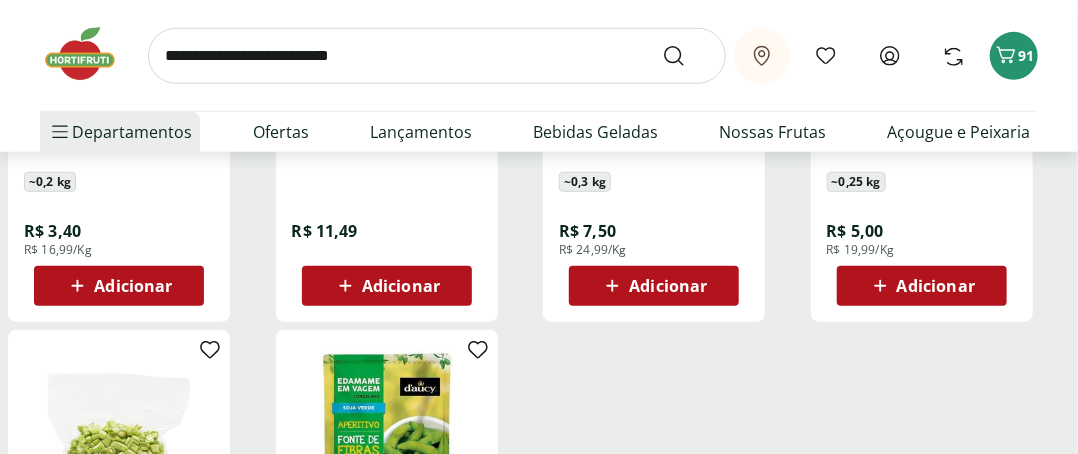 click on "Adicionar" at bounding box center [936, 286] 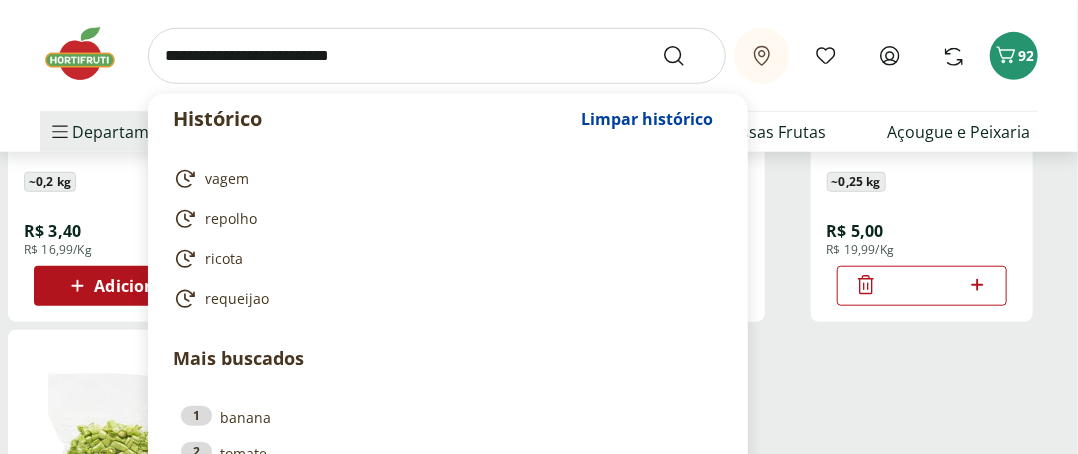 click at bounding box center (437, 56) 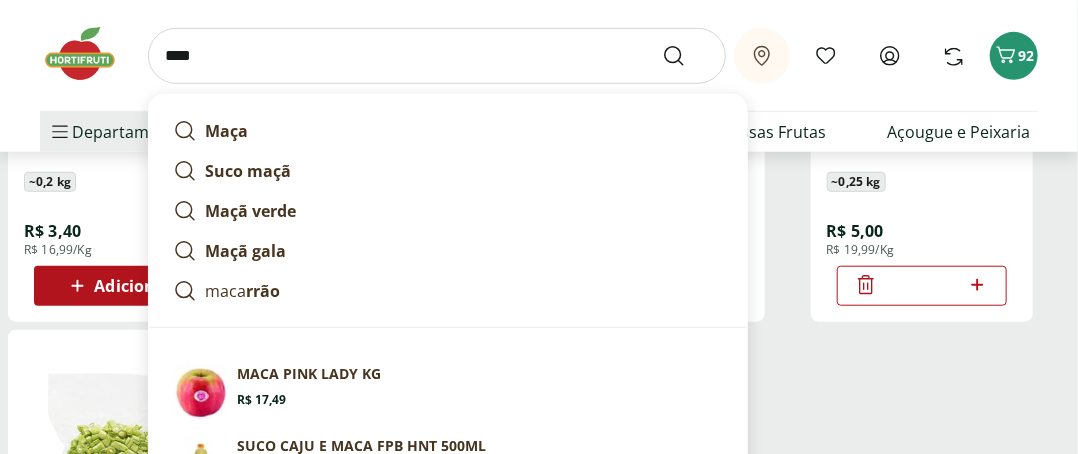 type on "****" 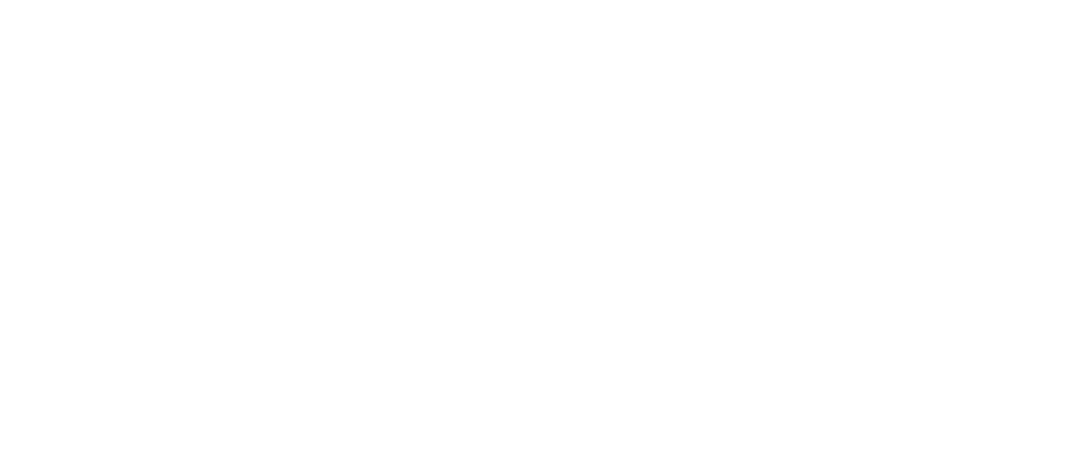 scroll, scrollTop: 0, scrollLeft: 0, axis: both 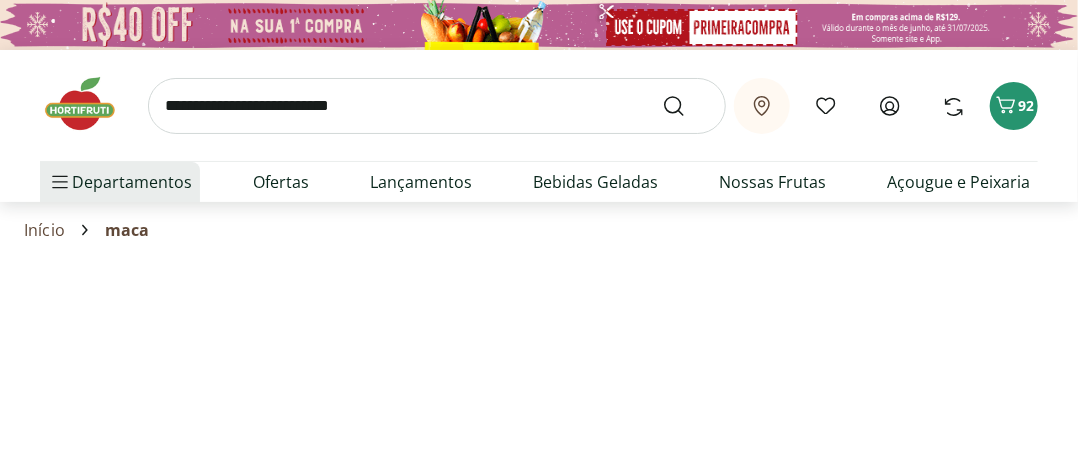 select on "**********" 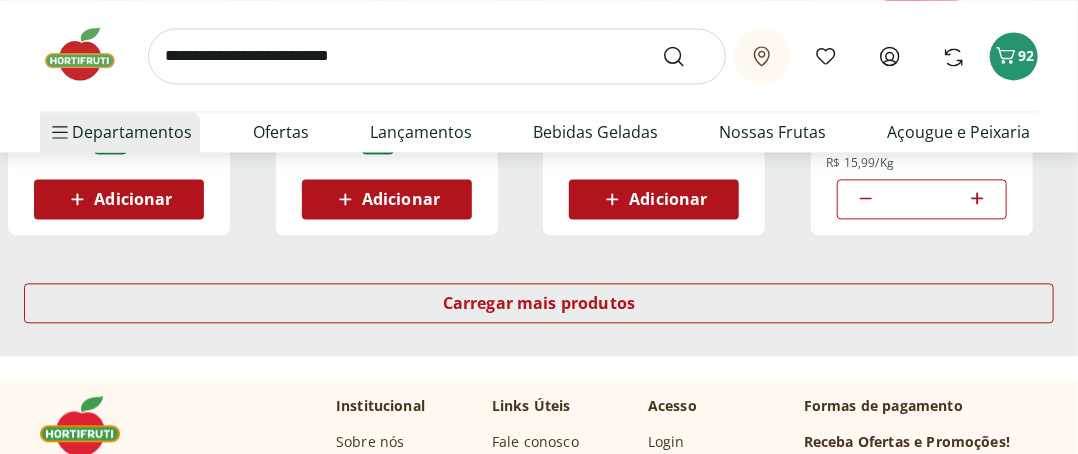 scroll, scrollTop: 1500, scrollLeft: 0, axis: vertical 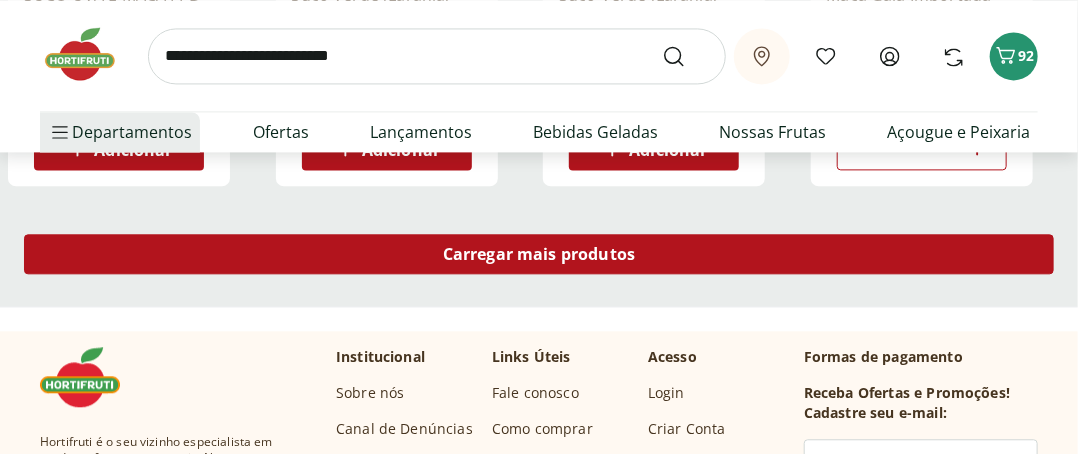 click on "Carregar mais produtos" at bounding box center (539, 254) 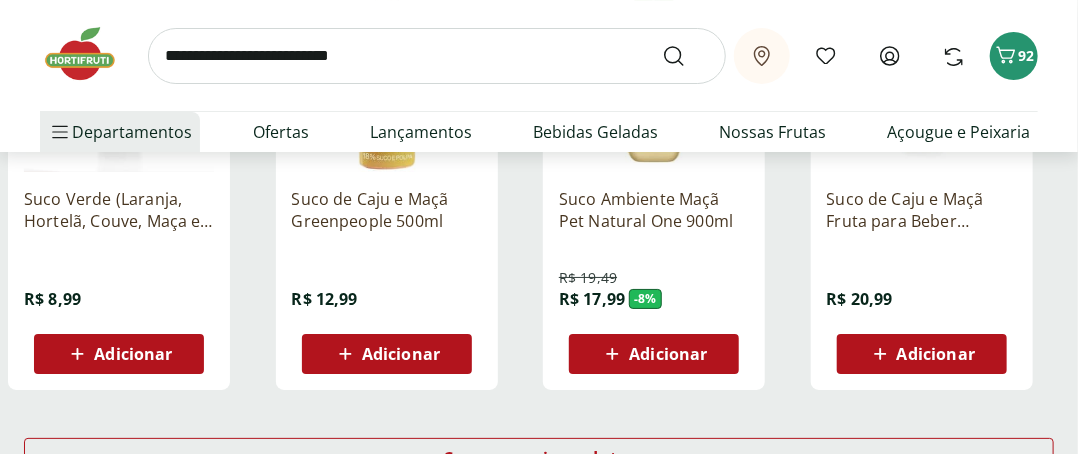 scroll, scrollTop: 2800, scrollLeft: 0, axis: vertical 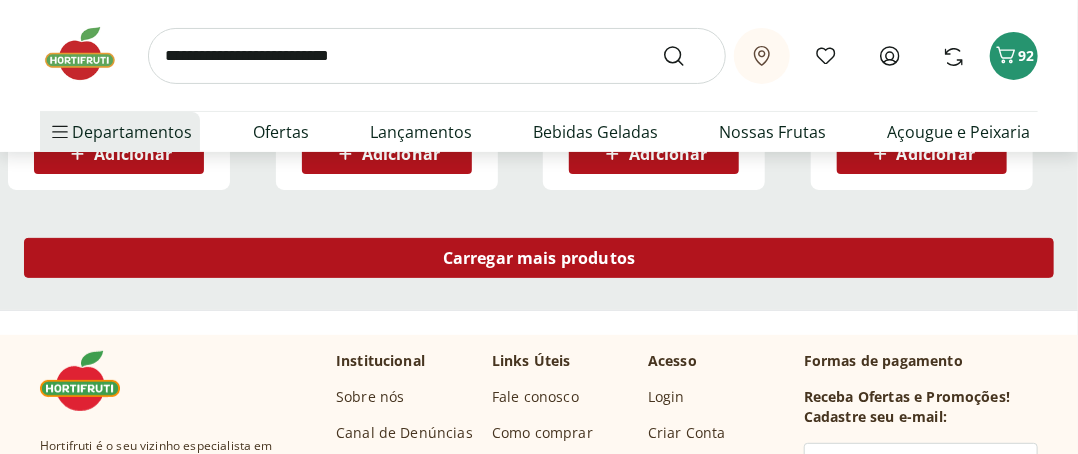click on "Carregar mais produtos" at bounding box center [539, 258] 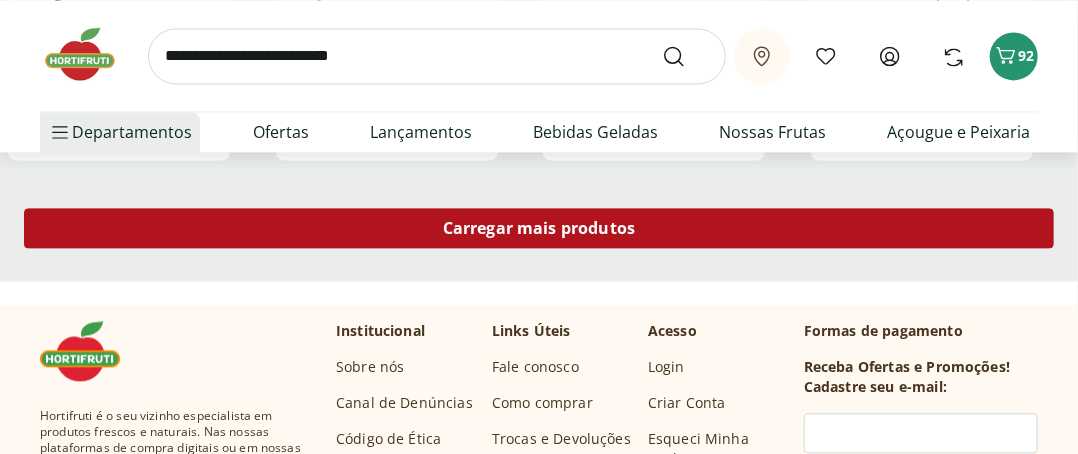 scroll, scrollTop: 4100, scrollLeft: 0, axis: vertical 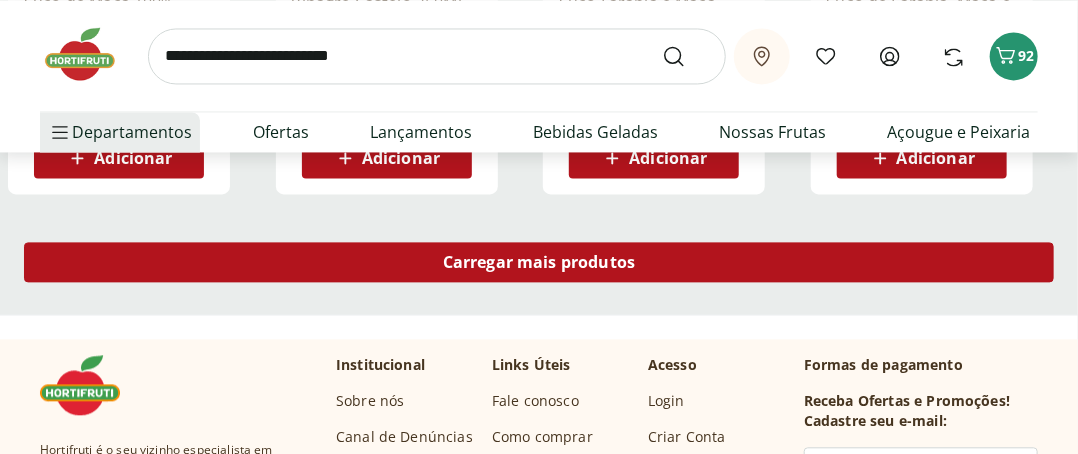 click on "Carregar mais produtos" at bounding box center [539, 262] 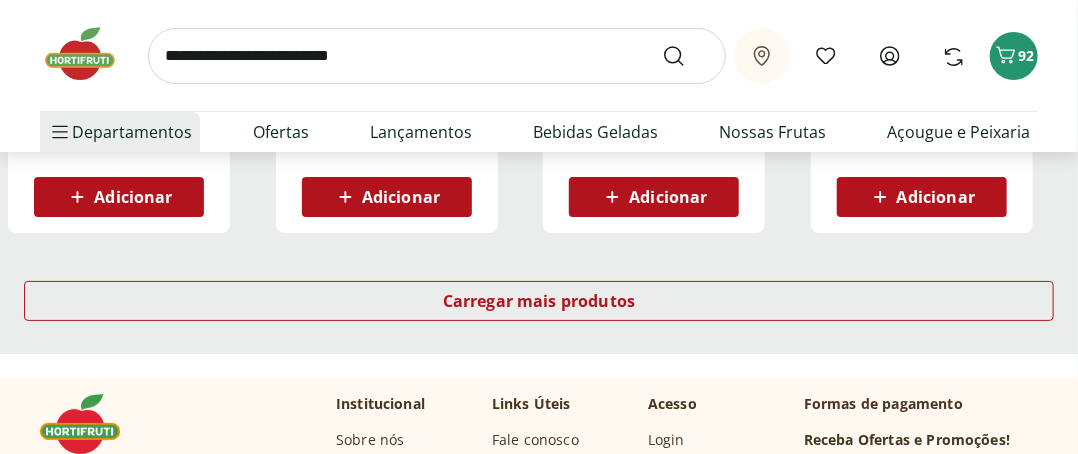 scroll, scrollTop: 5400, scrollLeft: 0, axis: vertical 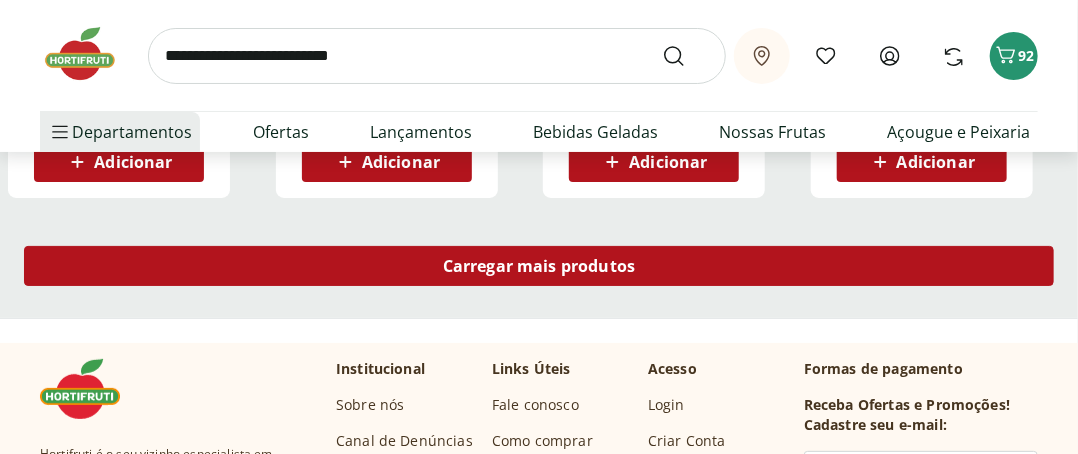 click on "Carregar mais produtos" at bounding box center [539, 266] 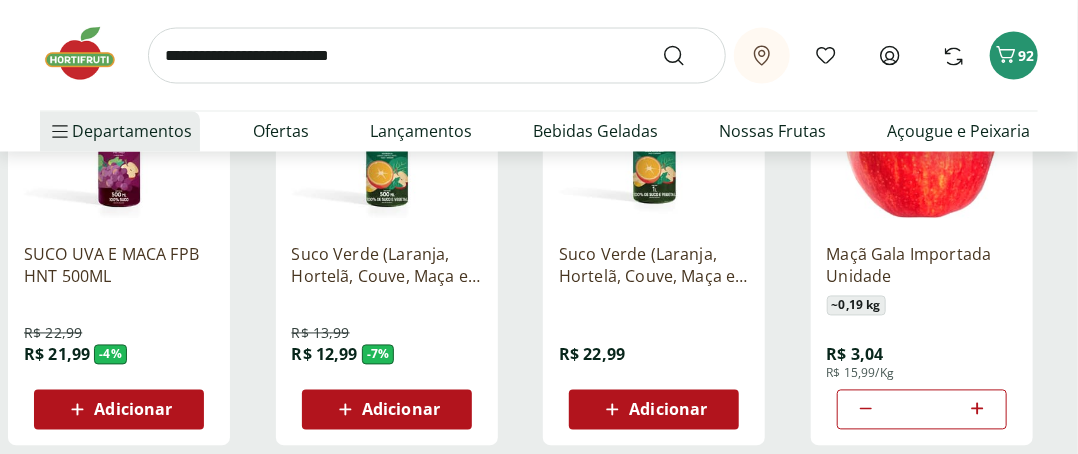 scroll, scrollTop: 1400, scrollLeft: 0, axis: vertical 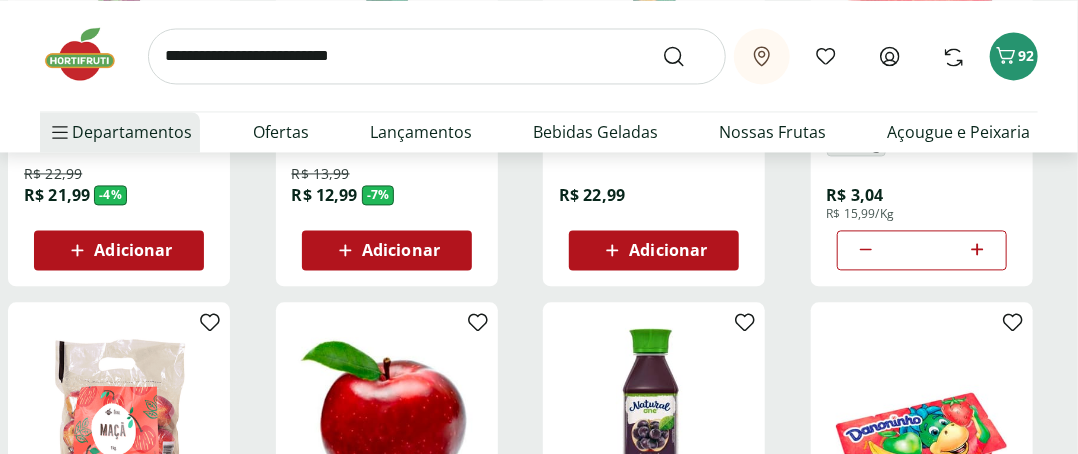 click 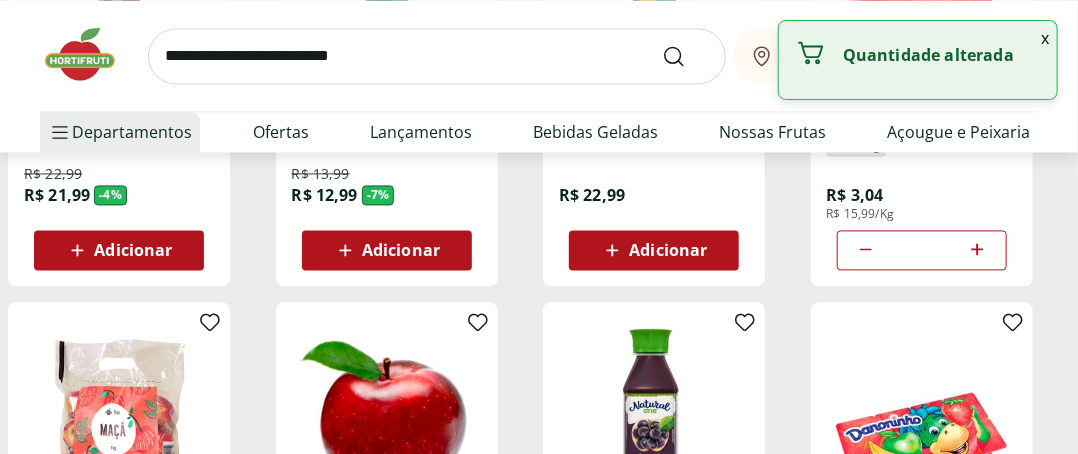 click 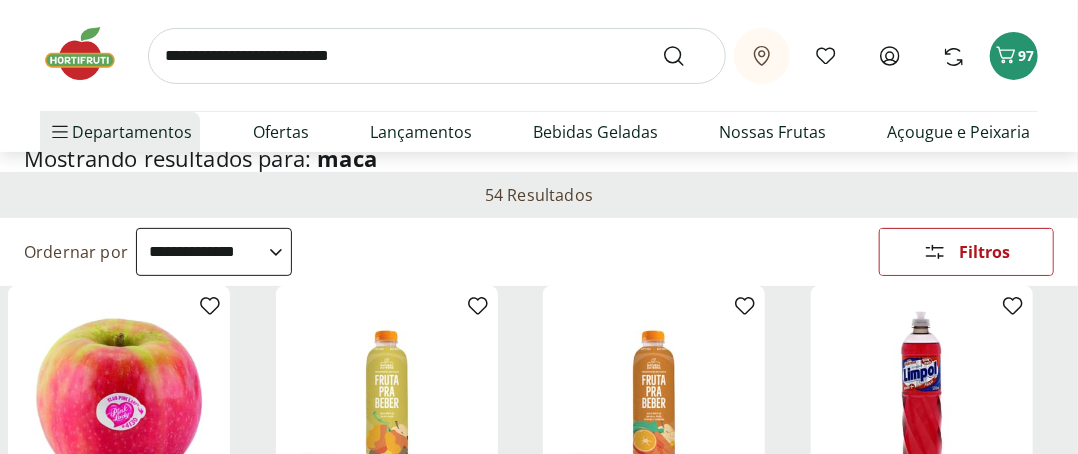scroll, scrollTop: 0, scrollLeft: 0, axis: both 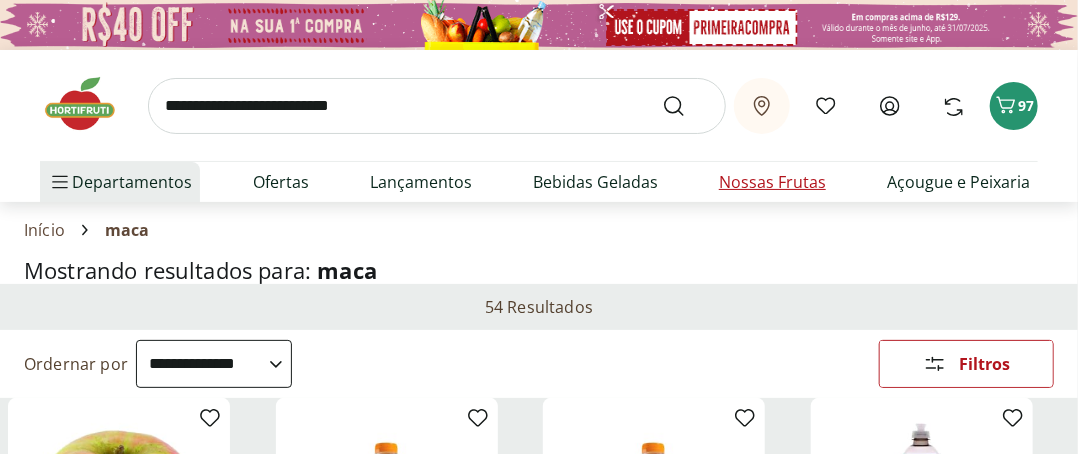 click on "Nossas Frutas" at bounding box center (772, 182) 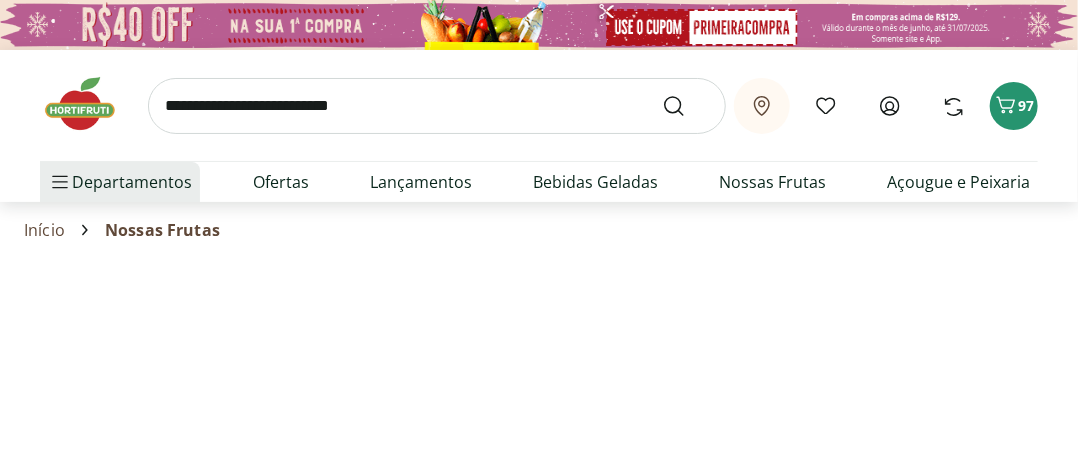 select on "**********" 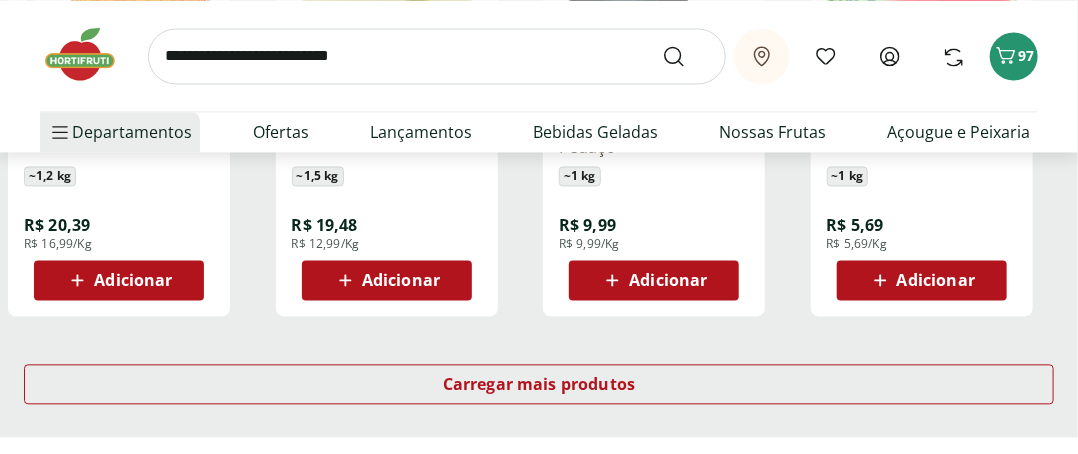 scroll, scrollTop: 1500, scrollLeft: 0, axis: vertical 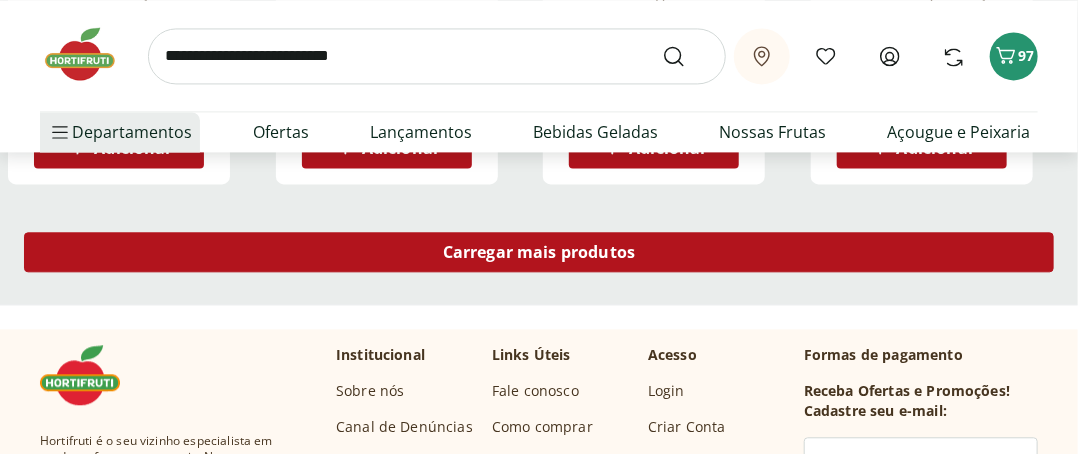 click on "Carregar mais produtos" at bounding box center (539, 252) 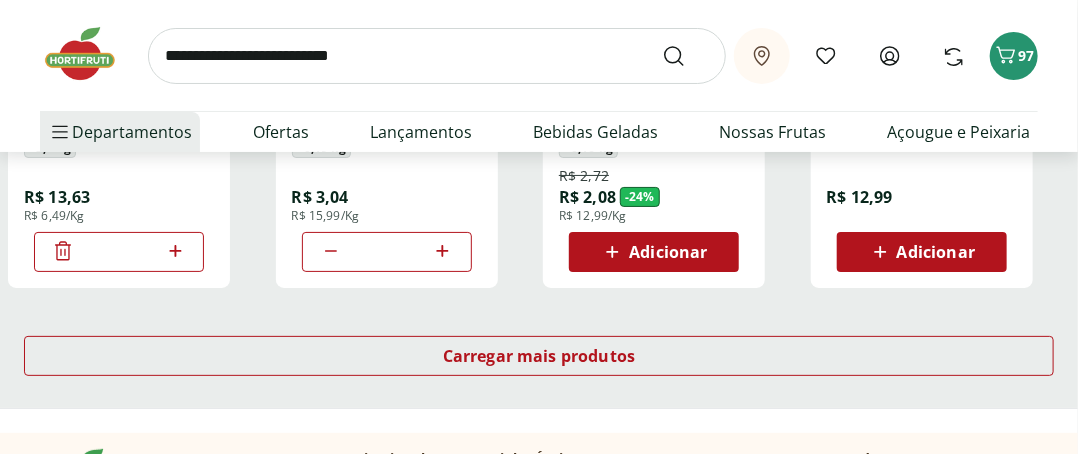 scroll, scrollTop: 2800, scrollLeft: 0, axis: vertical 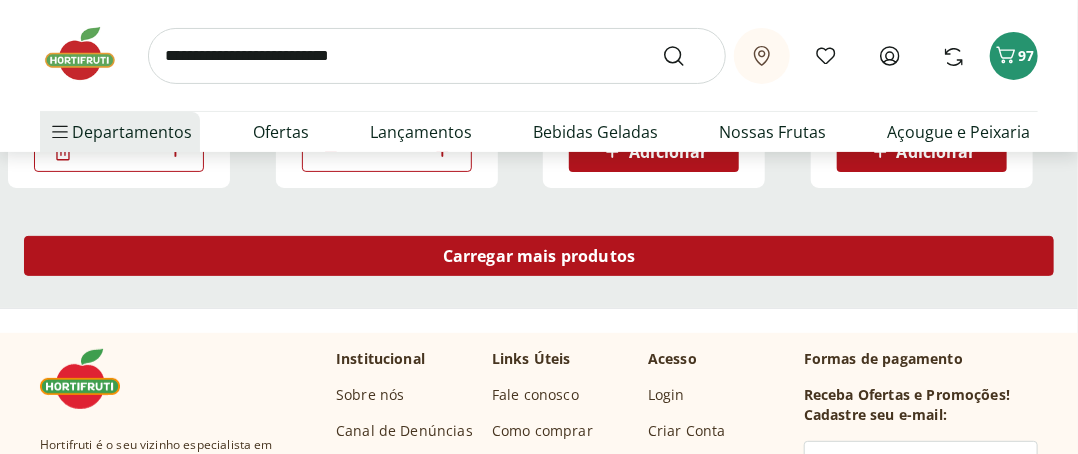 click on "Carregar mais produtos" at bounding box center (539, 256) 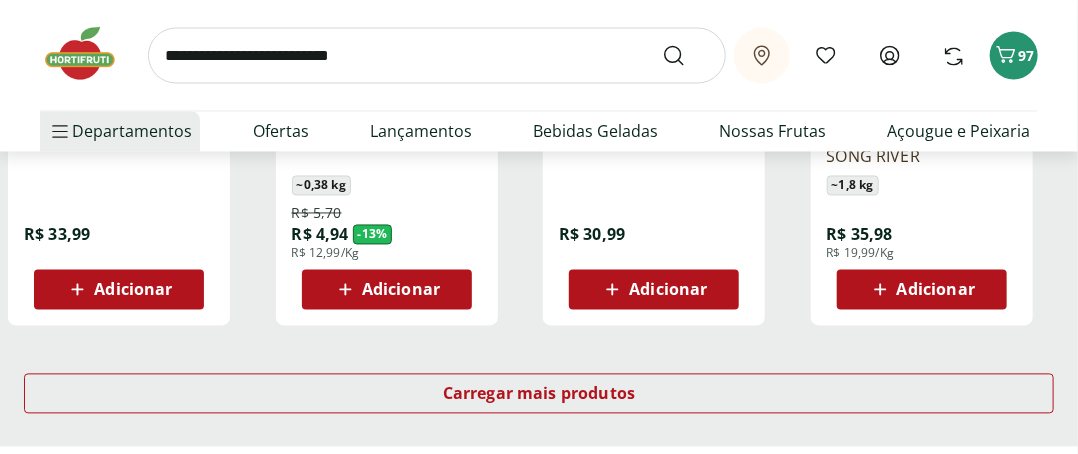 scroll, scrollTop: 4100, scrollLeft: 0, axis: vertical 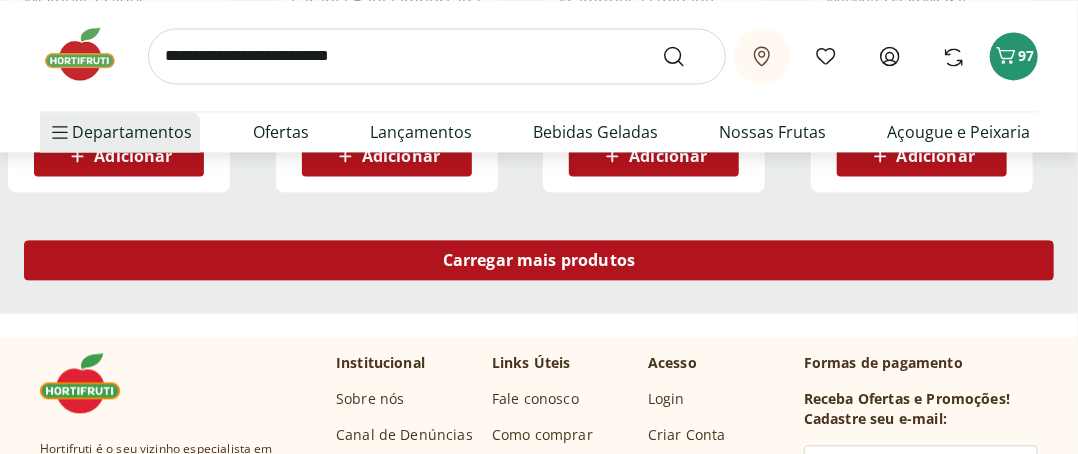 click on "Carregar mais produtos" at bounding box center [539, 260] 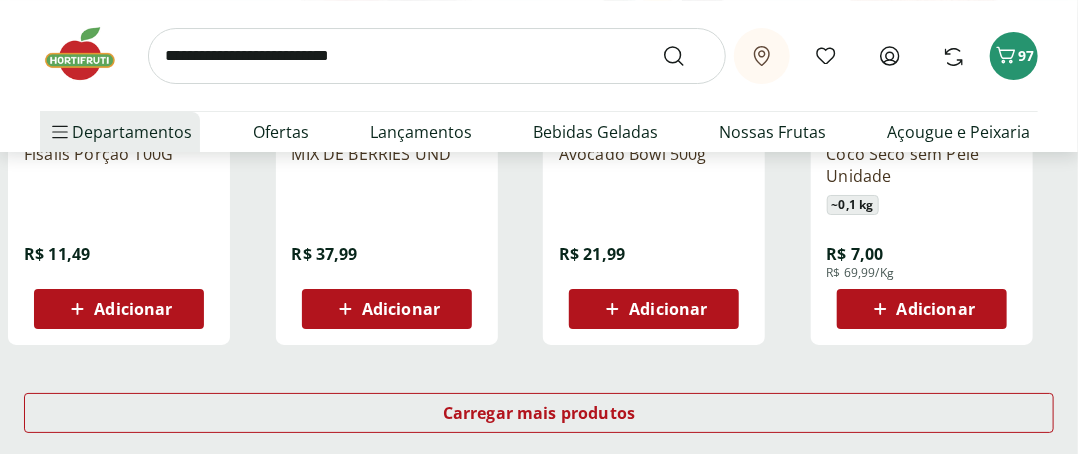 scroll, scrollTop: 5200, scrollLeft: 0, axis: vertical 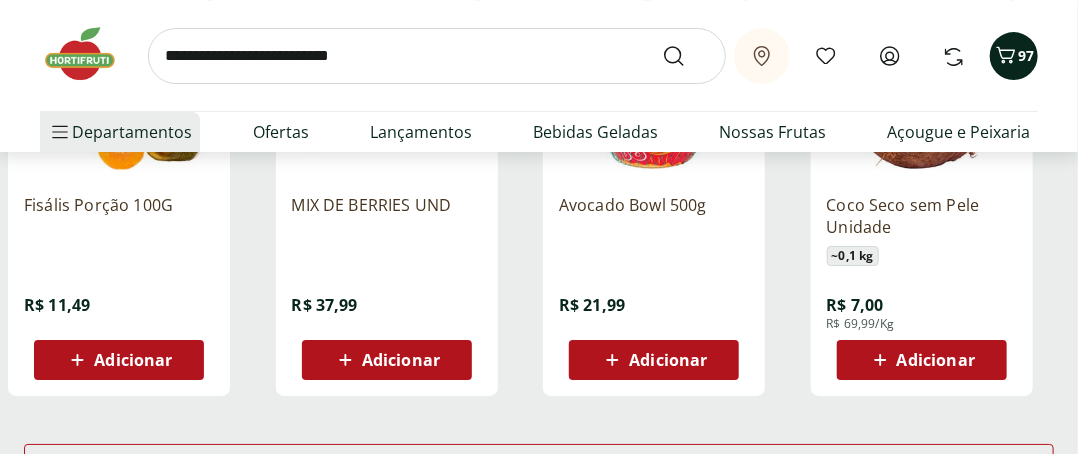 click 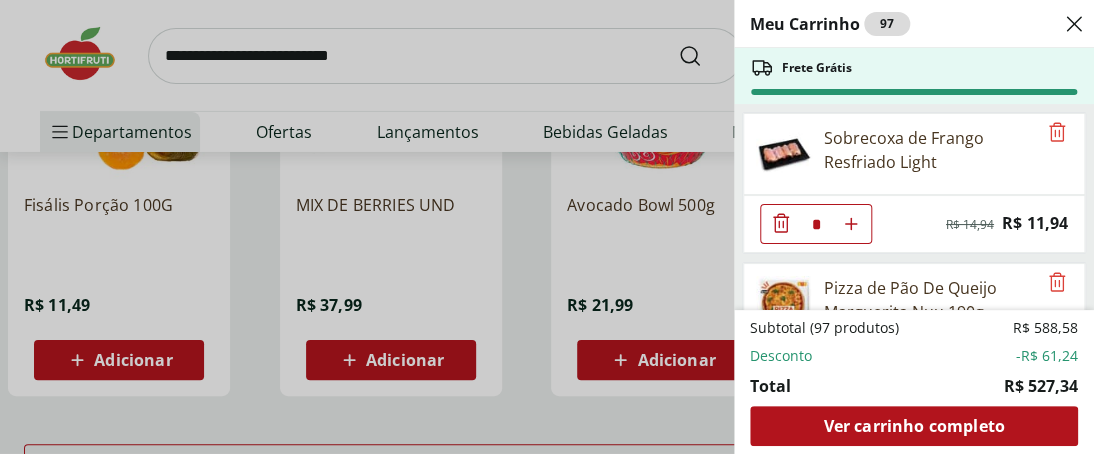 click 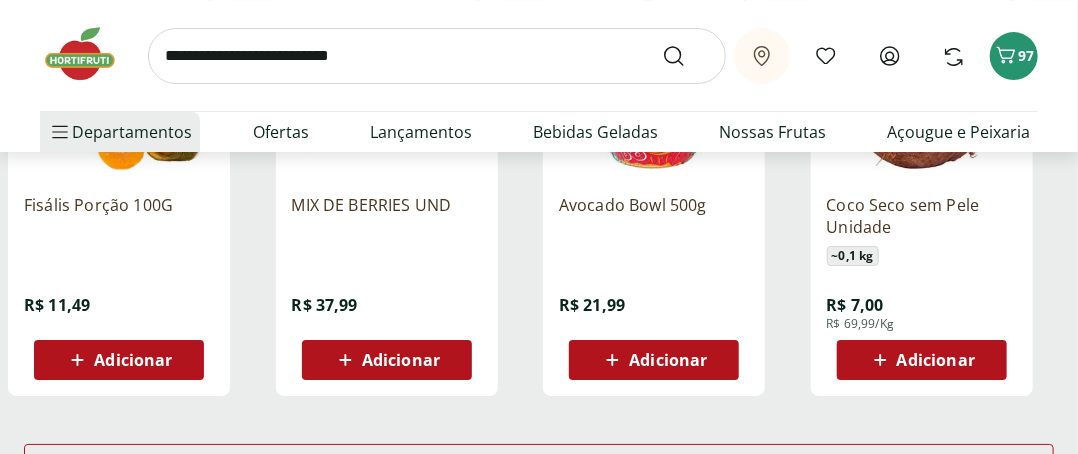 drag, startPoint x: 170, startPoint y: 51, endPoint x: 256, endPoint y: 61, distance: 86.579445 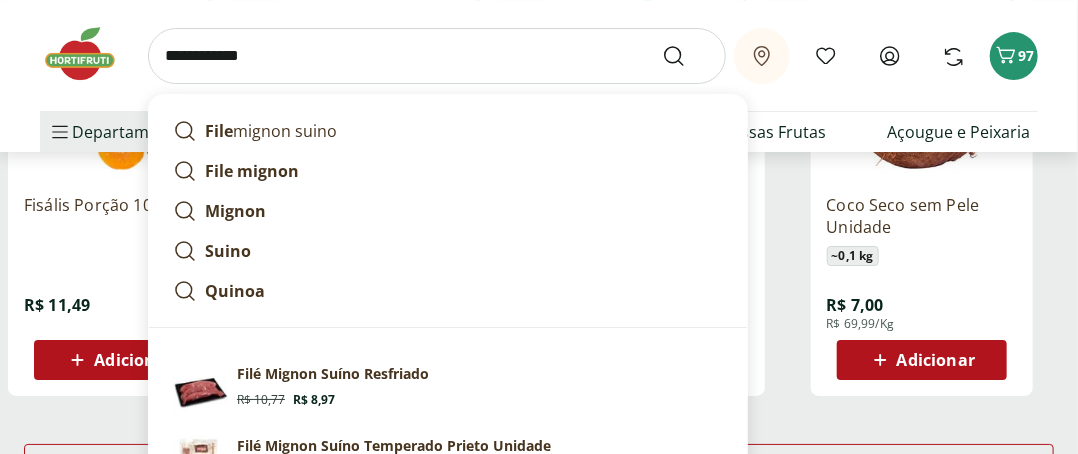 type on "**********" 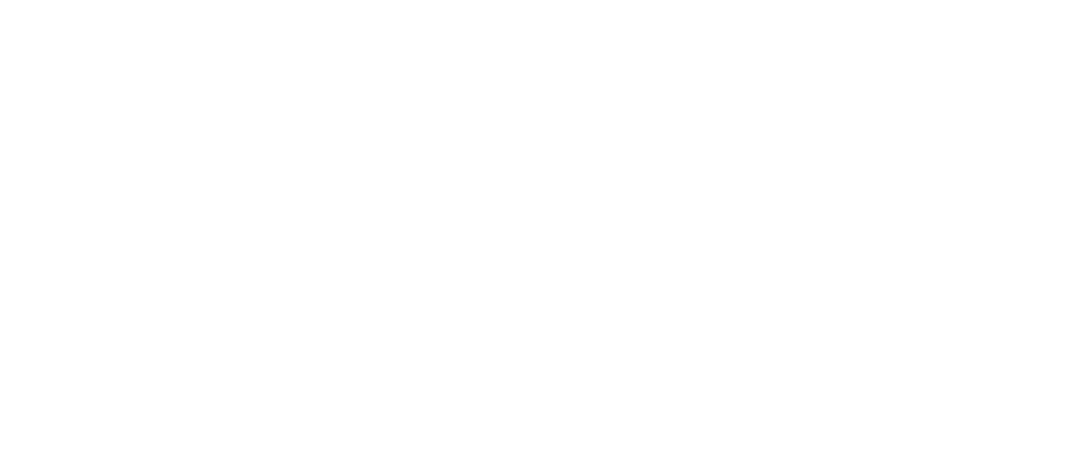 scroll, scrollTop: 0, scrollLeft: 0, axis: both 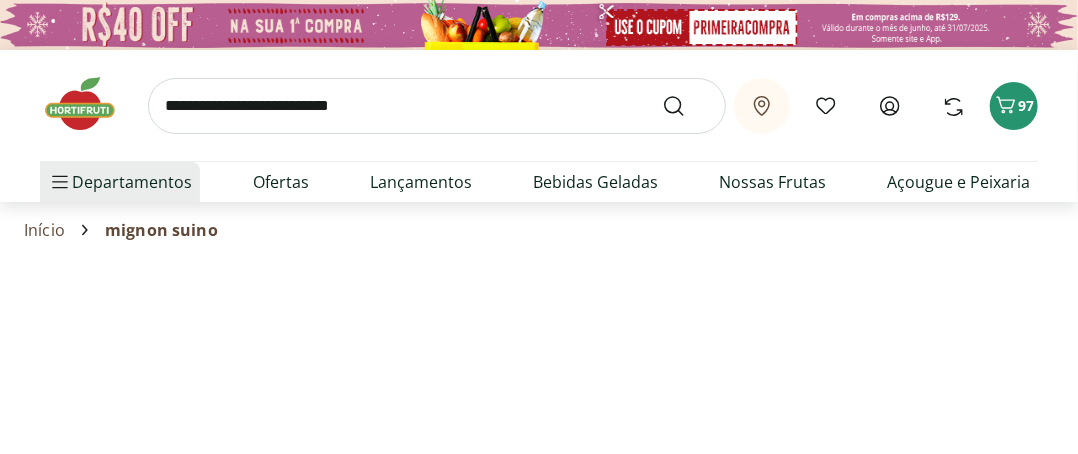 select on "**********" 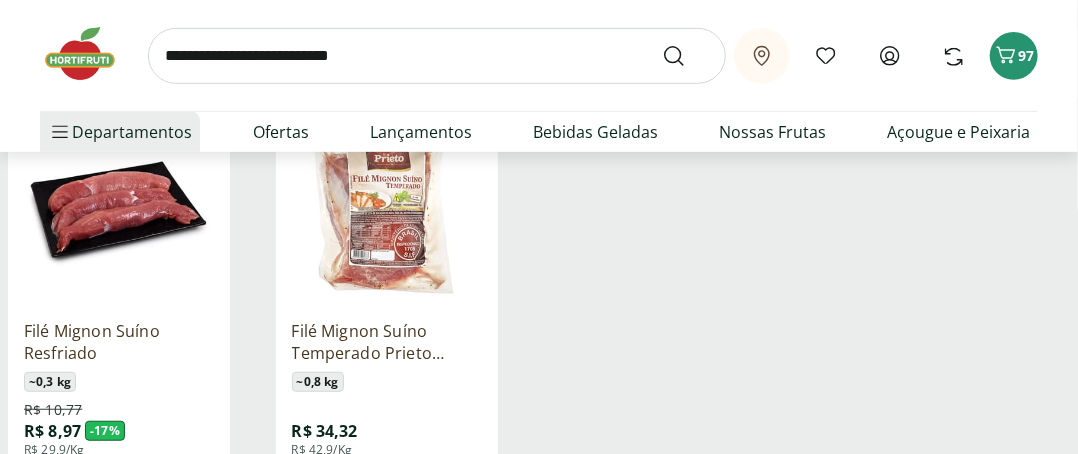 scroll, scrollTop: 400, scrollLeft: 0, axis: vertical 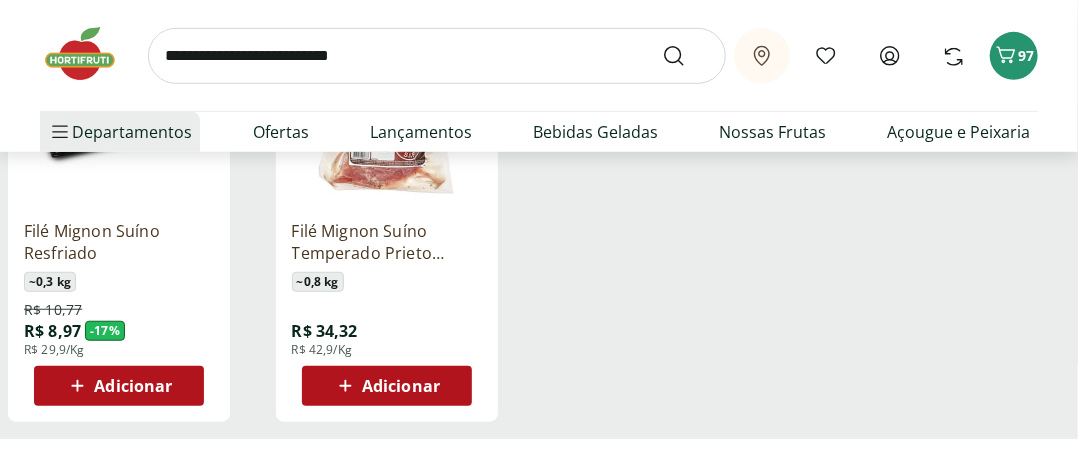 click on "Adicionar" at bounding box center [133, 386] 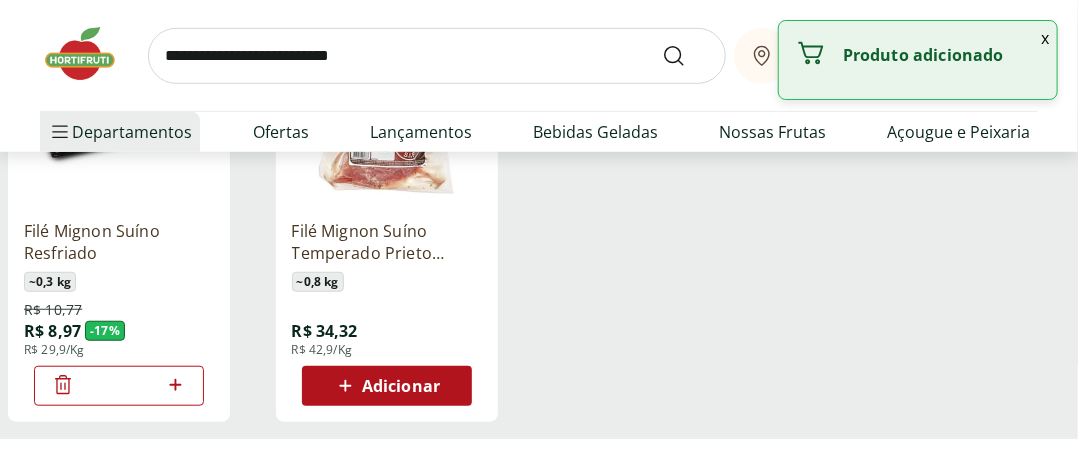 click 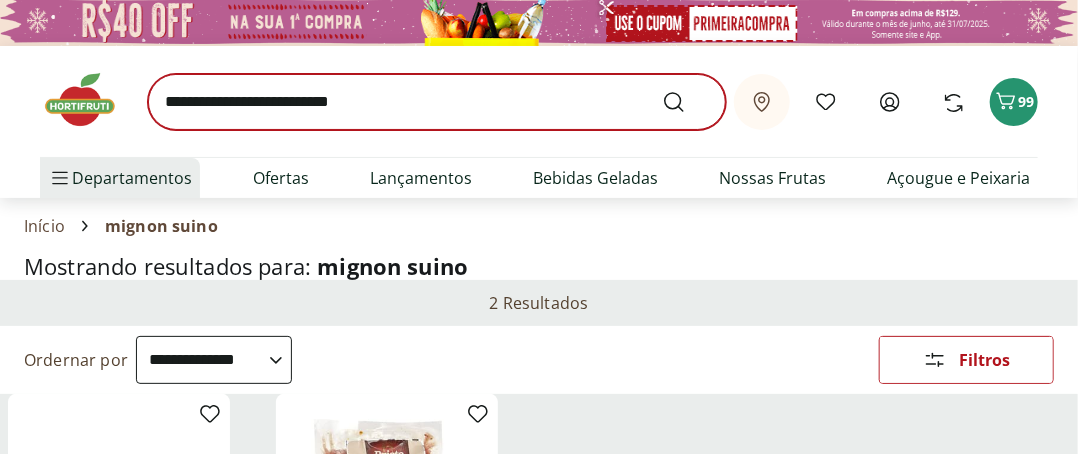 scroll, scrollTop: 0, scrollLeft: 0, axis: both 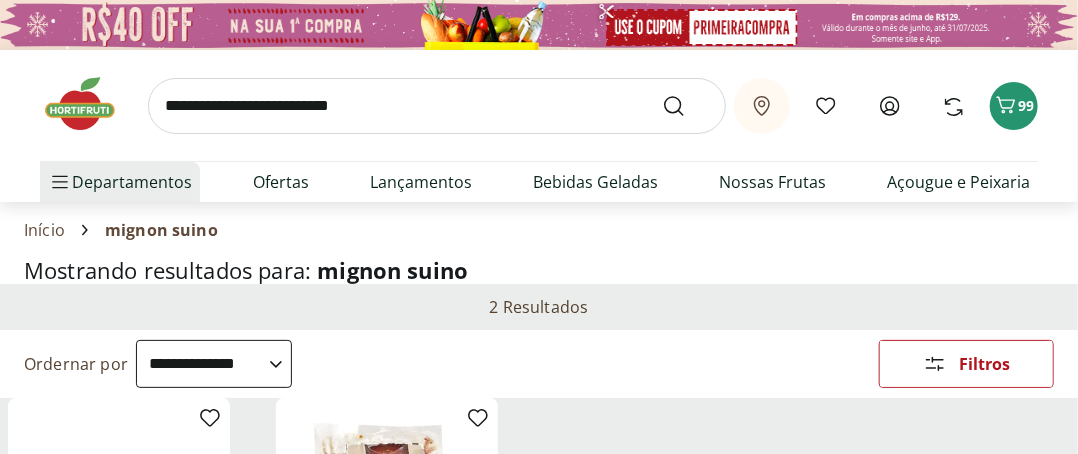 click at bounding box center (437, 106) 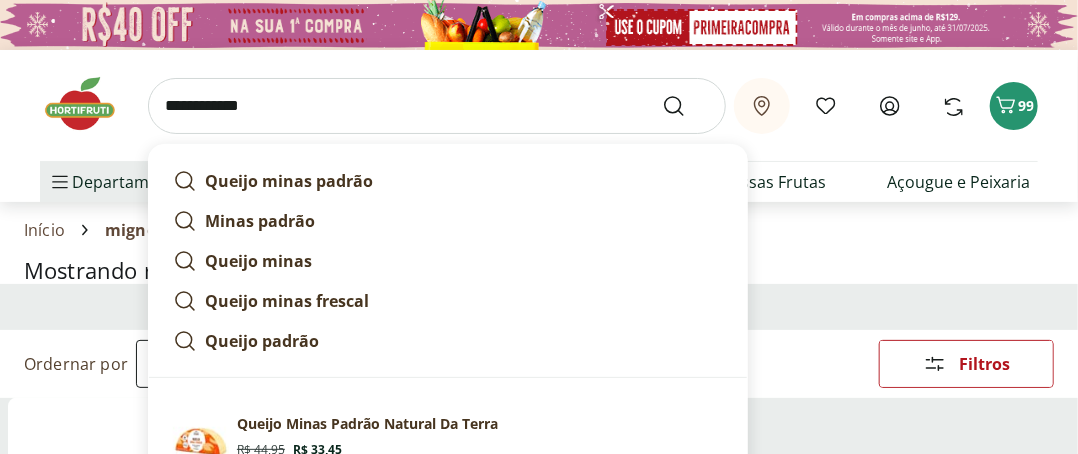 type on "**********" 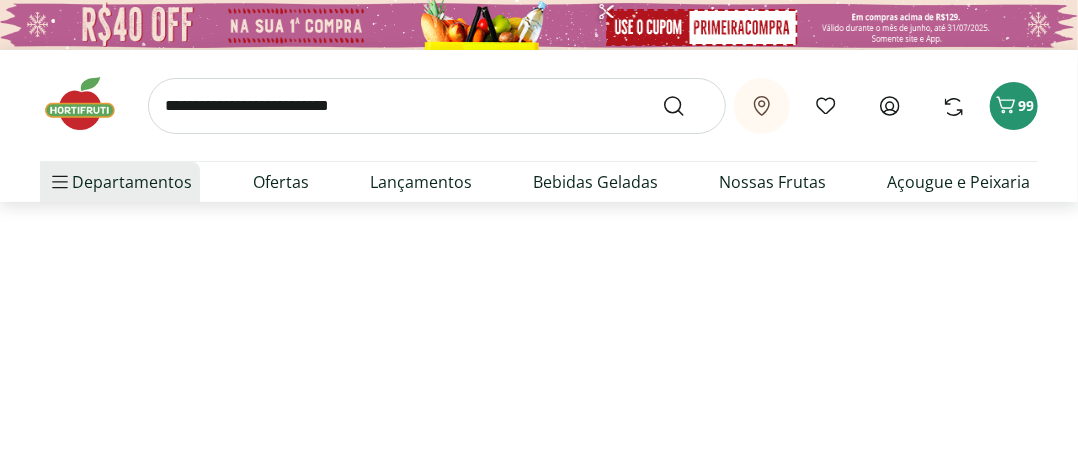 select on "**********" 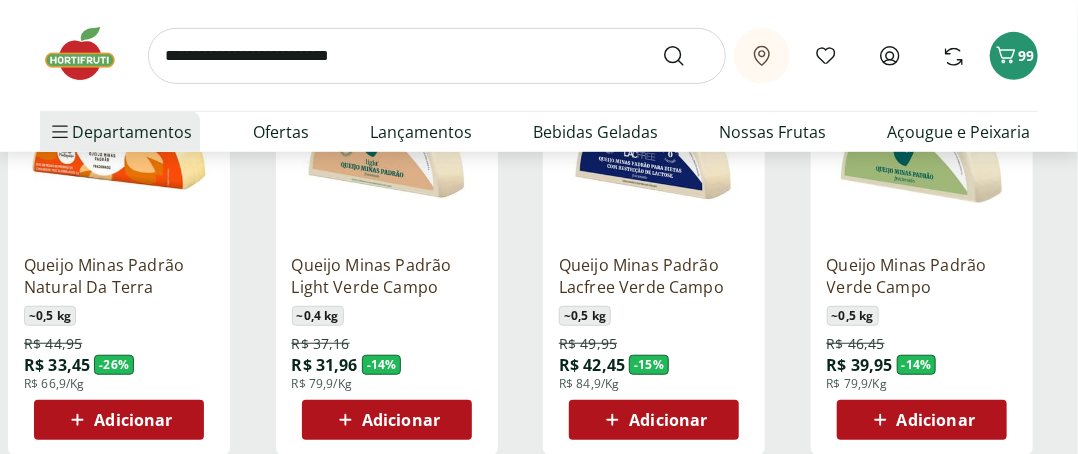 scroll, scrollTop: 400, scrollLeft: 0, axis: vertical 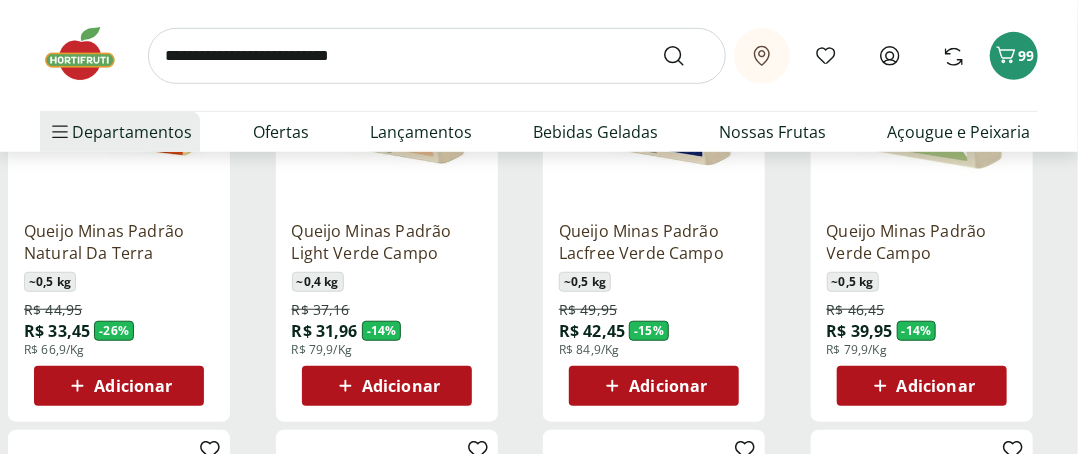 click on "Adicionar" at bounding box center [401, 386] 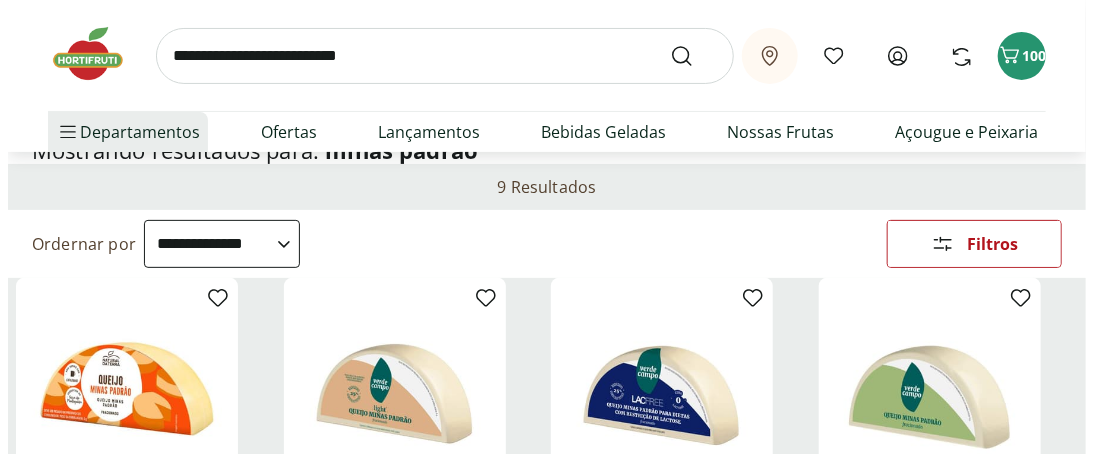 scroll, scrollTop: 100, scrollLeft: 0, axis: vertical 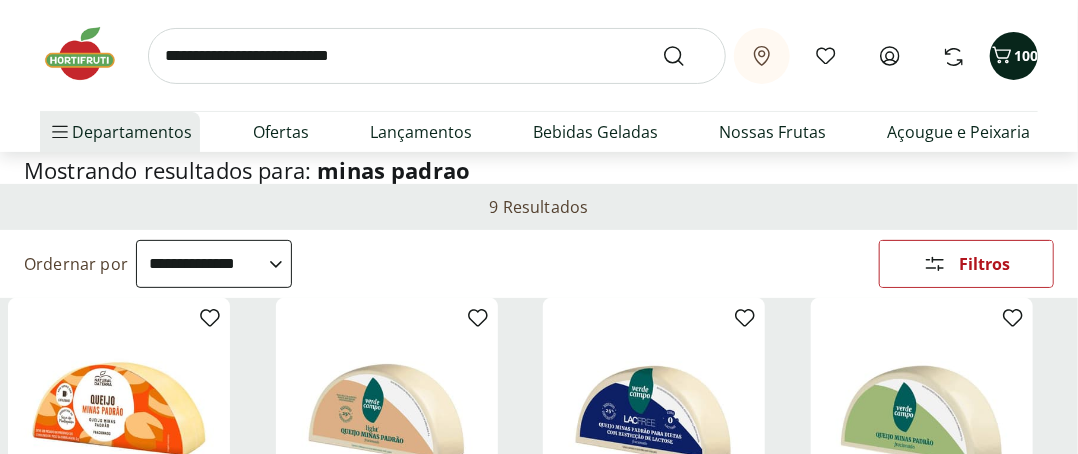 click 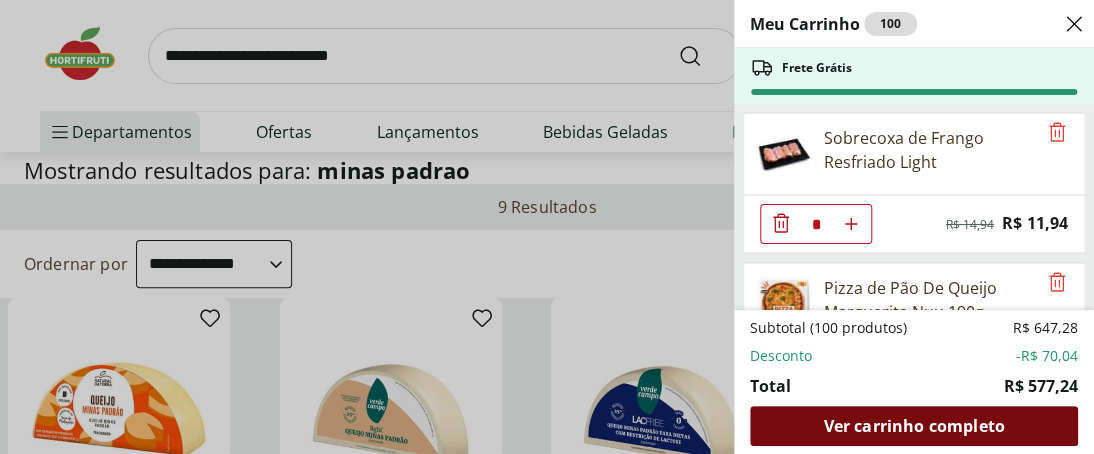 click on "Ver carrinho completo" at bounding box center (913, 426) 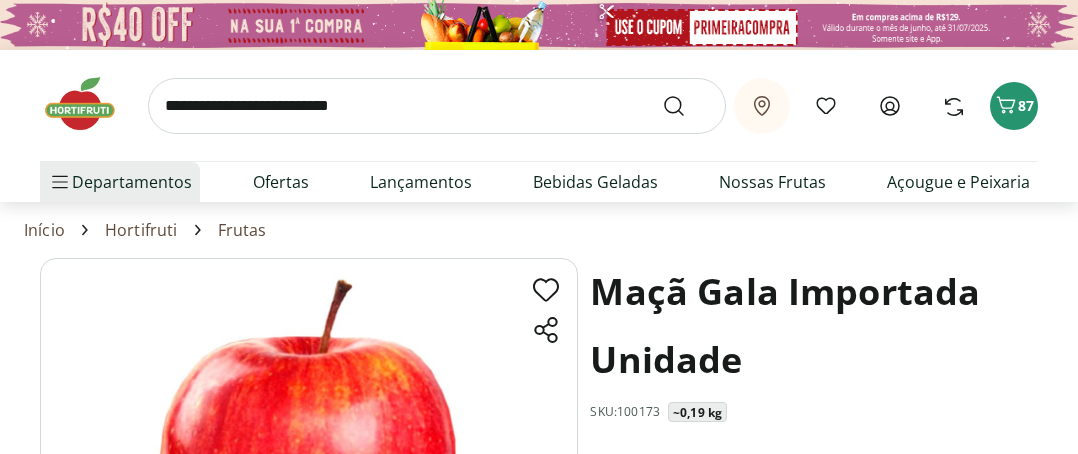 scroll, scrollTop: 300, scrollLeft: 0, axis: vertical 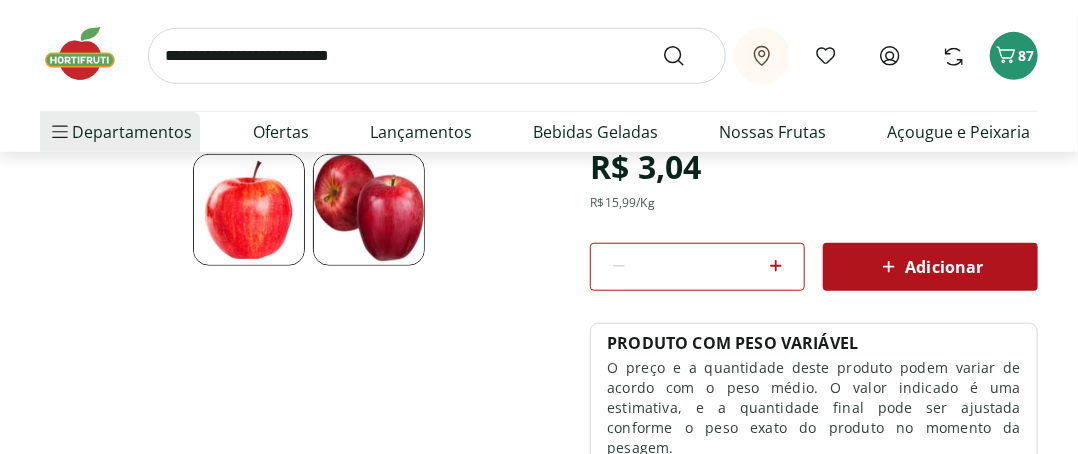click 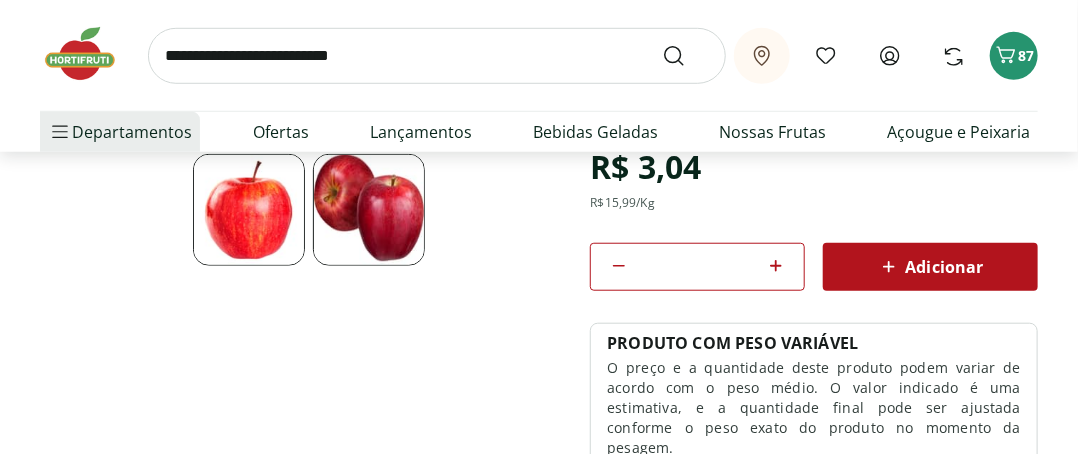 click 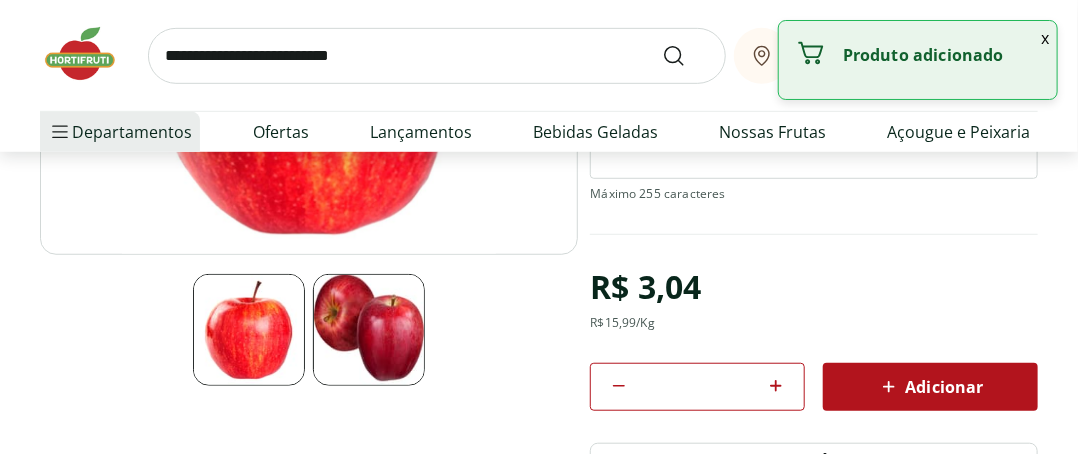 scroll, scrollTop: 300, scrollLeft: 0, axis: vertical 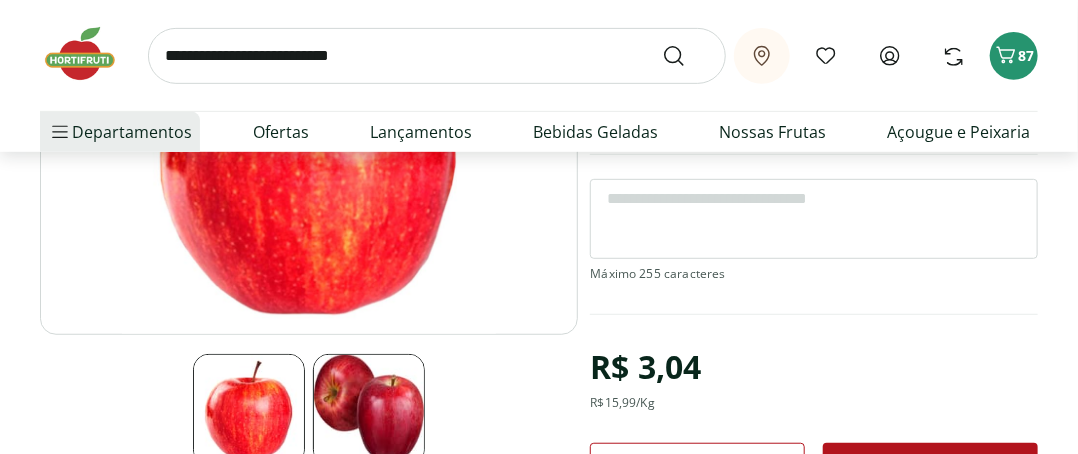 click at bounding box center (437, 56) 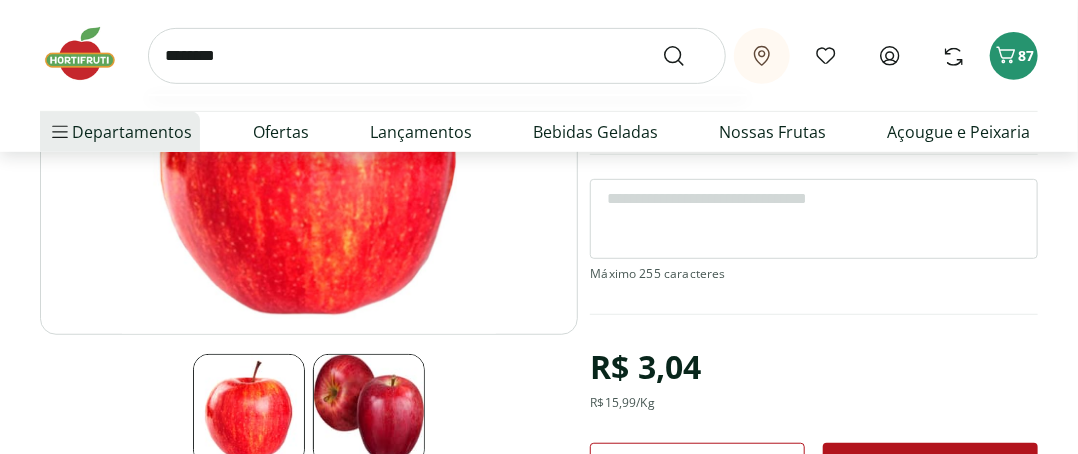 type on "********" 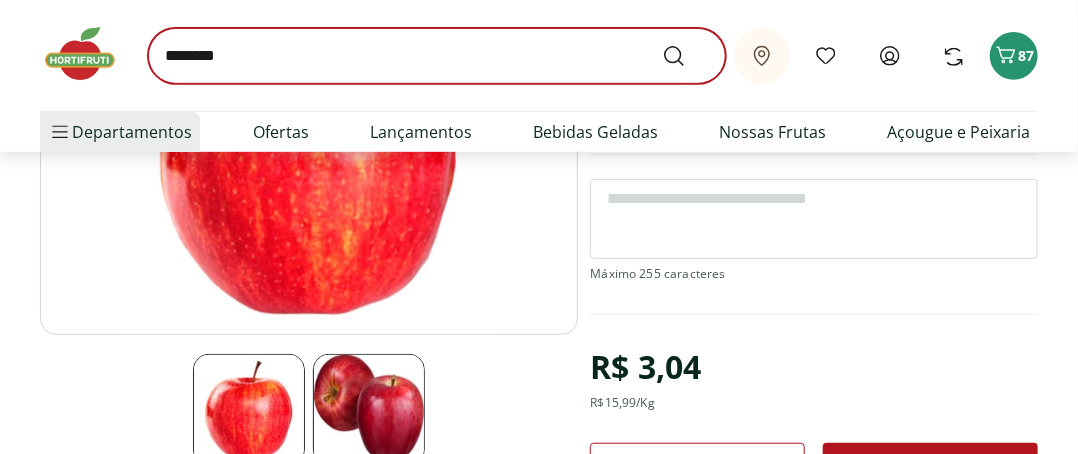 scroll, scrollTop: 0, scrollLeft: 0, axis: both 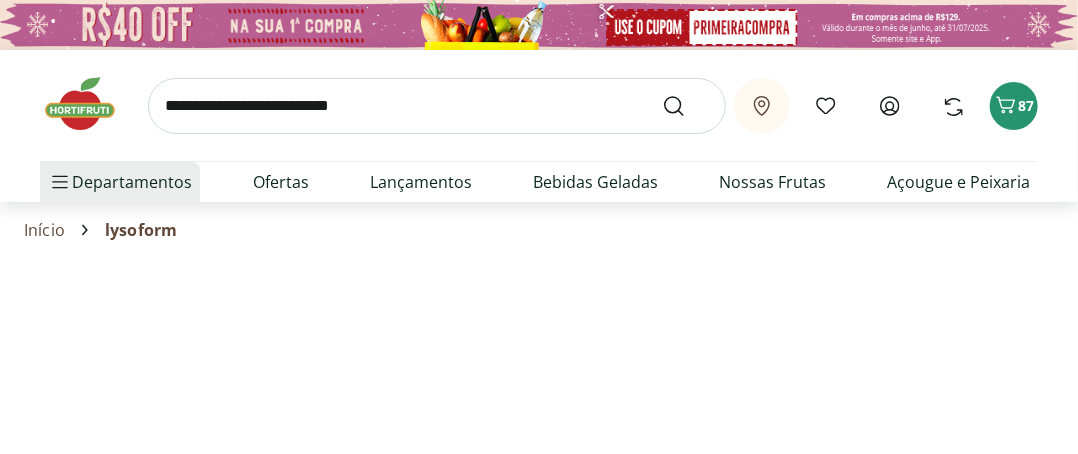 select on "**********" 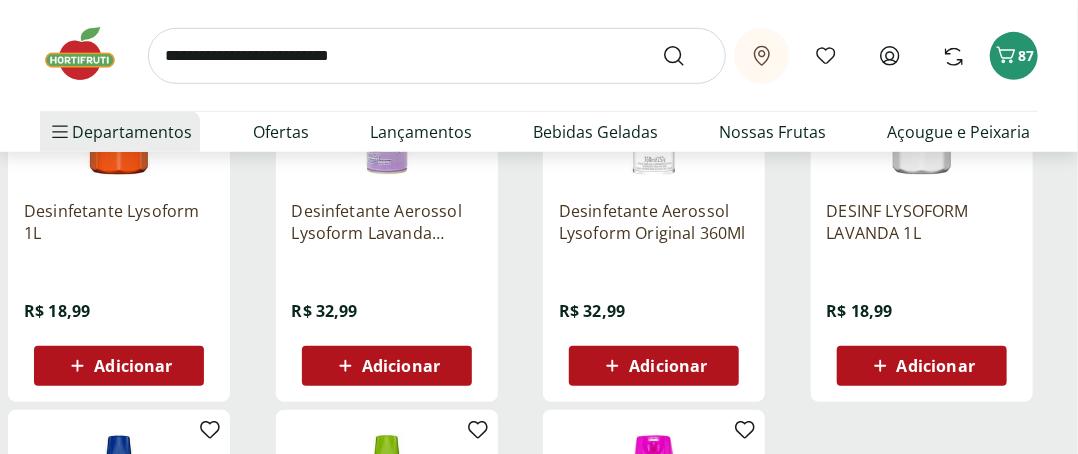 scroll, scrollTop: 400, scrollLeft: 0, axis: vertical 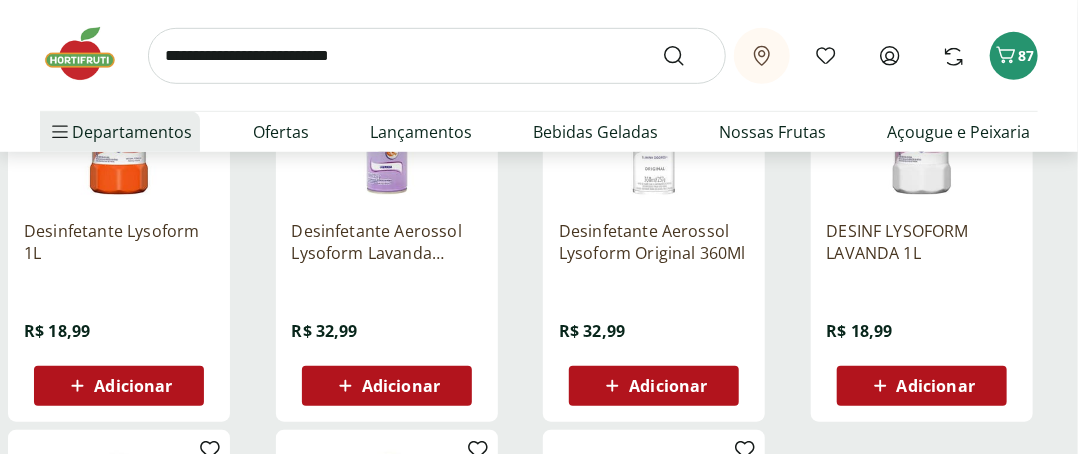 click on "Adicionar" at bounding box center (936, 386) 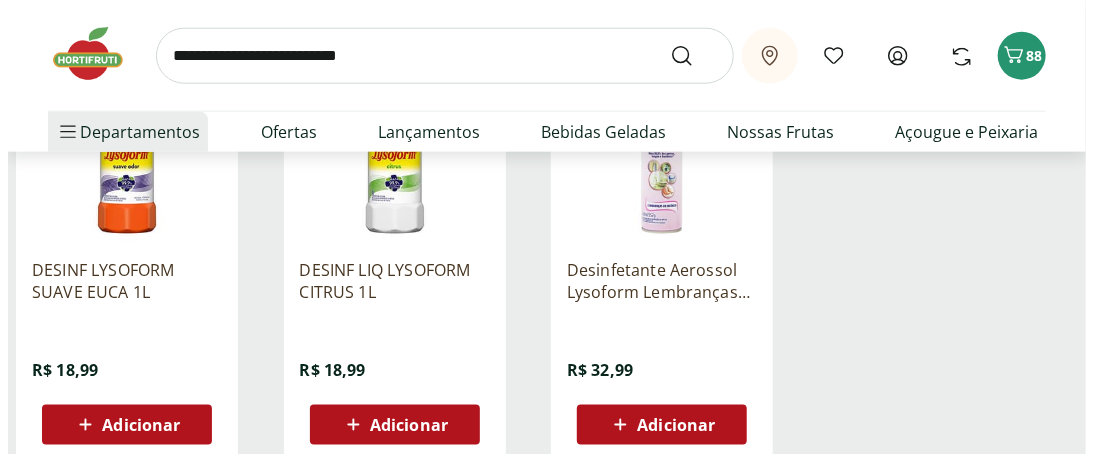 scroll, scrollTop: 900, scrollLeft: 0, axis: vertical 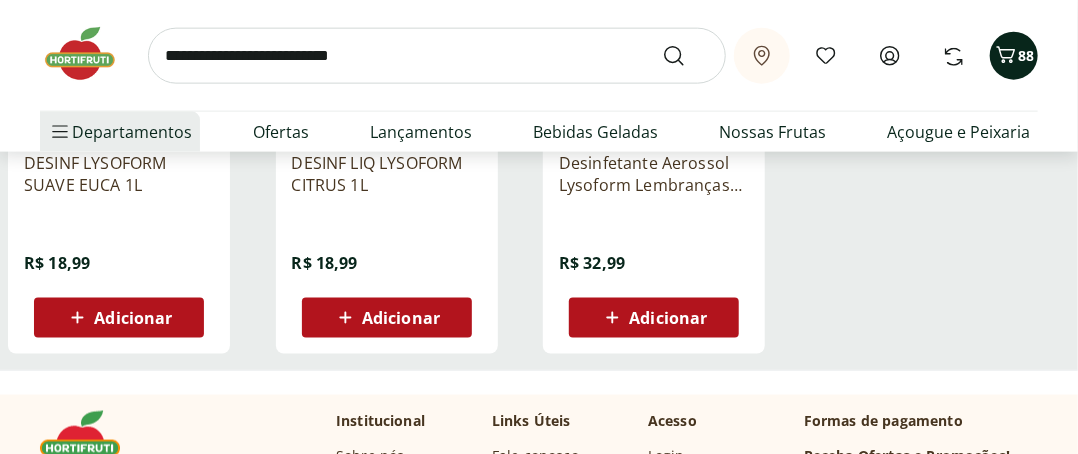 click 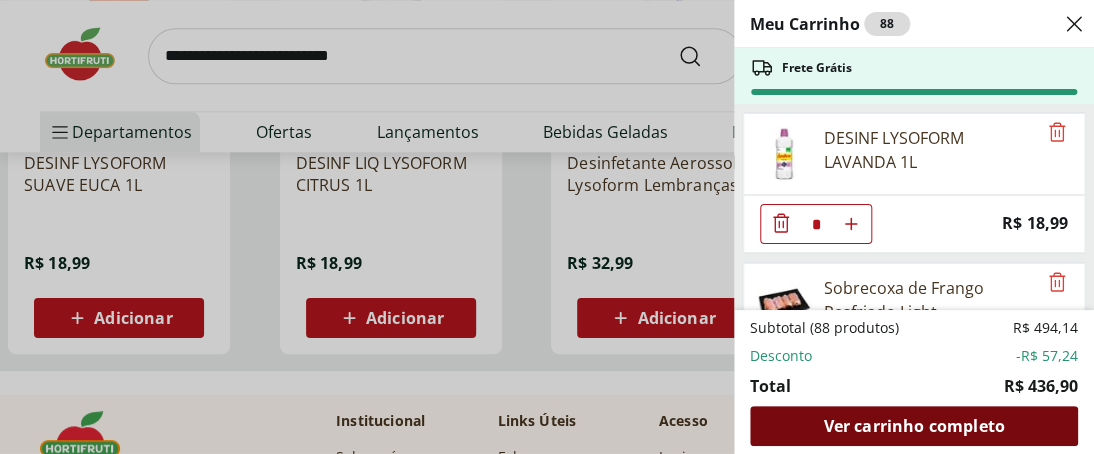 click on "Ver carrinho completo" at bounding box center (913, 426) 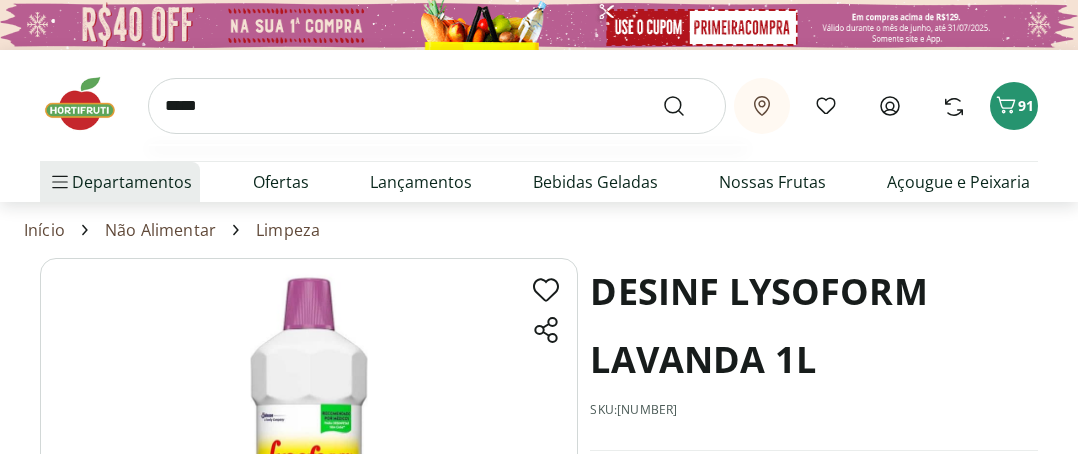scroll, scrollTop: 0, scrollLeft: 0, axis: both 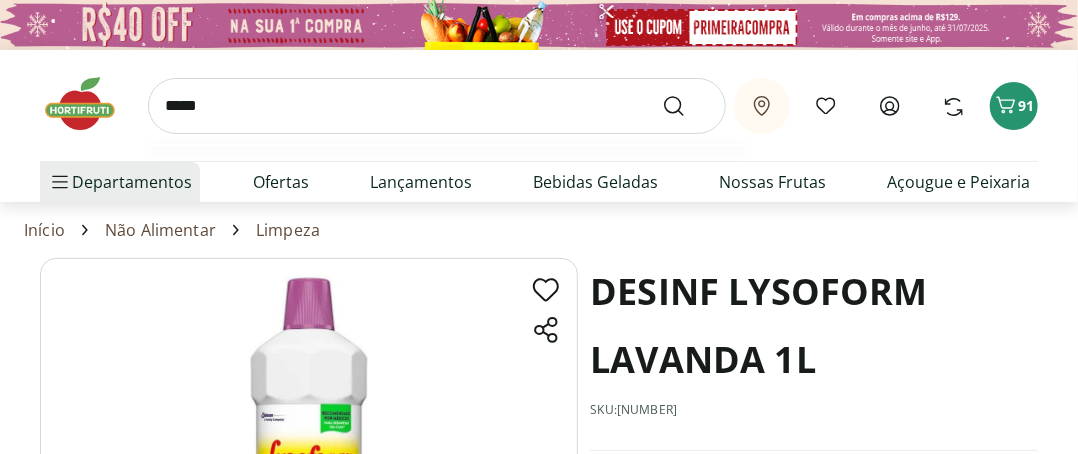 type on "*****" 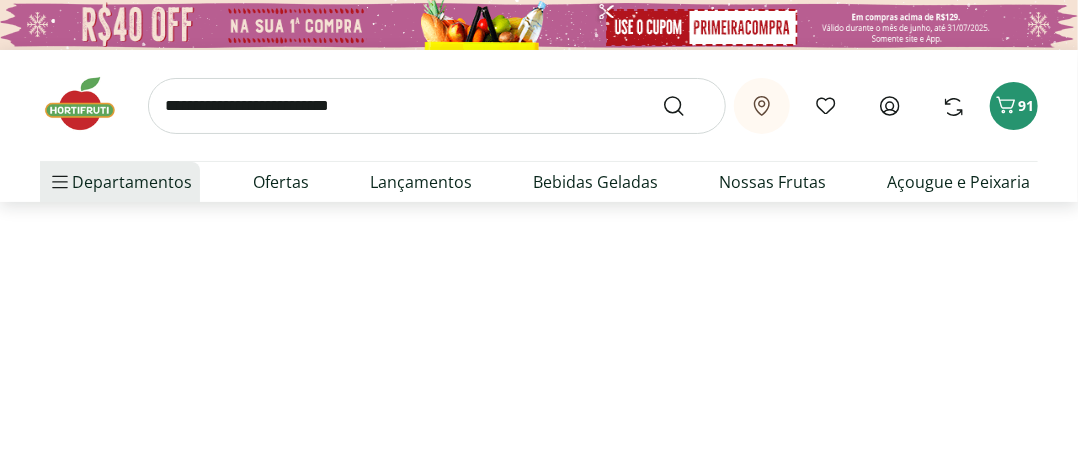 select on "**********" 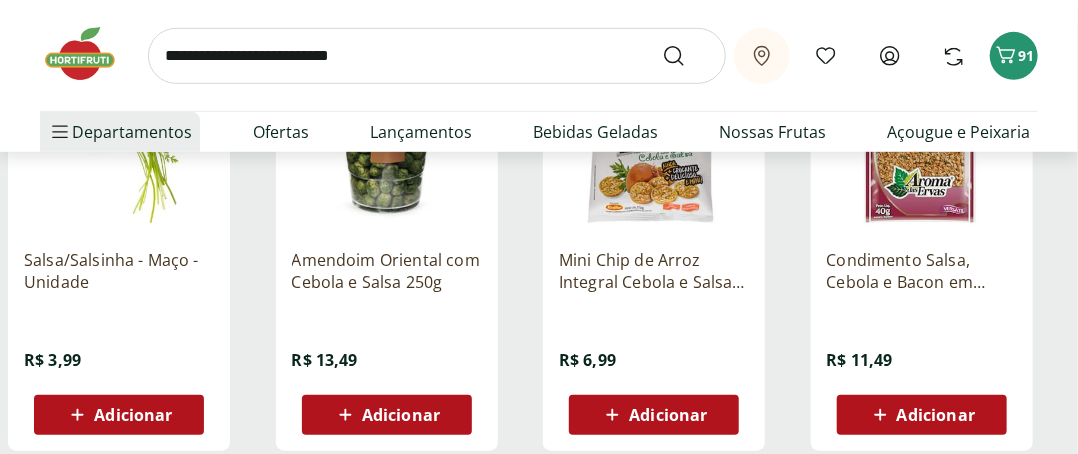 scroll, scrollTop: 400, scrollLeft: 0, axis: vertical 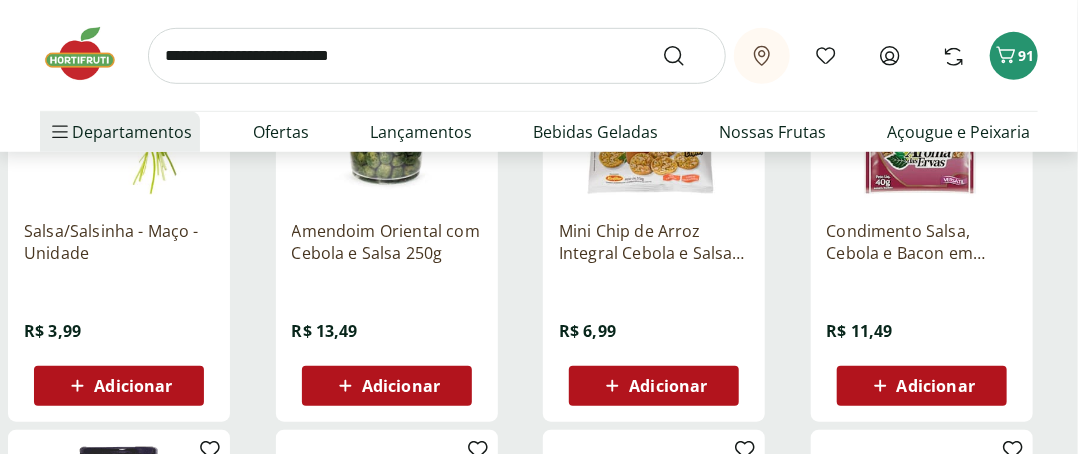 click on "Adicionar" at bounding box center [133, 386] 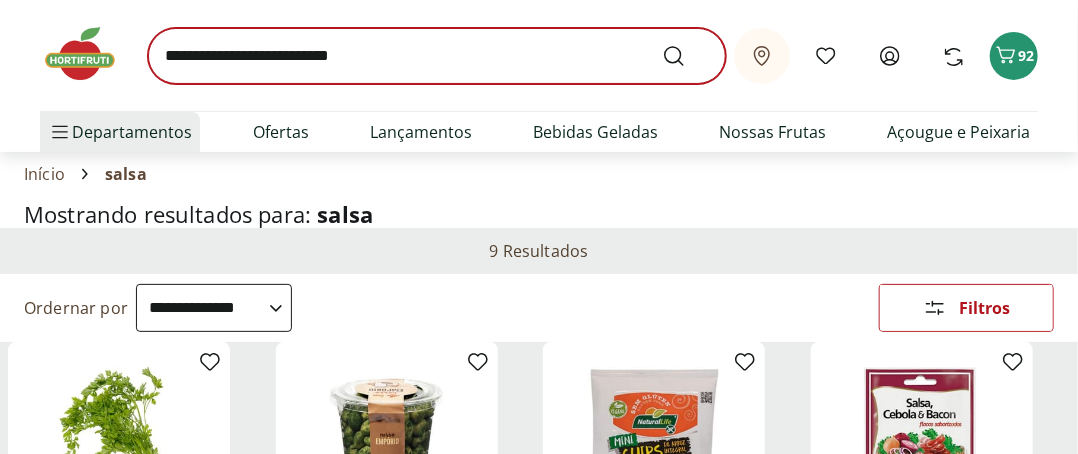 scroll, scrollTop: 0, scrollLeft: 0, axis: both 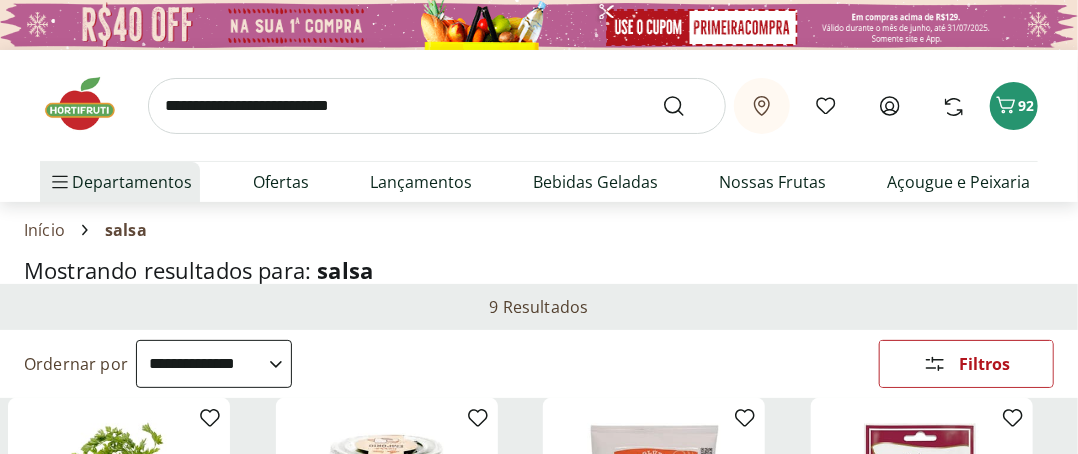 click at bounding box center (437, 106) 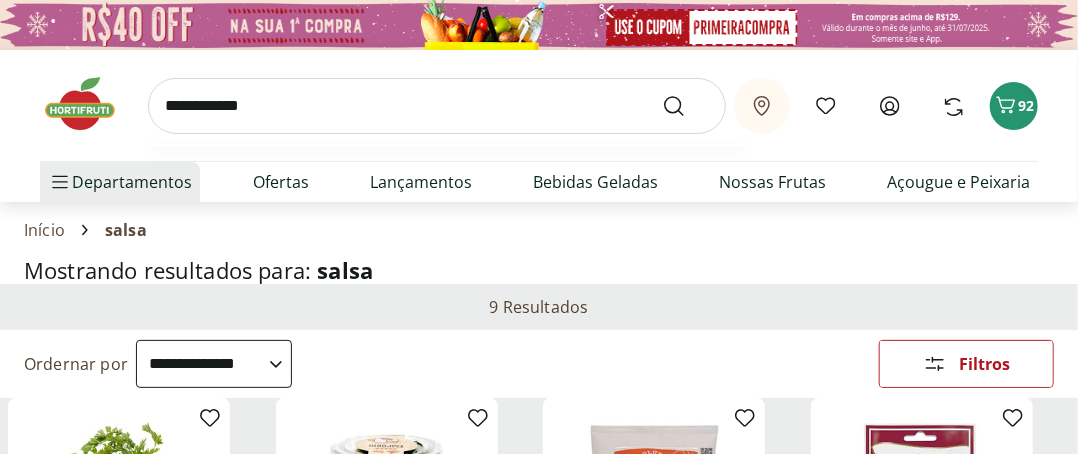 type on "**********" 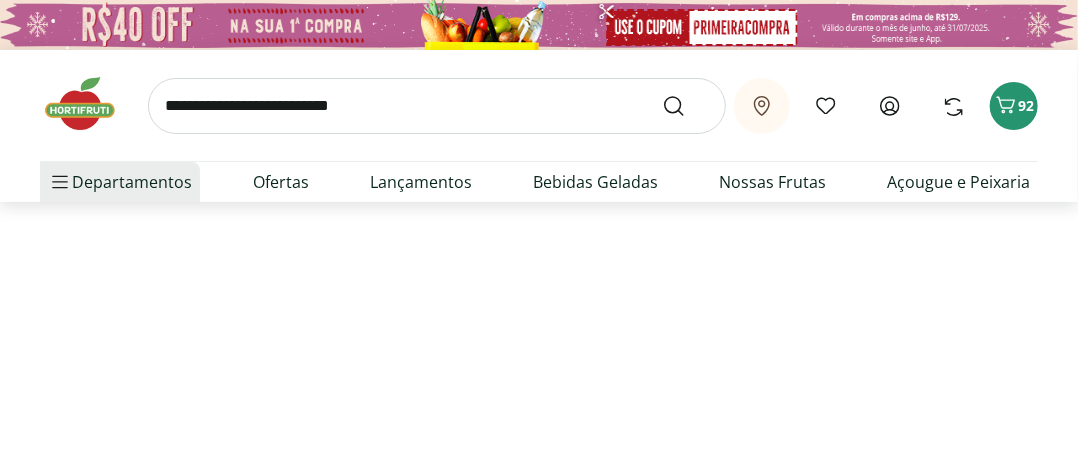 select on "**********" 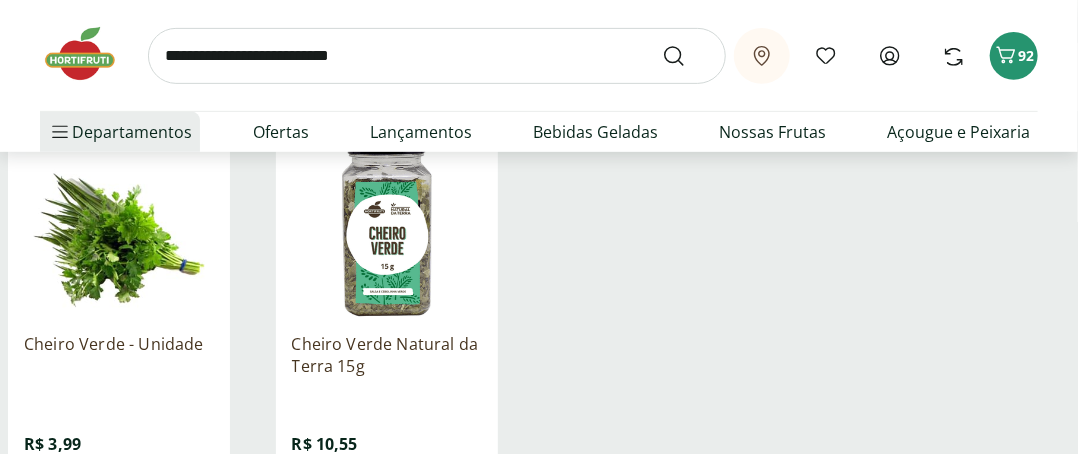 scroll, scrollTop: 400, scrollLeft: 0, axis: vertical 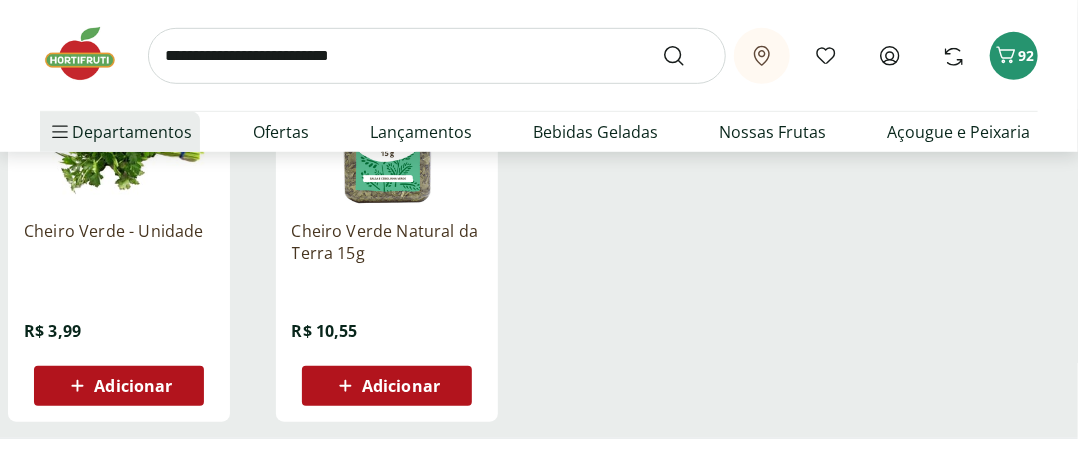 click on "Adicionar" at bounding box center [133, 386] 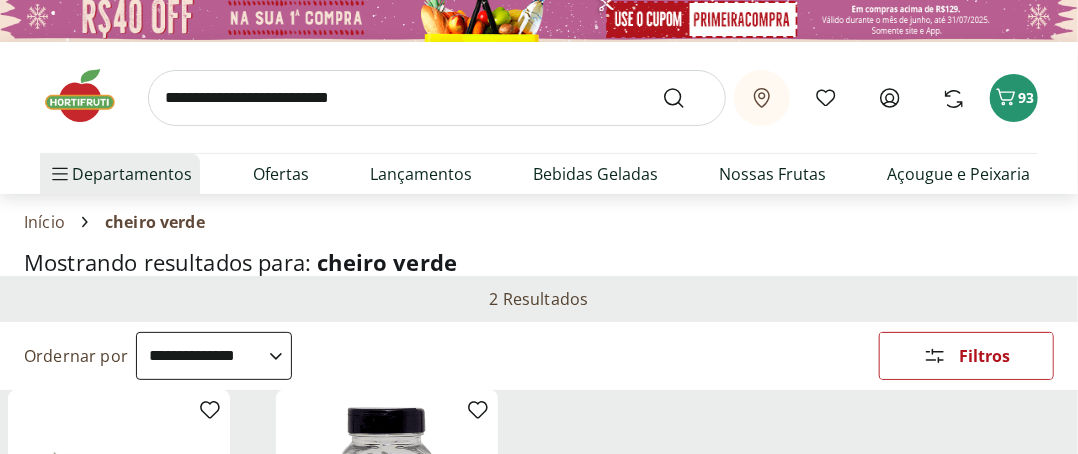 scroll, scrollTop: 0, scrollLeft: 0, axis: both 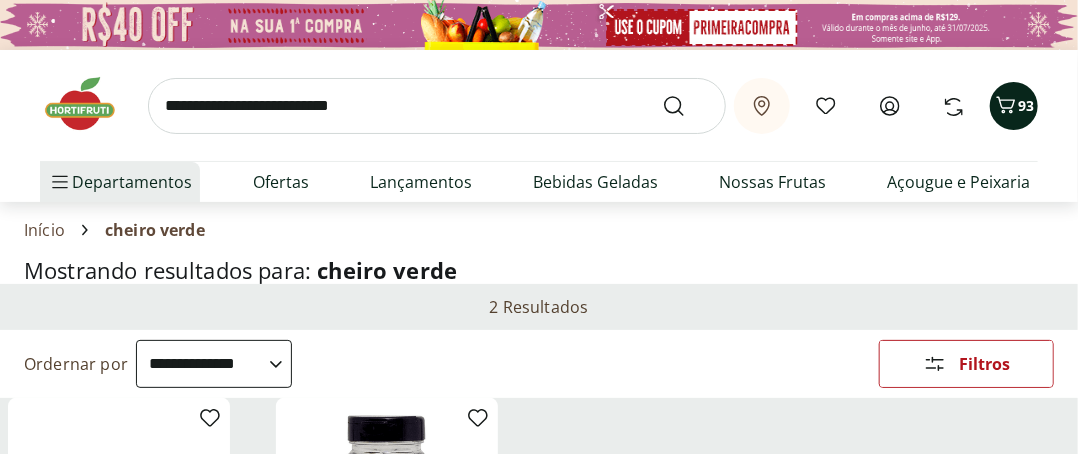 click 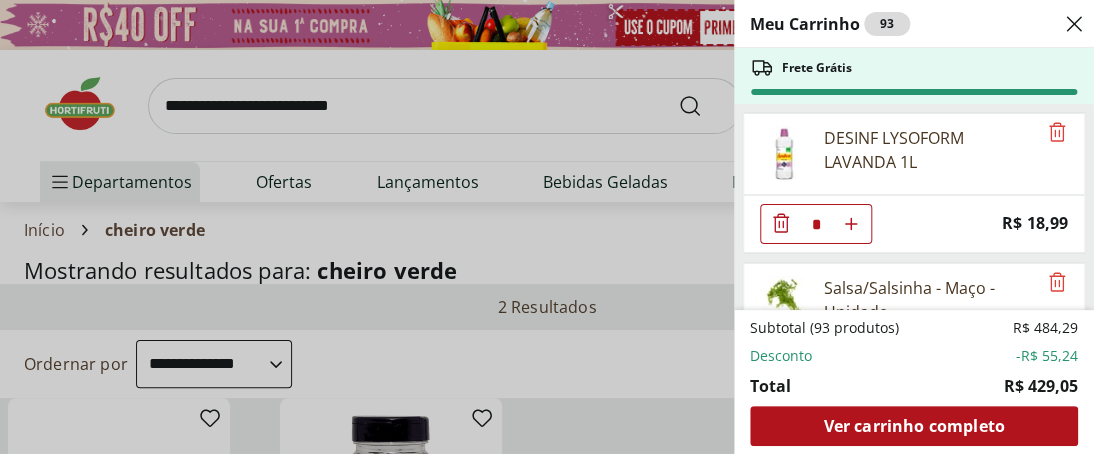 click 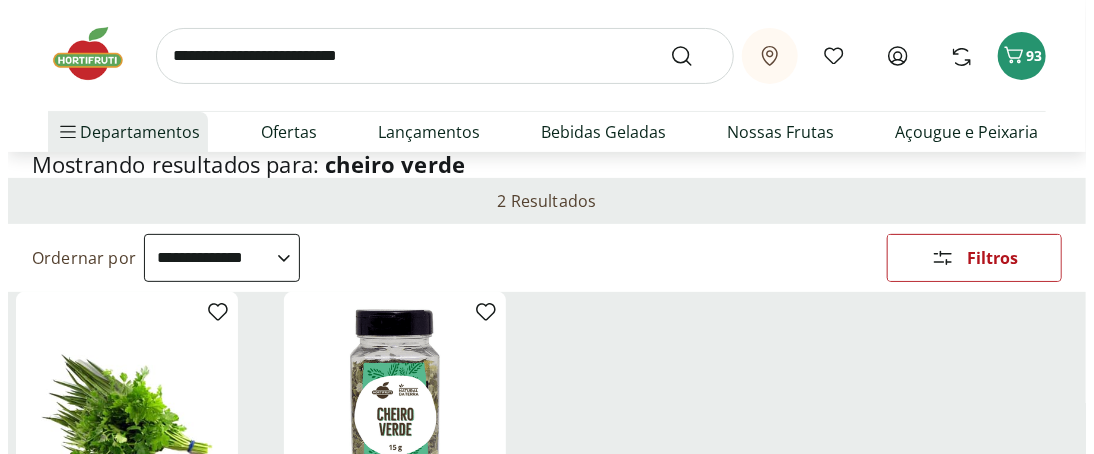 scroll, scrollTop: 0, scrollLeft: 0, axis: both 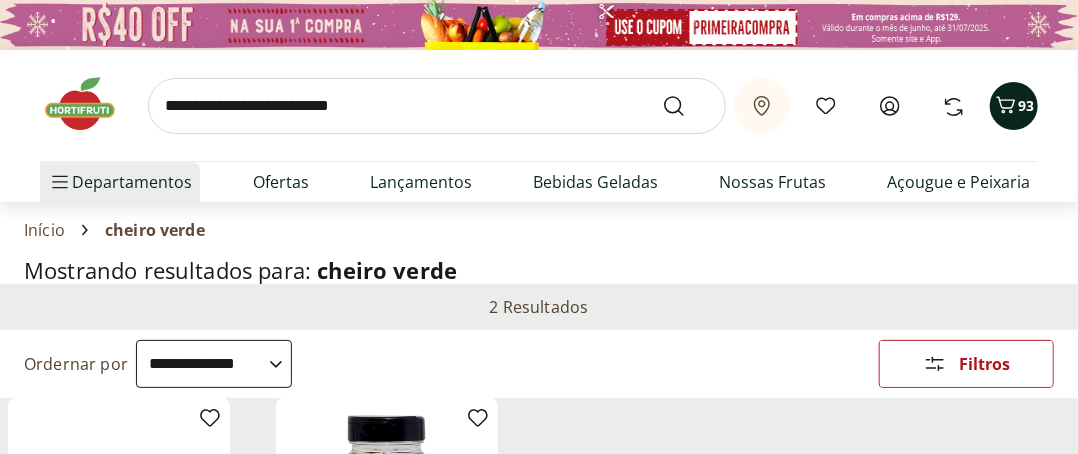 click 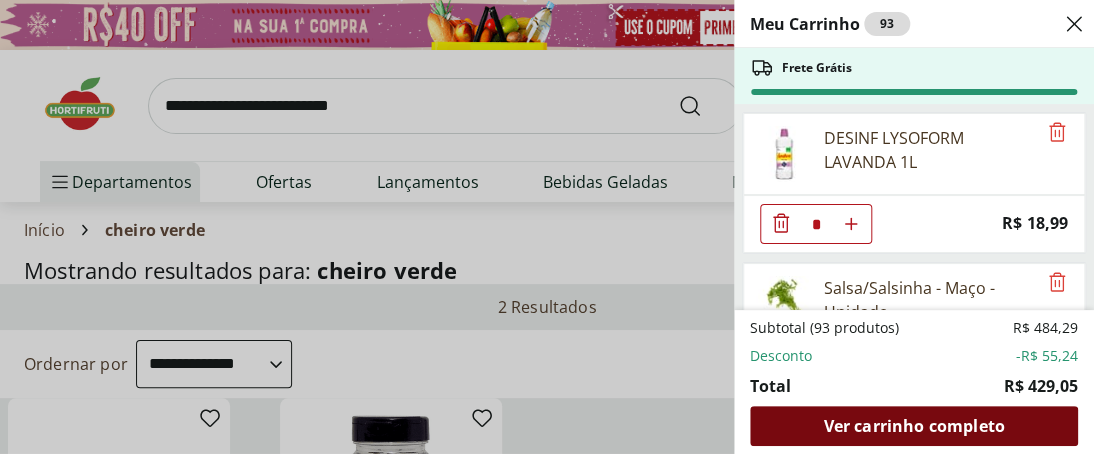 click on "Ver carrinho completo" at bounding box center [913, 426] 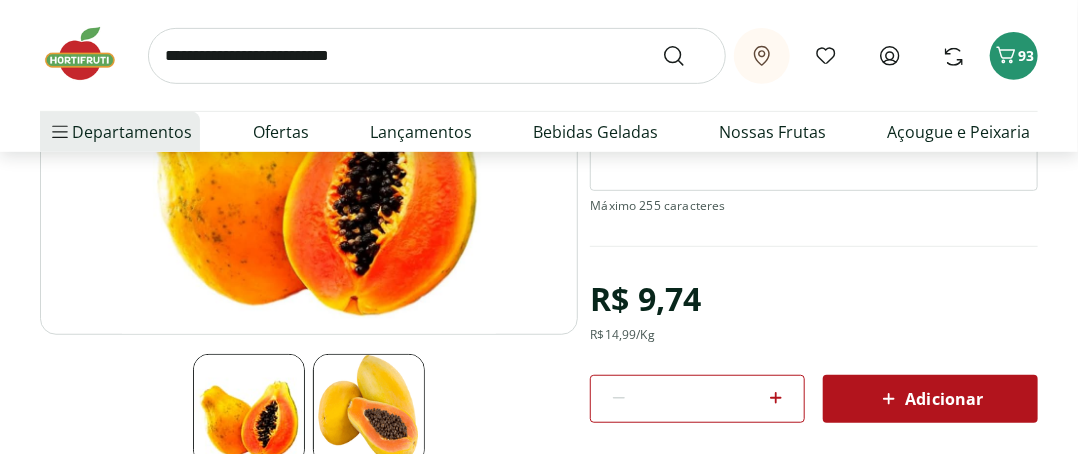 scroll, scrollTop: 300, scrollLeft: 0, axis: vertical 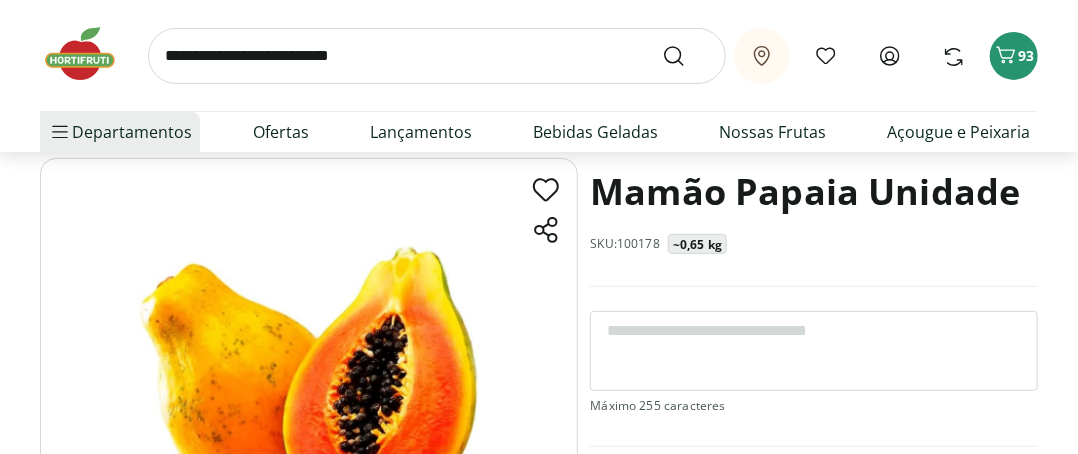 click at bounding box center [814, 351] 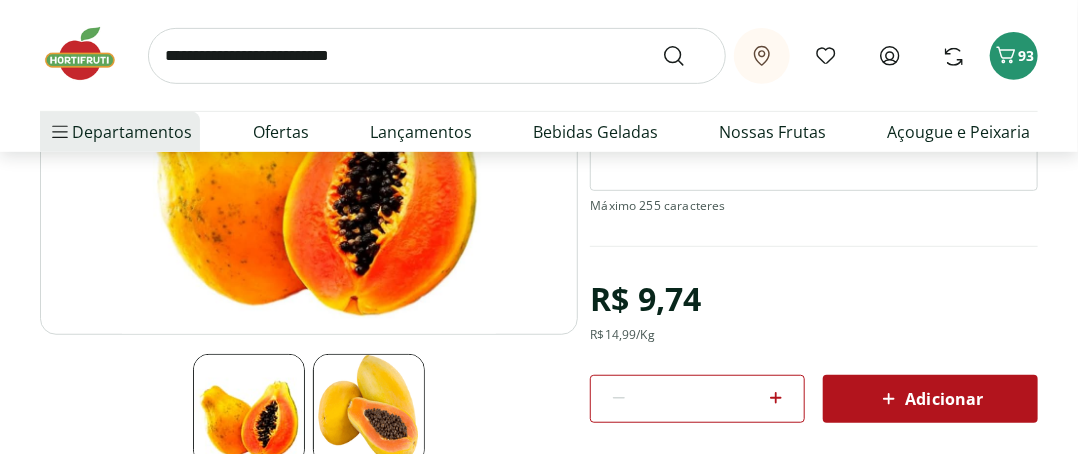 scroll, scrollTop: 400, scrollLeft: 0, axis: vertical 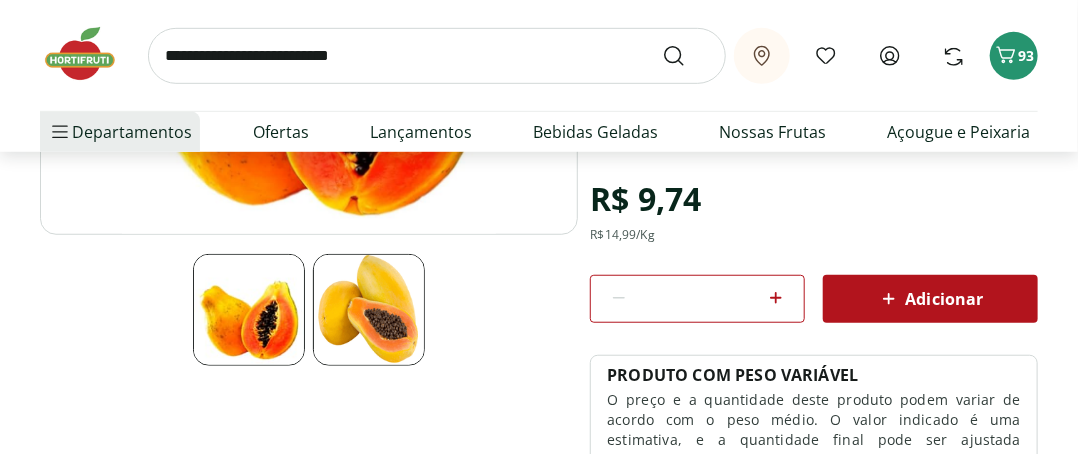 type on "******" 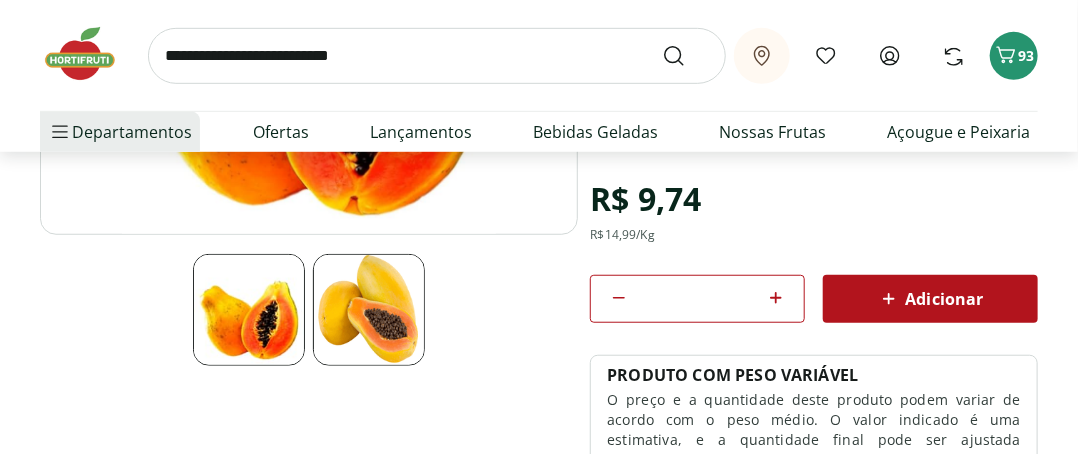 click on "Adicionar" at bounding box center (930, 299) 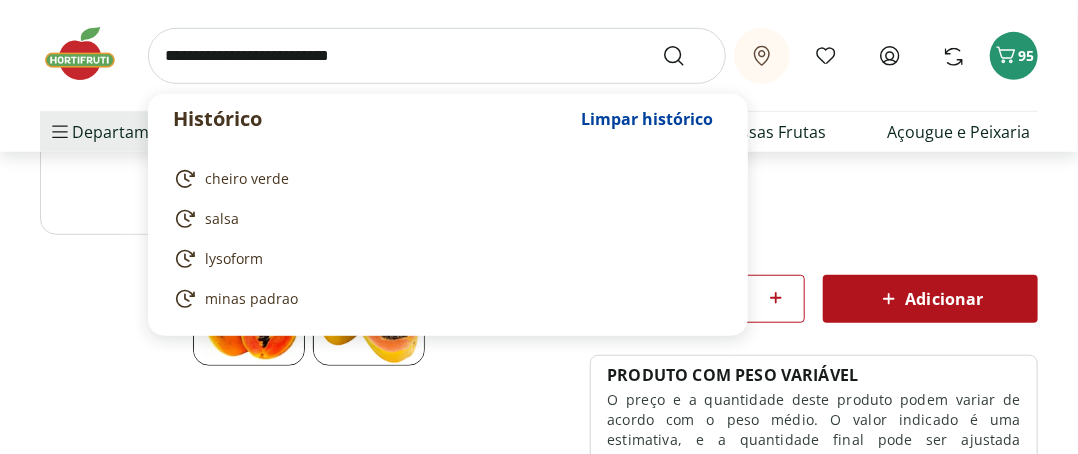 click at bounding box center [437, 56] 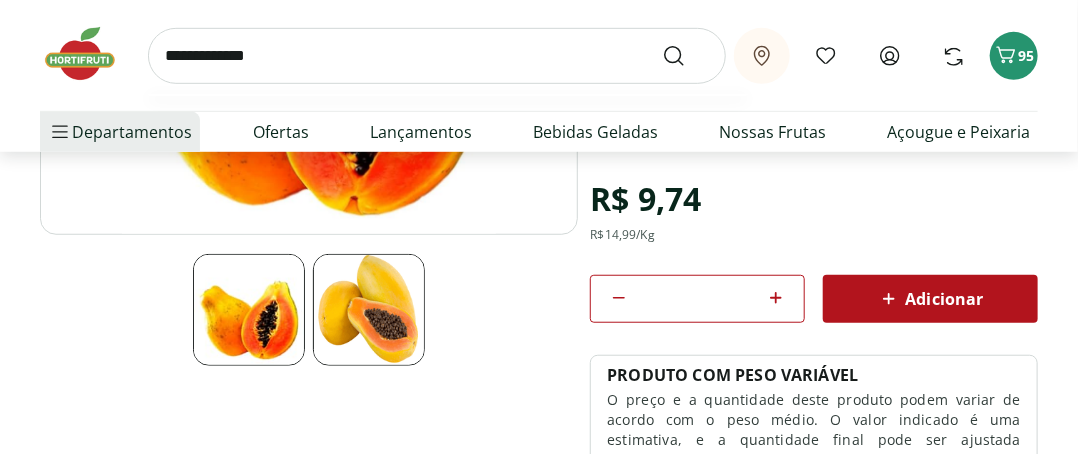 type on "**********" 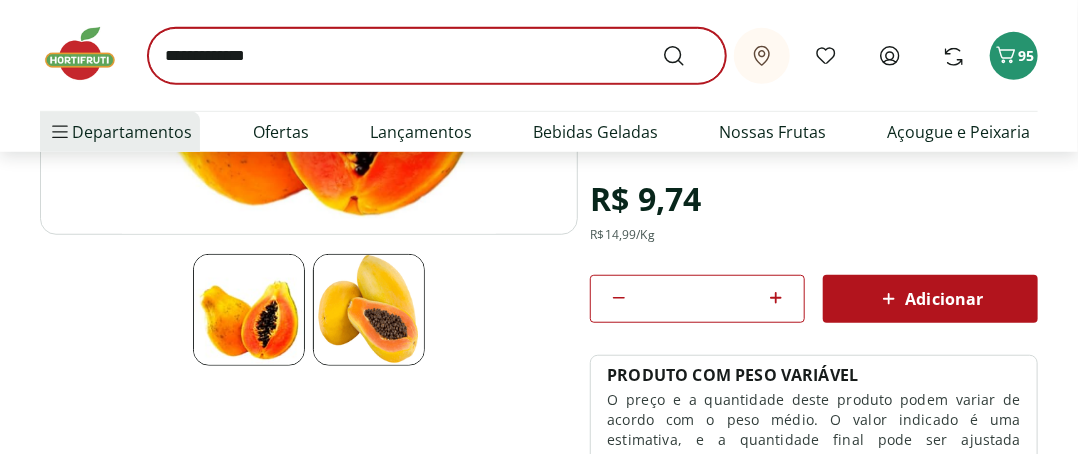 scroll, scrollTop: 0, scrollLeft: 0, axis: both 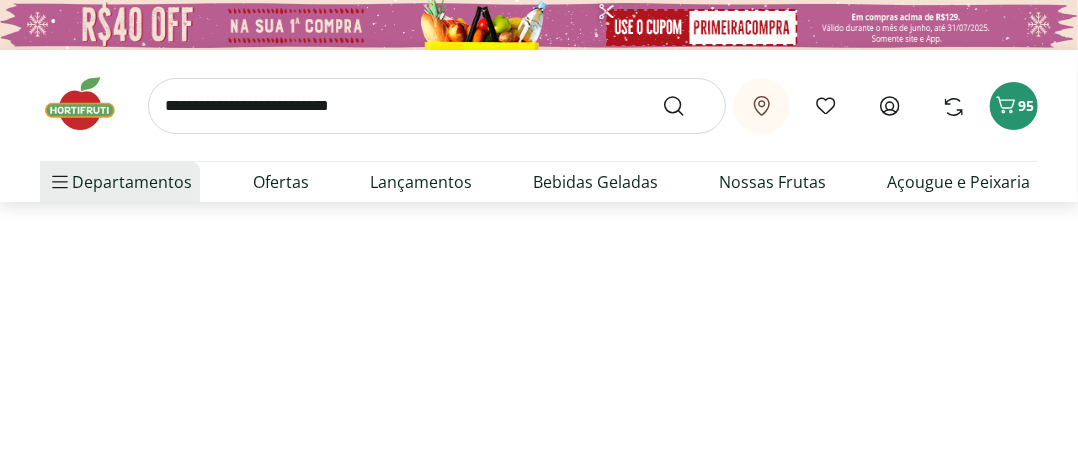 select on "**********" 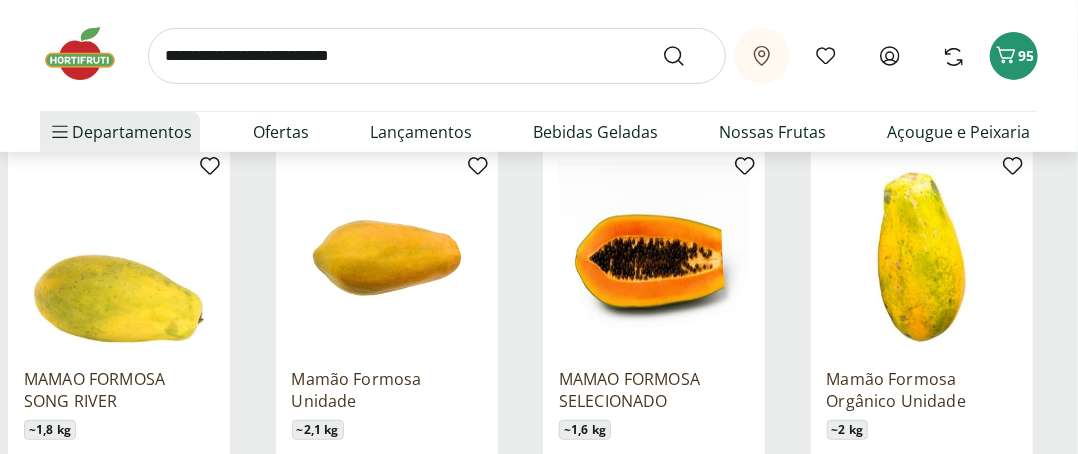 scroll, scrollTop: 200, scrollLeft: 0, axis: vertical 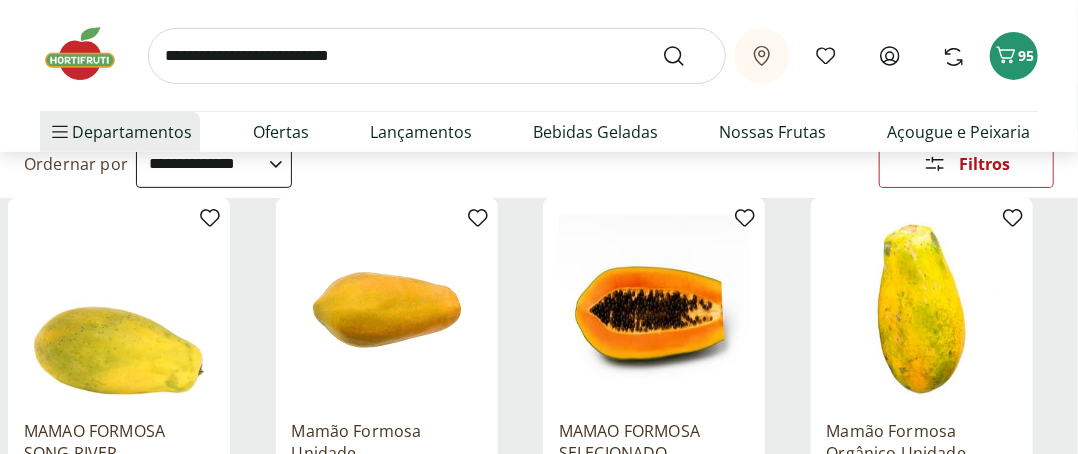 click on "Mamão Formosa Unidade" at bounding box center (387, 442) 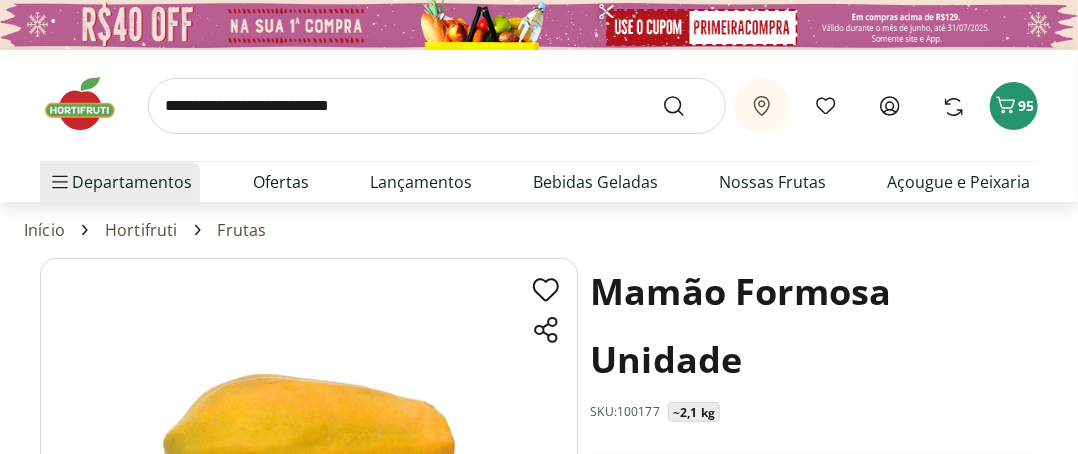scroll, scrollTop: 300, scrollLeft: 0, axis: vertical 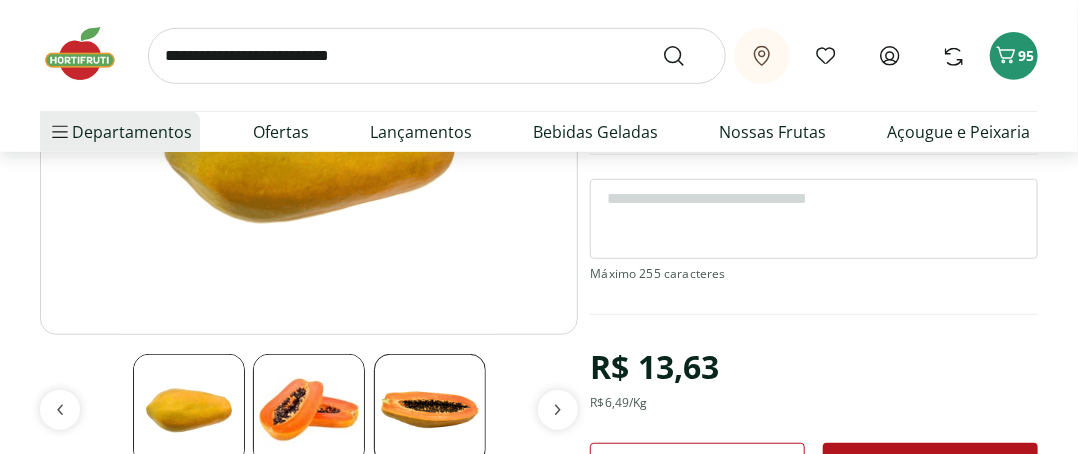click at bounding box center (814, 219) 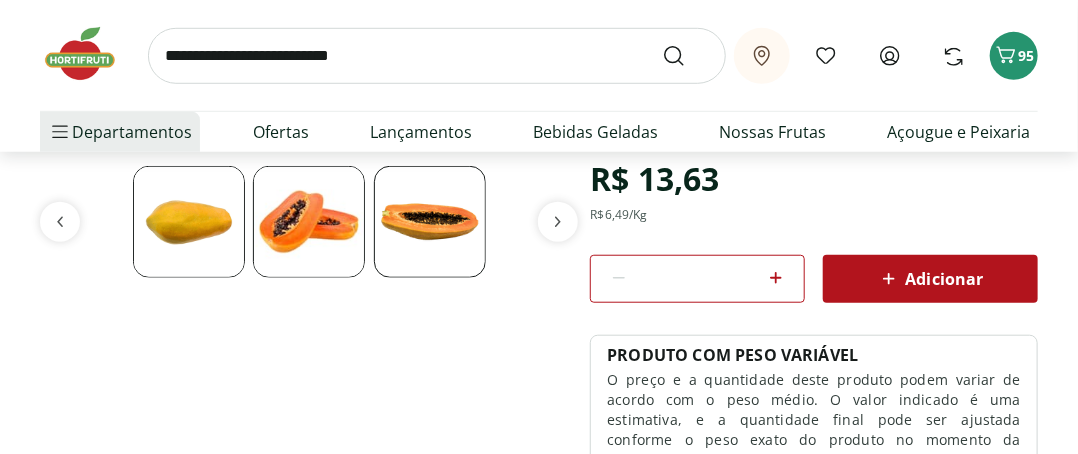 scroll, scrollTop: 500, scrollLeft: 0, axis: vertical 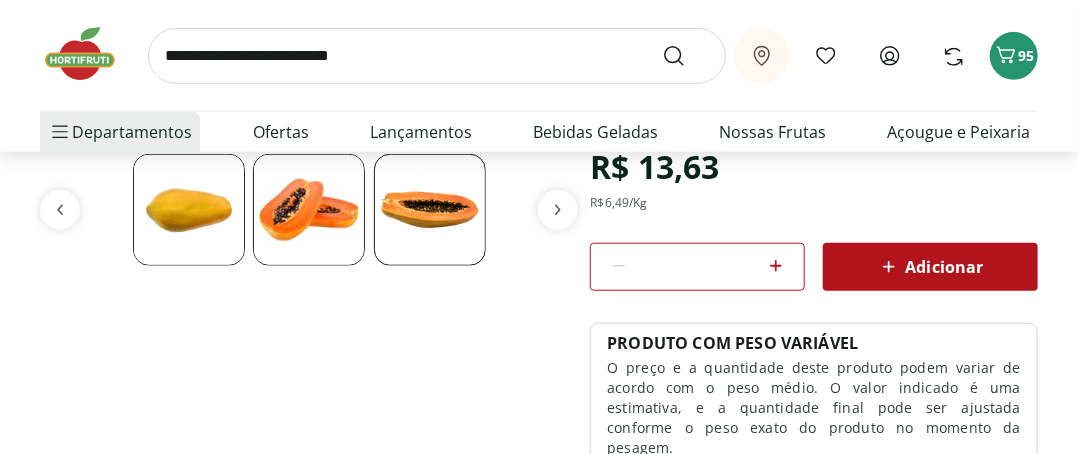type on "******" 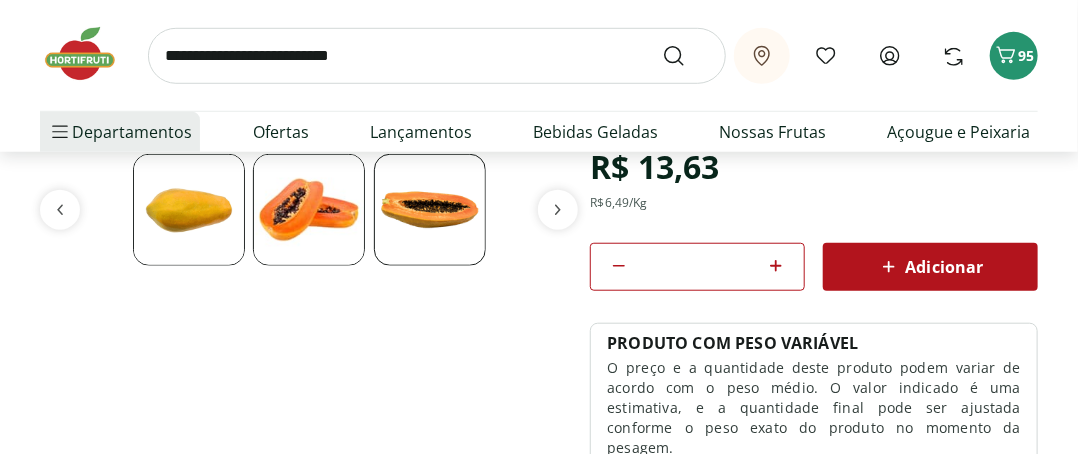 click on "Adicionar" at bounding box center [930, 267] 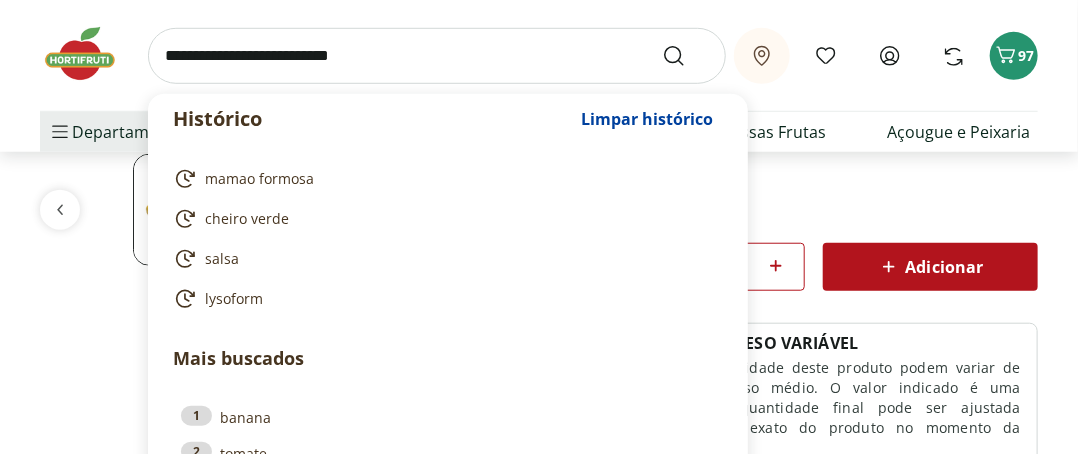 click at bounding box center (437, 56) 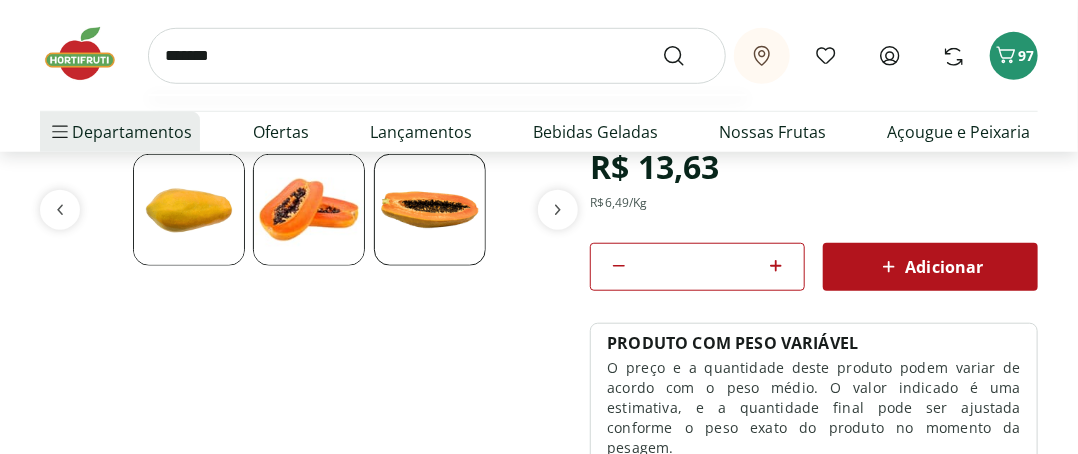 type on "*******" 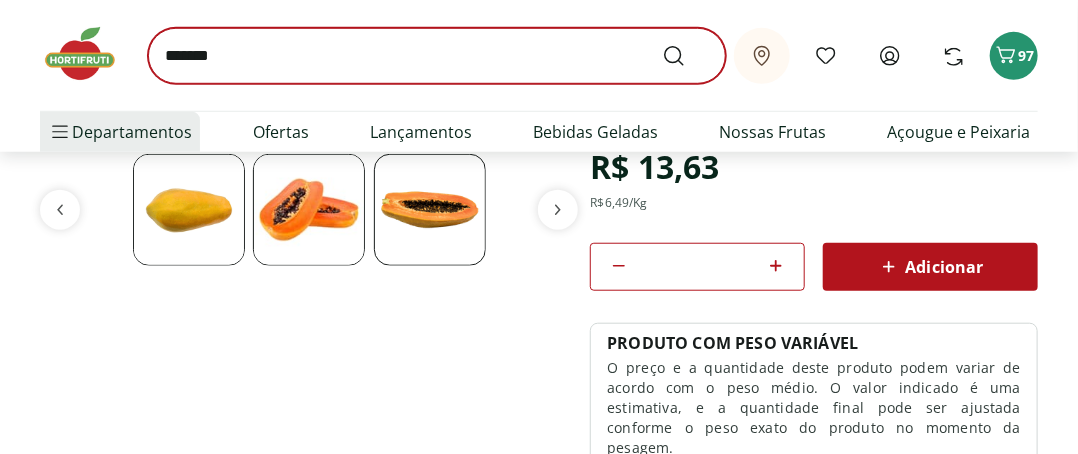scroll, scrollTop: 0, scrollLeft: 0, axis: both 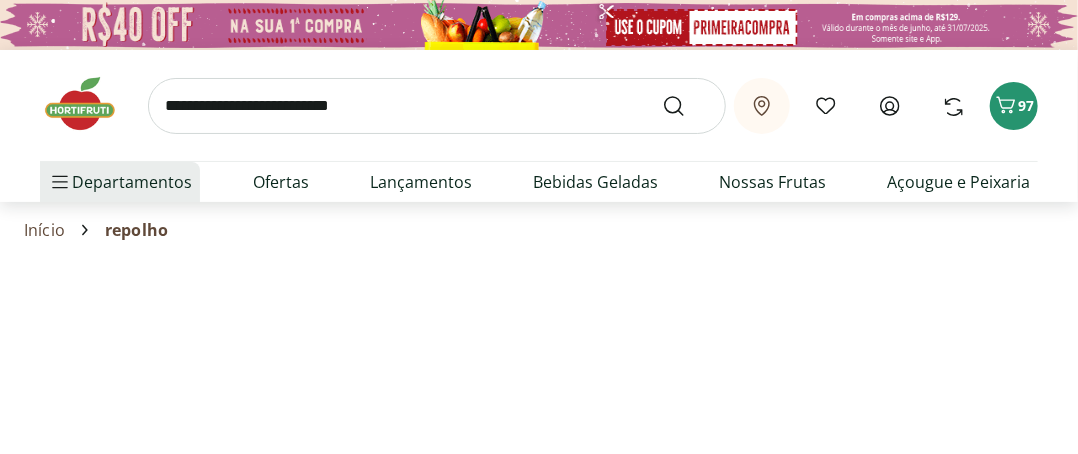 select on "**********" 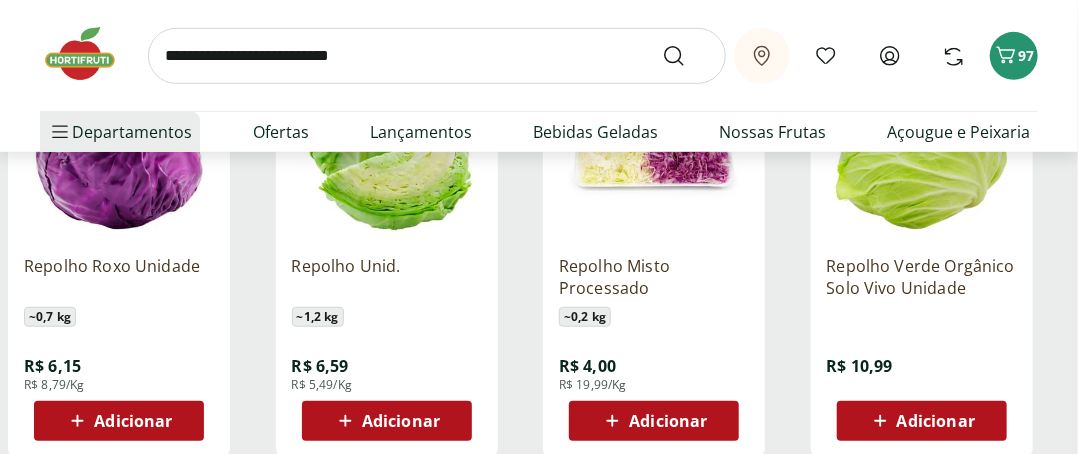 scroll, scrollTop: 400, scrollLeft: 0, axis: vertical 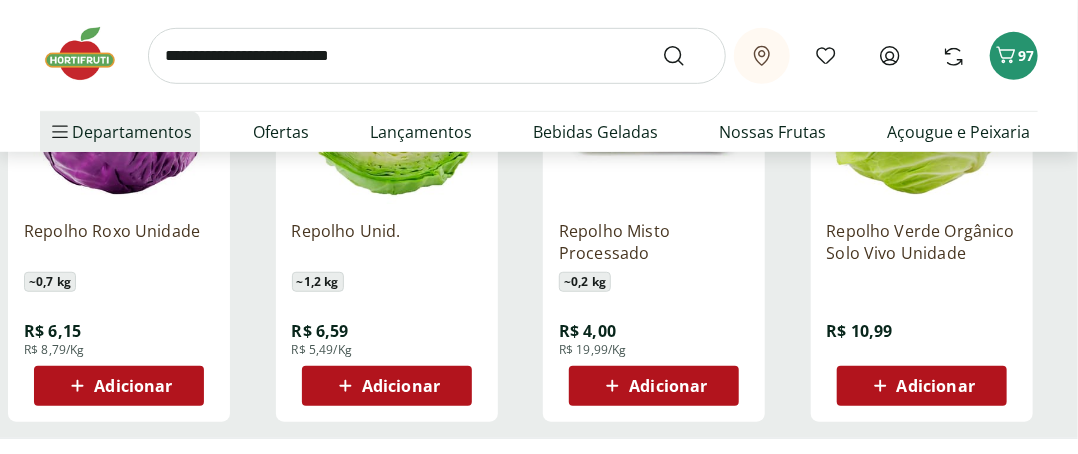 click on "Adicionar" at bounding box center [133, 386] 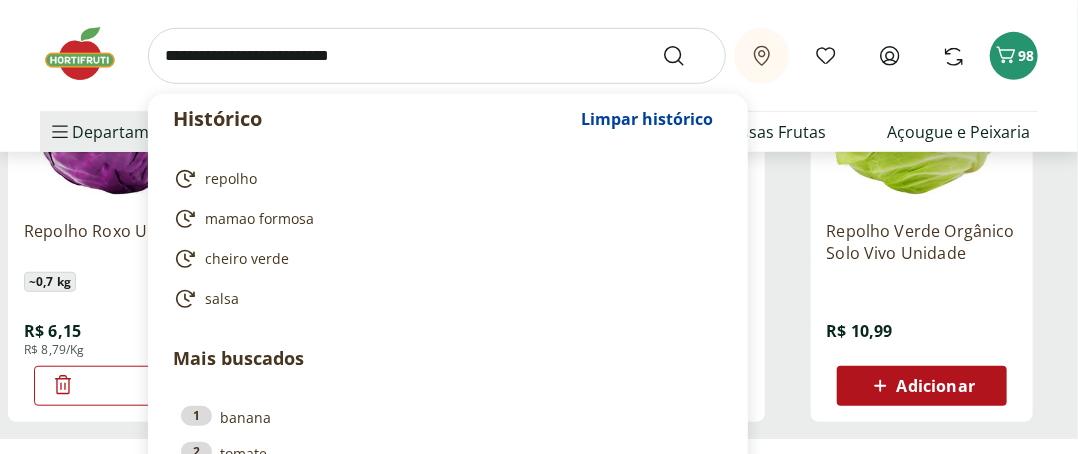 click at bounding box center [437, 56] 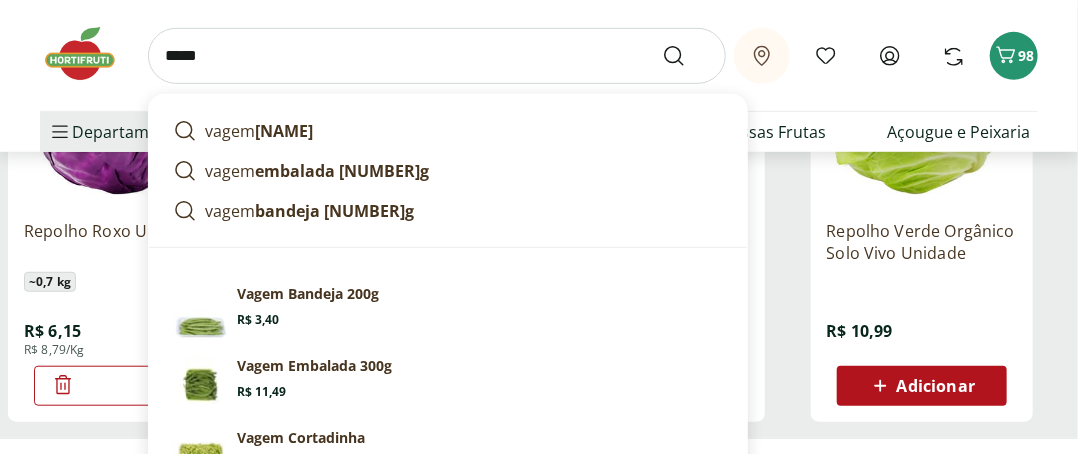 type on "*****" 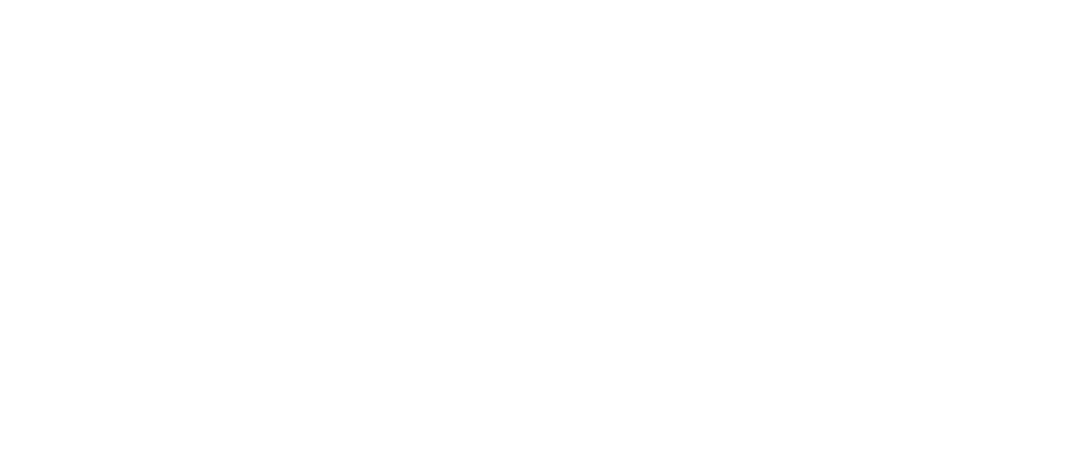scroll, scrollTop: 0, scrollLeft: 0, axis: both 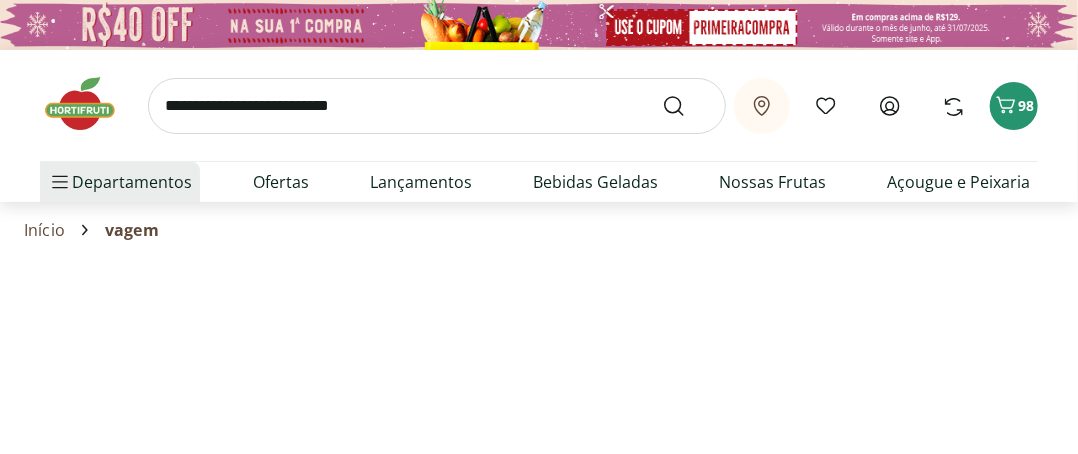 select on "**********" 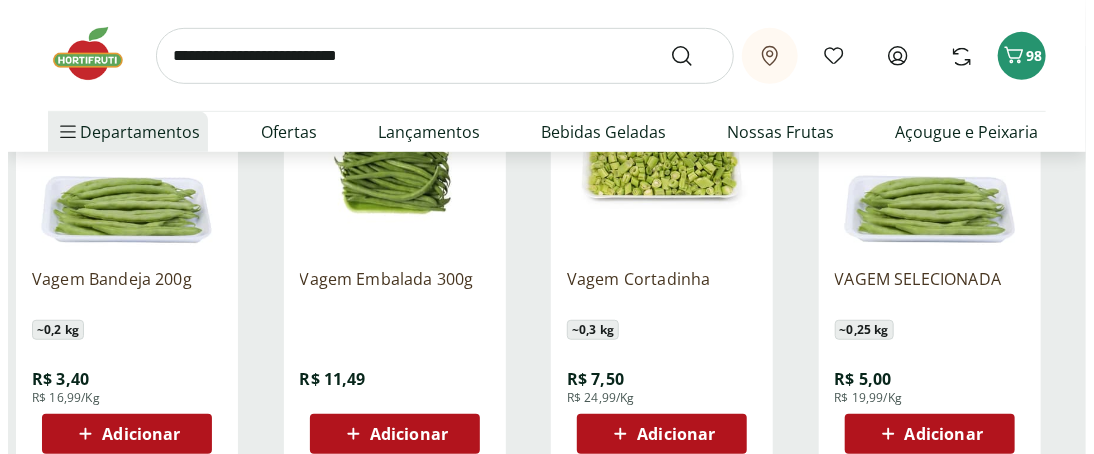 scroll, scrollTop: 400, scrollLeft: 0, axis: vertical 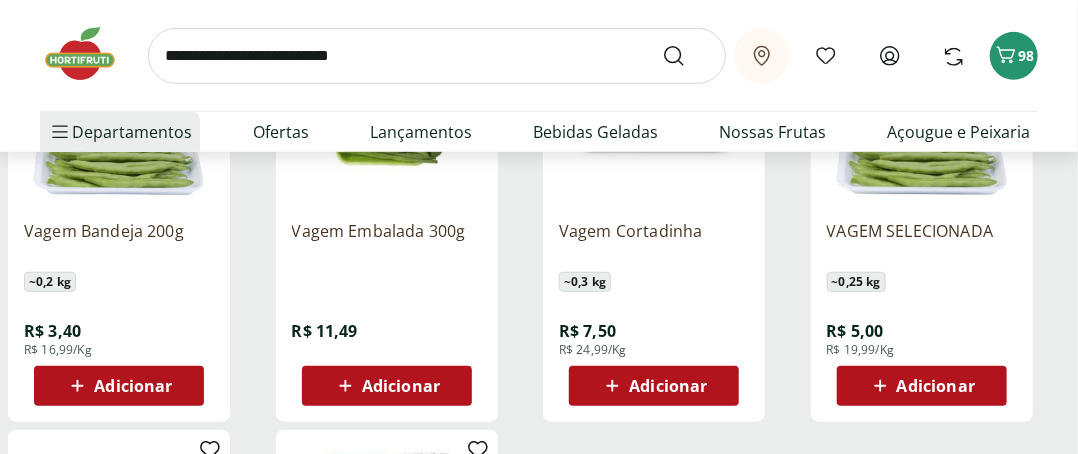 click on "Adicionar" at bounding box center [936, 386] 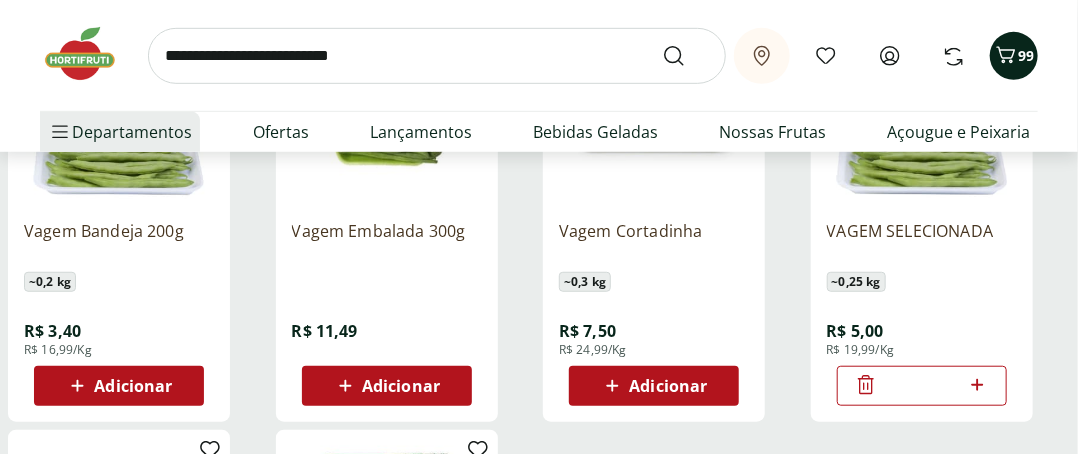 click 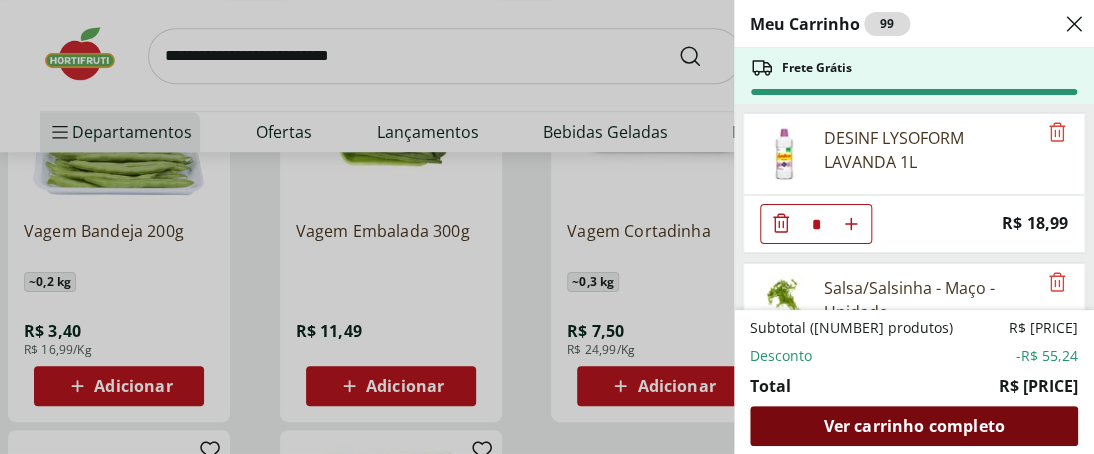 click on "Ver carrinho completo" at bounding box center [913, 426] 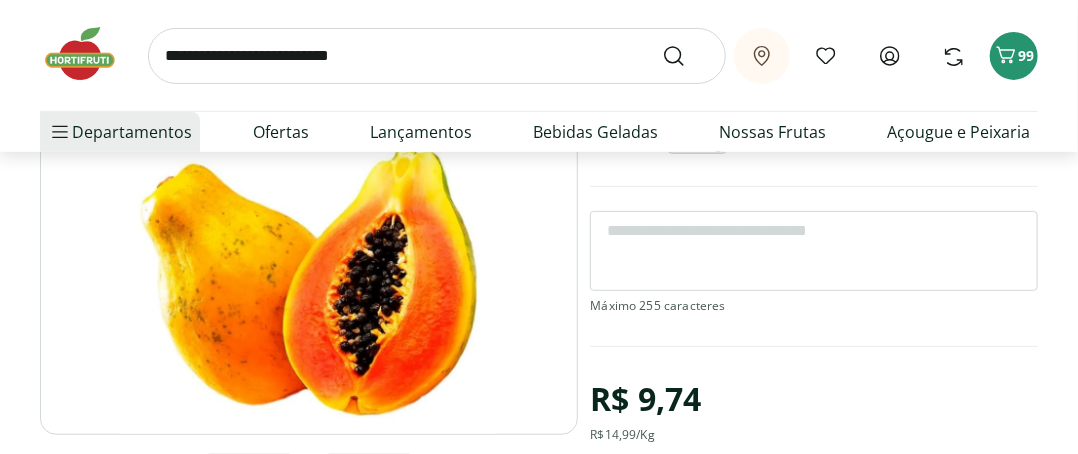 scroll, scrollTop: 400, scrollLeft: 0, axis: vertical 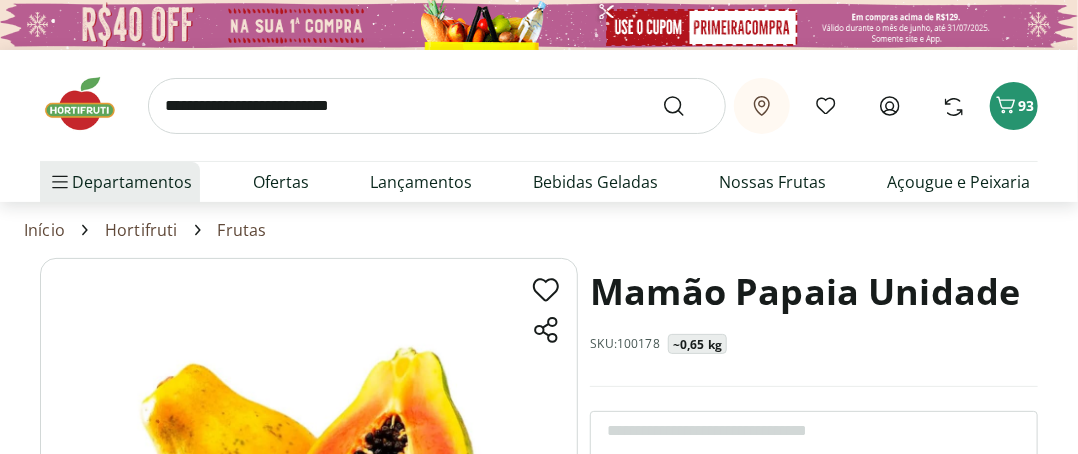 click 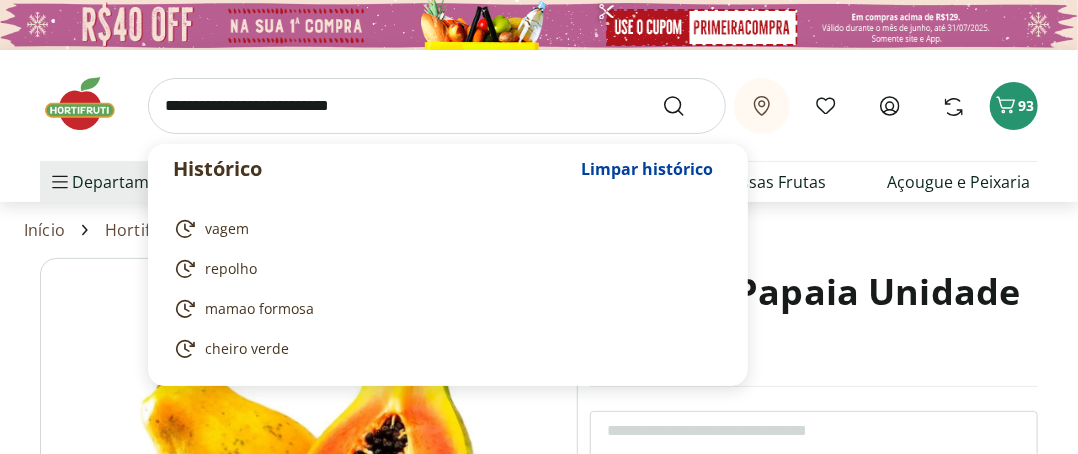 click at bounding box center (437, 106) 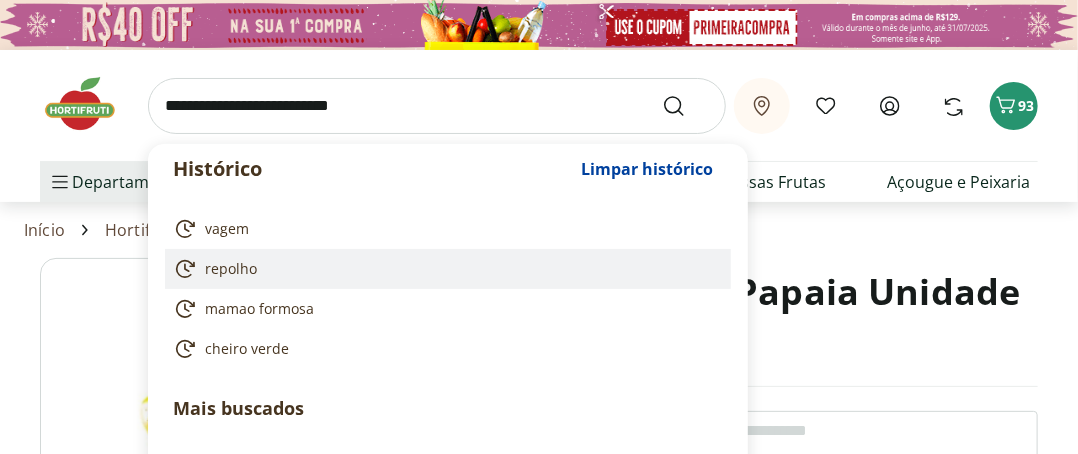 click on "repolho" at bounding box center (231, 269) 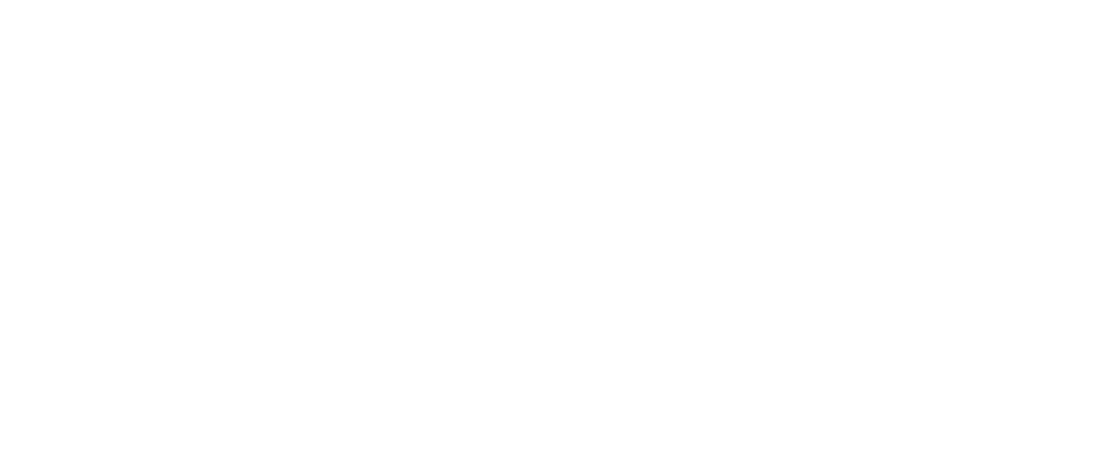 scroll, scrollTop: 0, scrollLeft: 0, axis: both 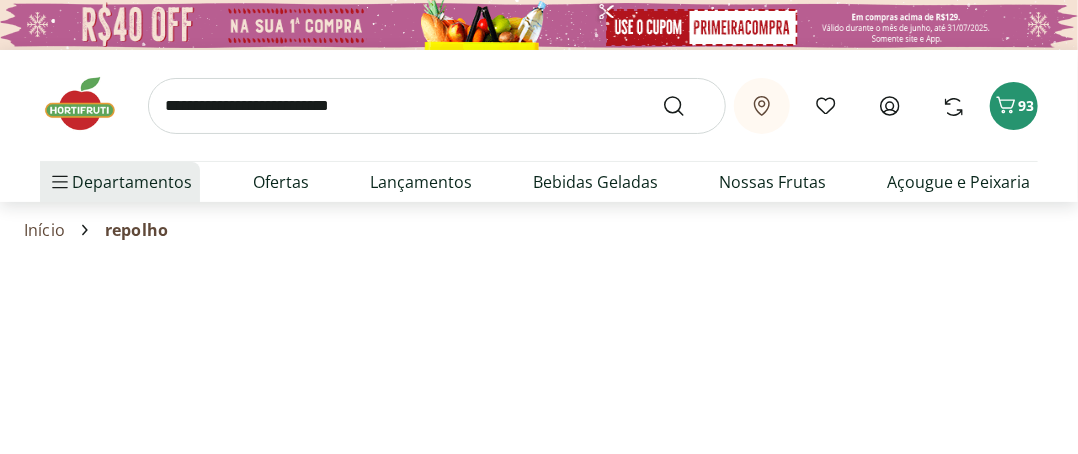 select on "**********" 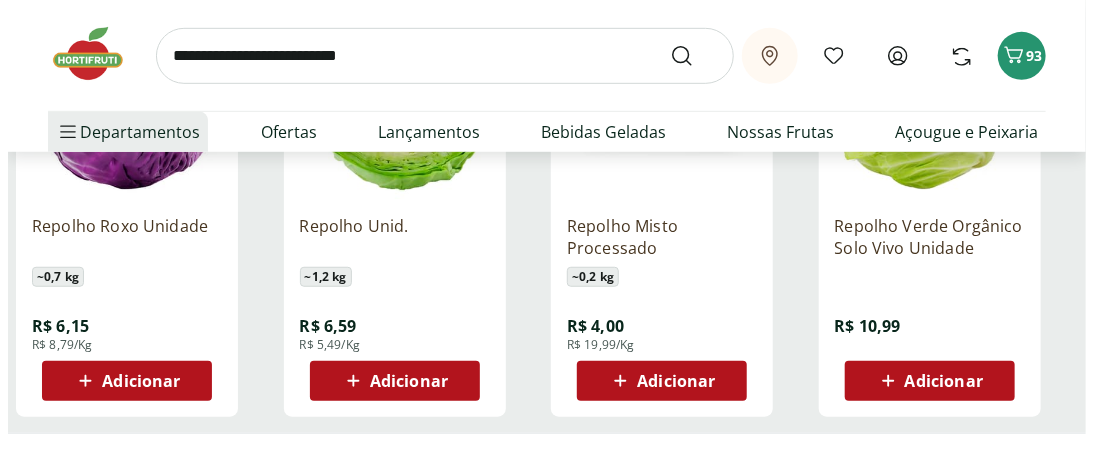 scroll, scrollTop: 500, scrollLeft: 0, axis: vertical 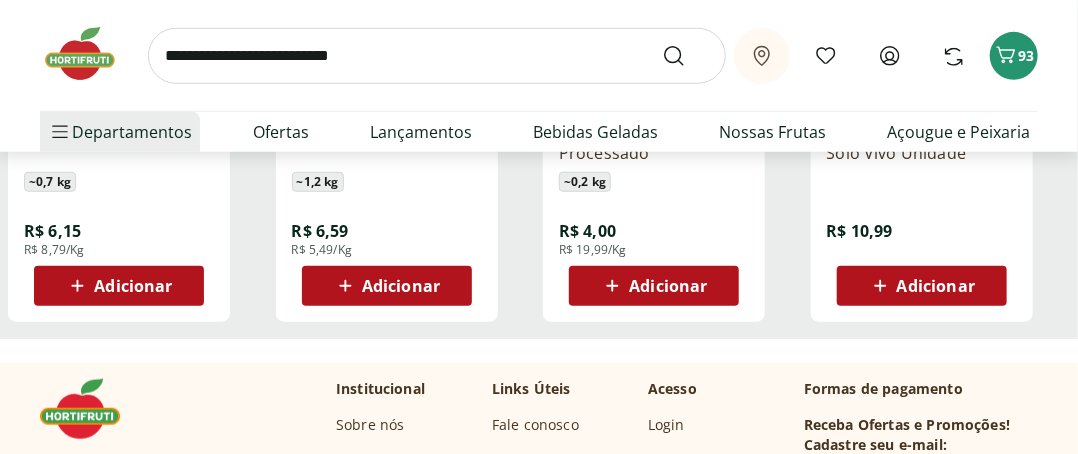 click on "Adicionar" at bounding box center (133, 286) 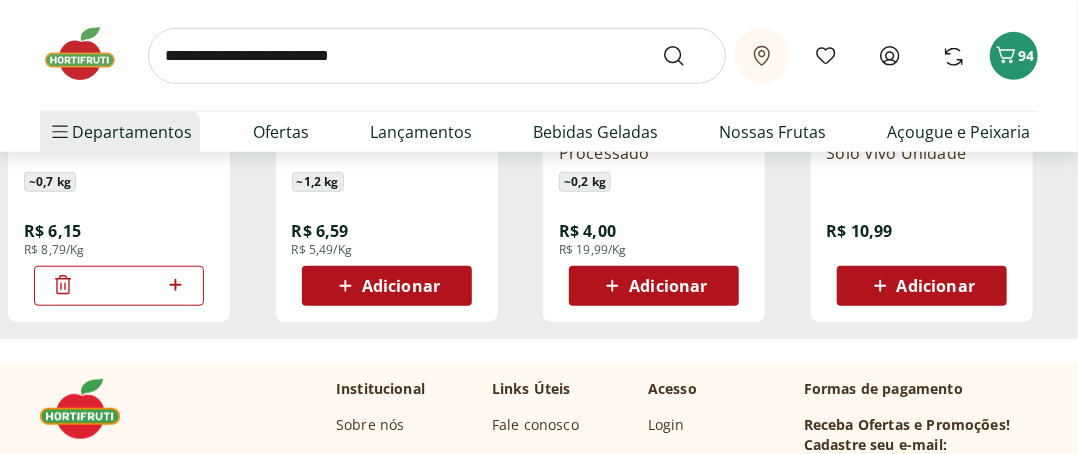 click 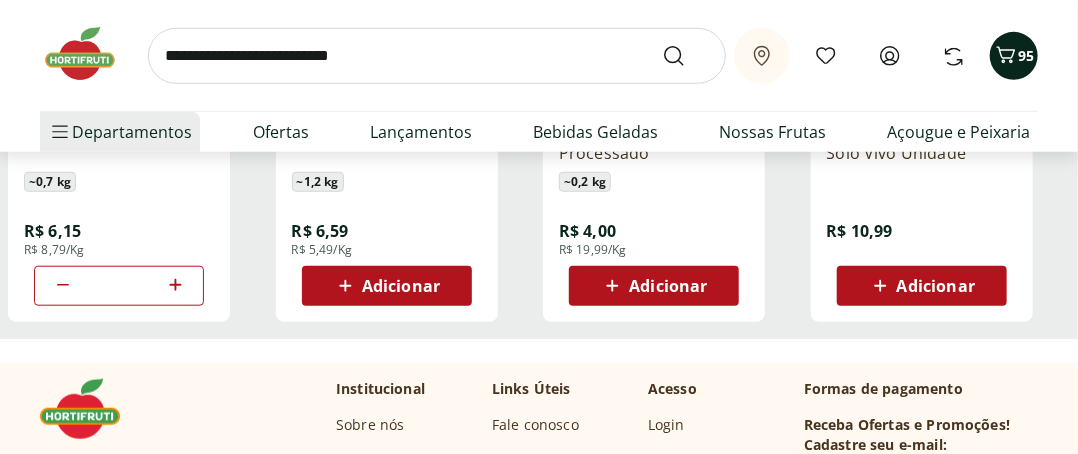 click 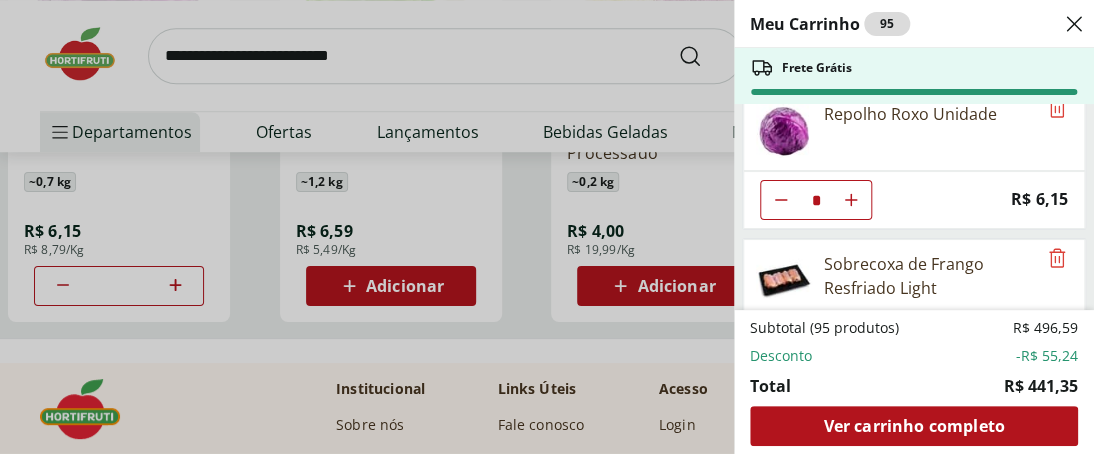 scroll, scrollTop: 500, scrollLeft: 0, axis: vertical 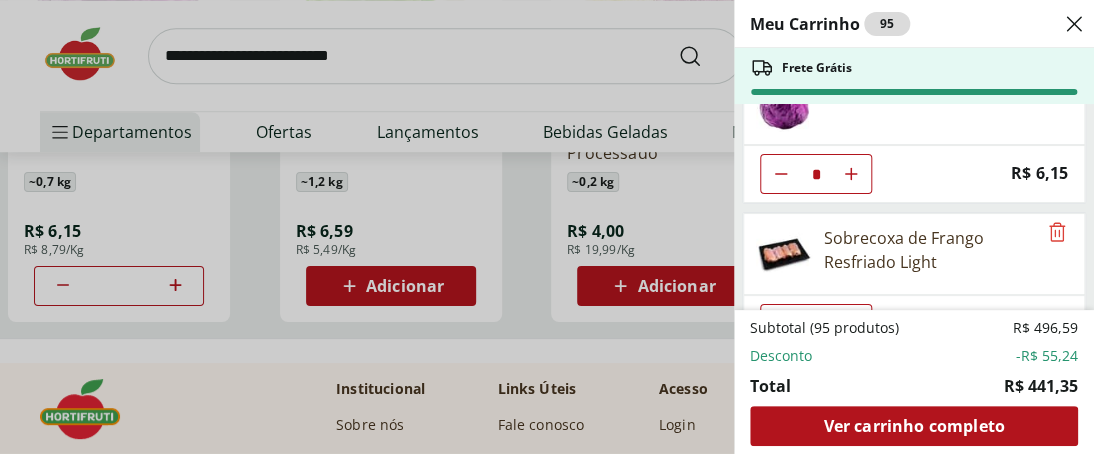 drag, startPoint x: 780, startPoint y: 167, endPoint x: 818, endPoint y: 191, distance: 44.94441 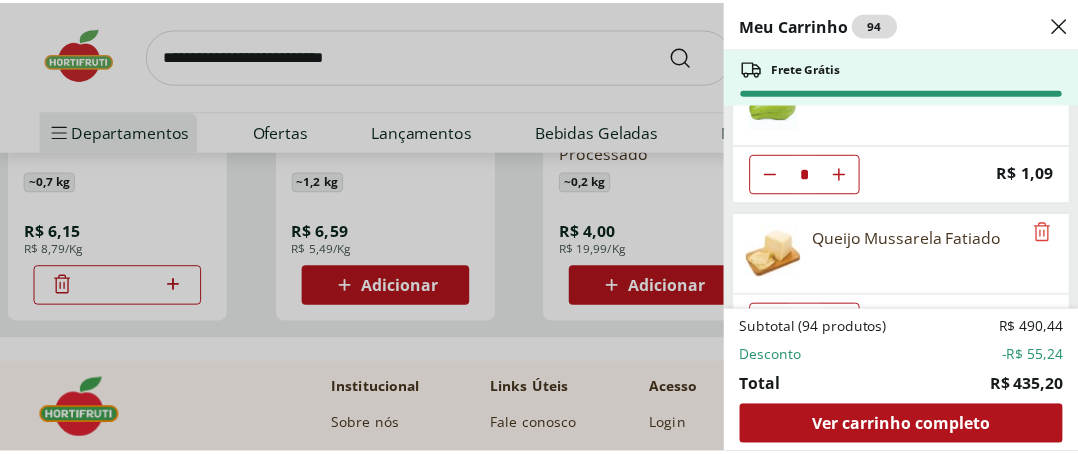 scroll, scrollTop: 4414, scrollLeft: 0, axis: vertical 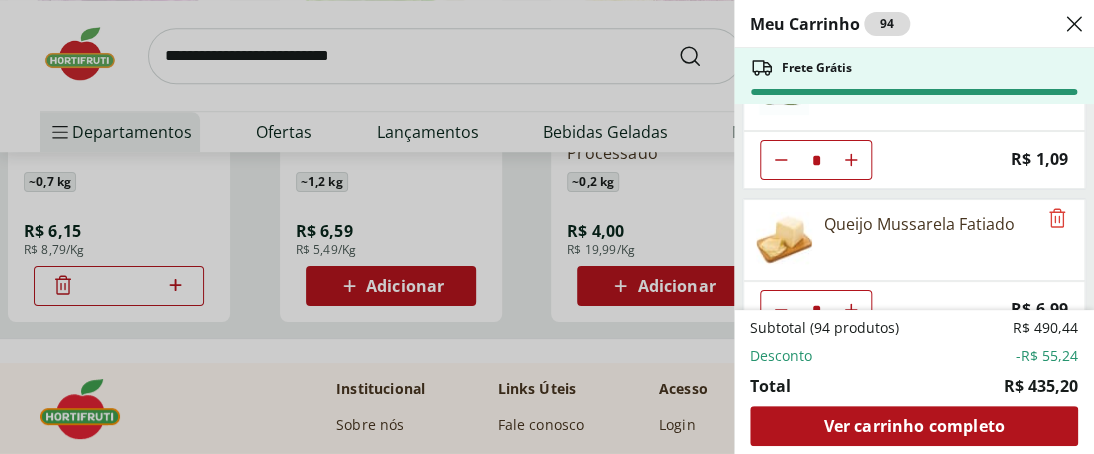 click 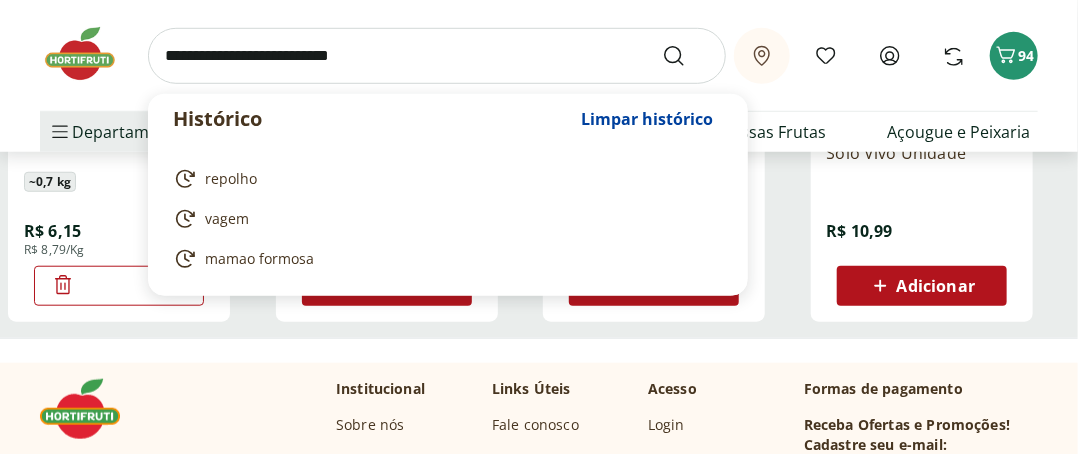 click at bounding box center [437, 56] 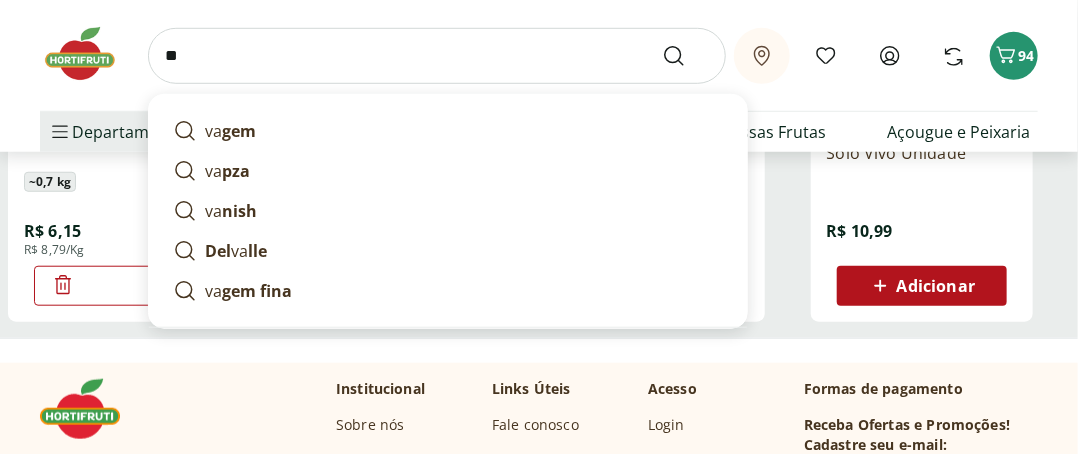 click on "gem" at bounding box center [239, 131] 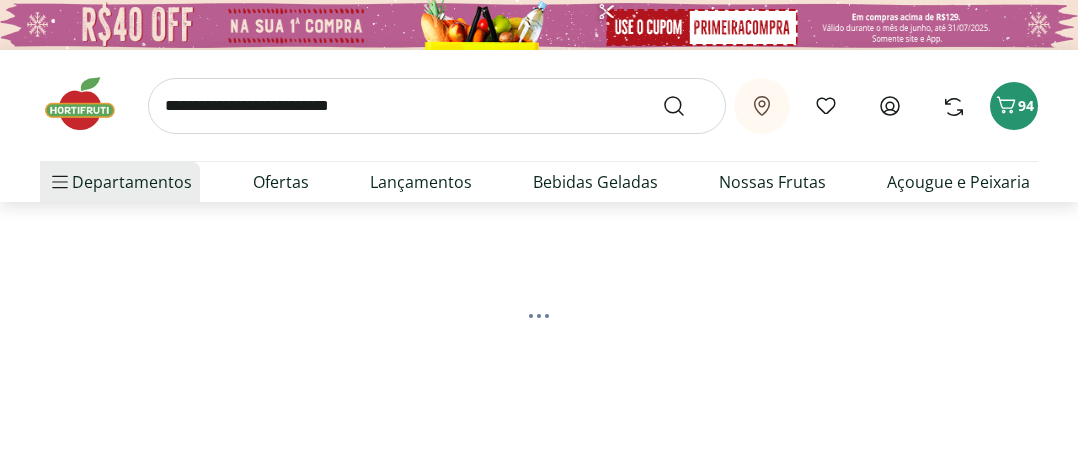 scroll, scrollTop: 0, scrollLeft: 0, axis: both 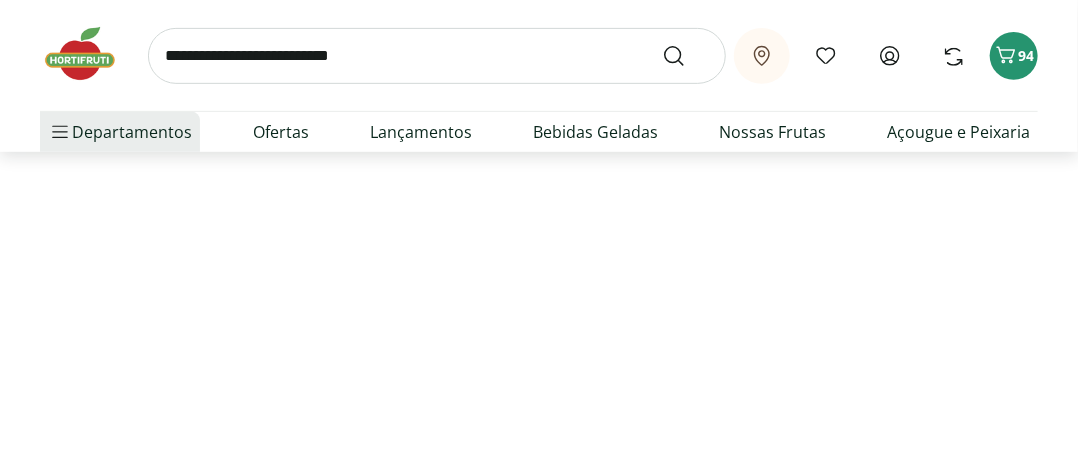 select on "**********" 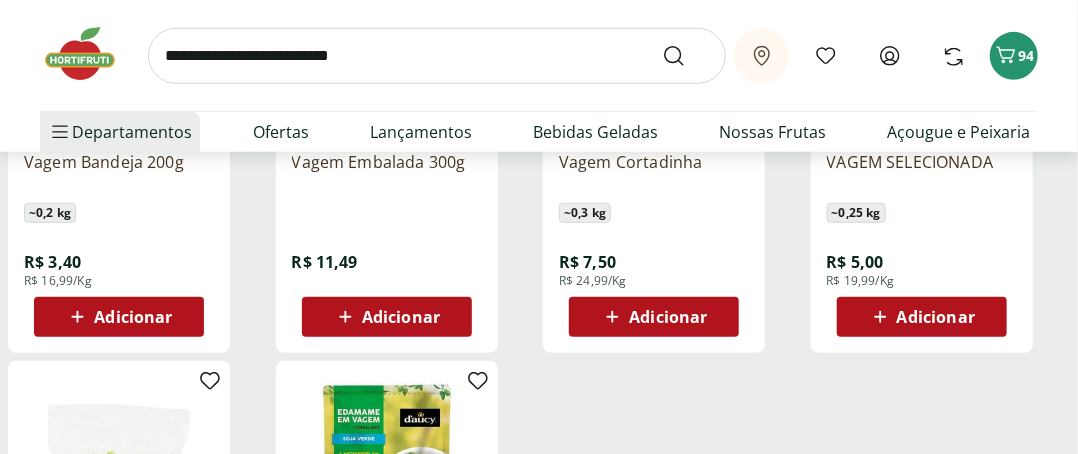 scroll, scrollTop: 500, scrollLeft: 0, axis: vertical 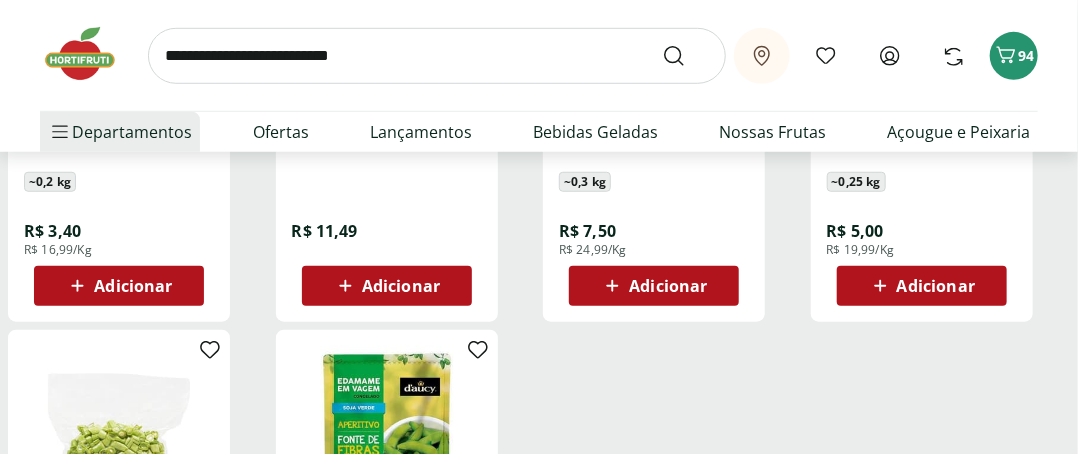 click on "Adicionar" at bounding box center (936, 286) 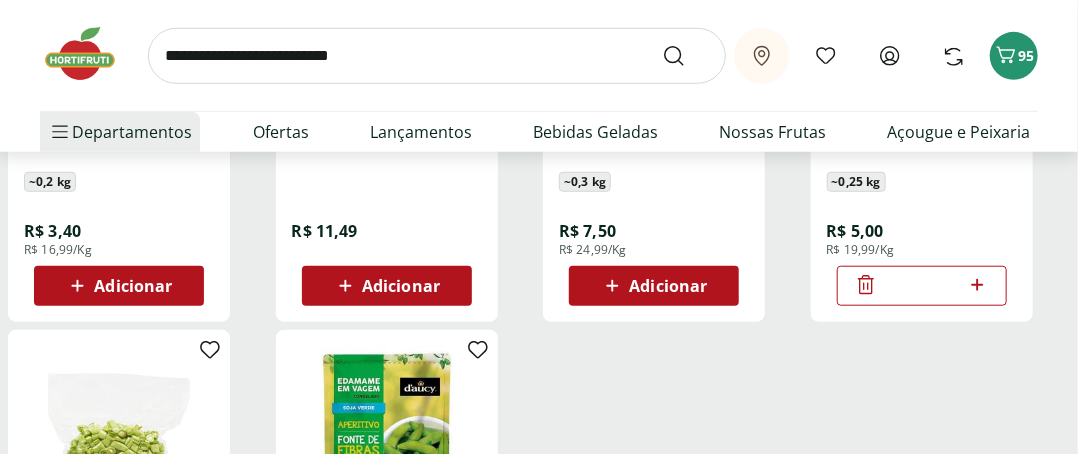click 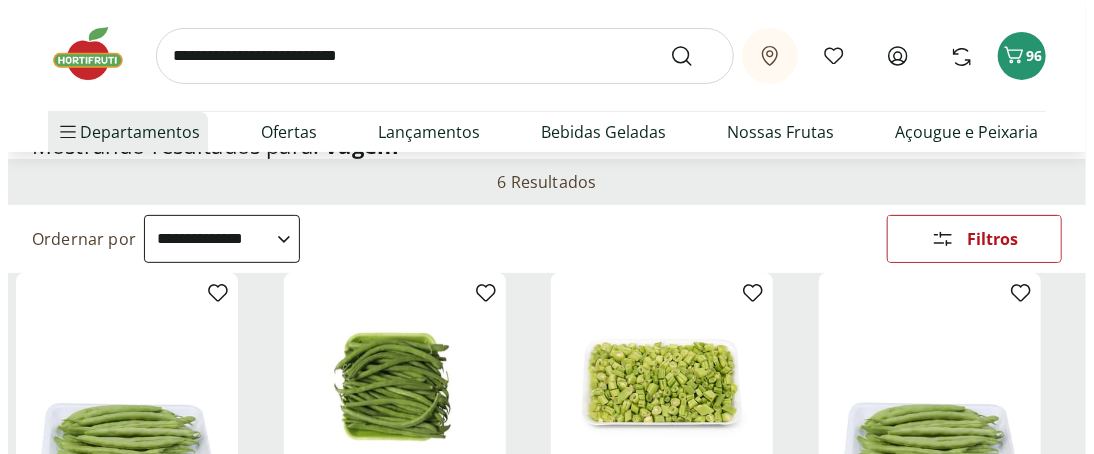 scroll, scrollTop: 0, scrollLeft: 0, axis: both 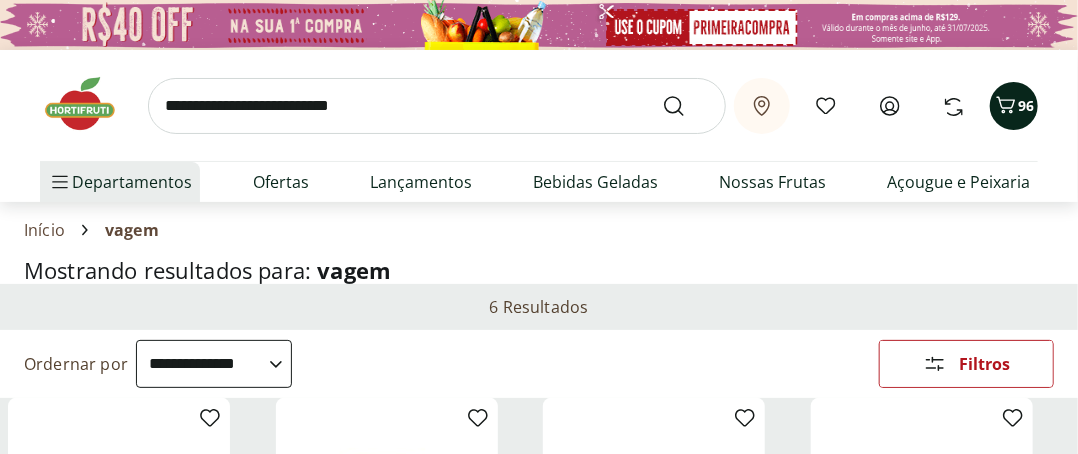 click 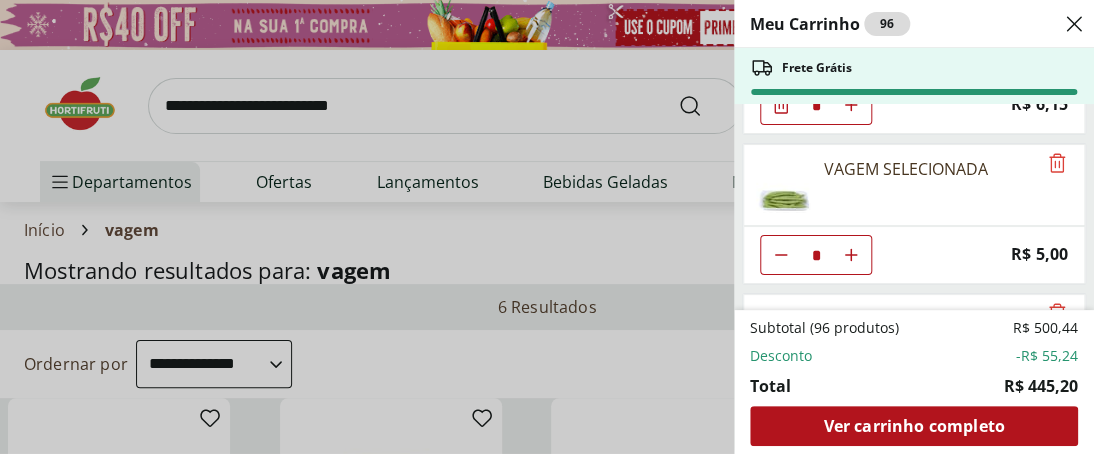 scroll, scrollTop: 600, scrollLeft: 0, axis: vertical 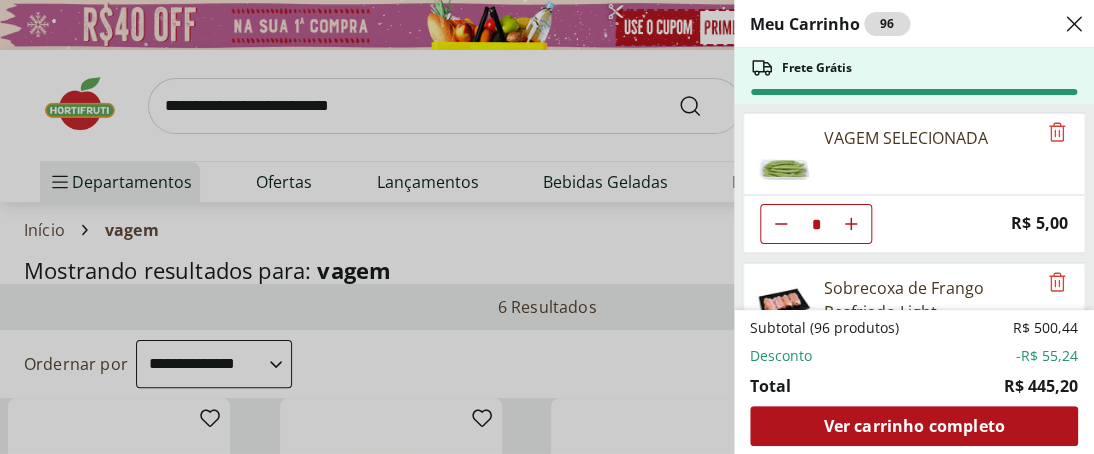 click 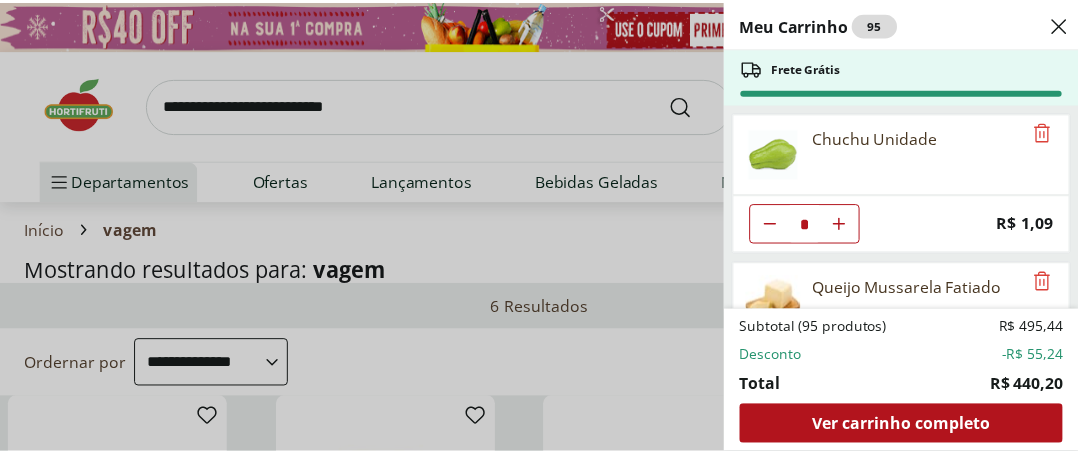 scroll, scrollTop: 4563, scrollLeft: 0, axis: vertical 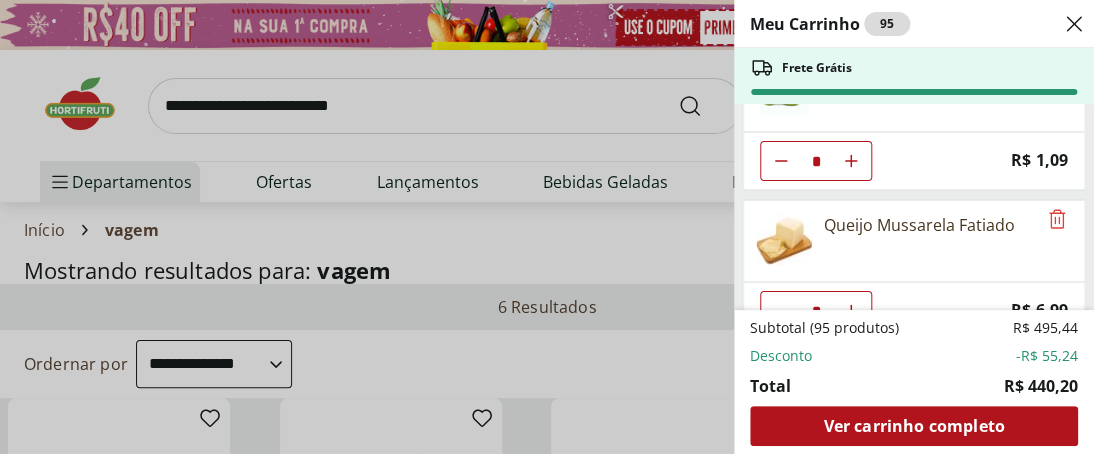 drag, startPoint x: 1072, startPoint y: 23, endPoint x: 1040, endPoint y: 27, distance: 32.24903 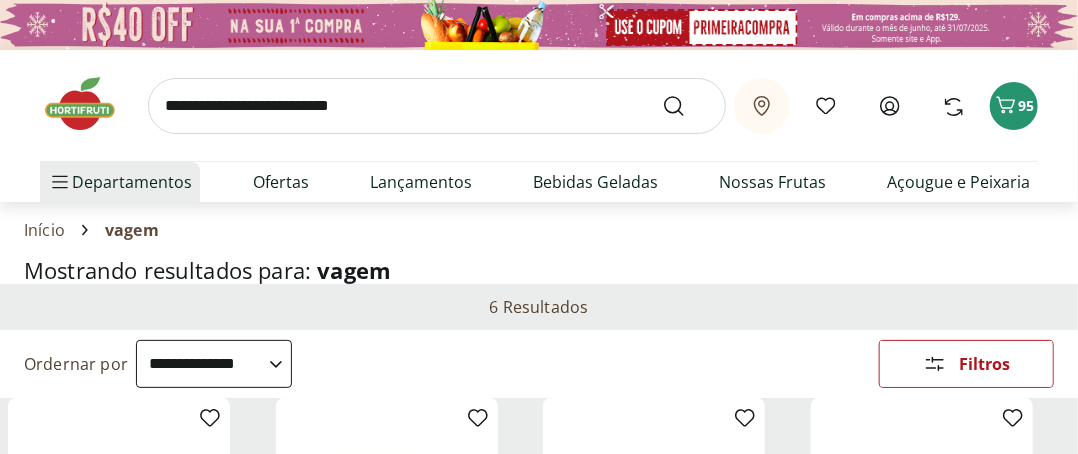 click at bounding box center [437, 106] 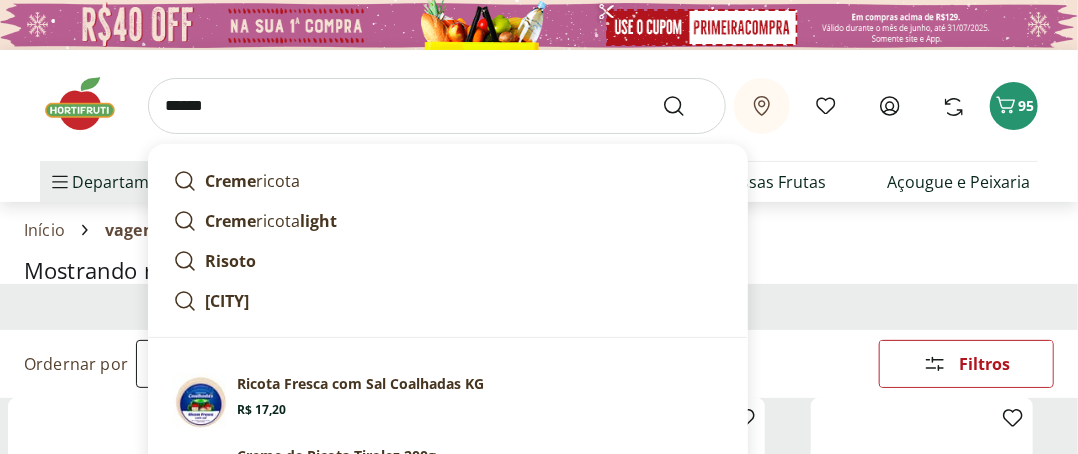 type on "******" 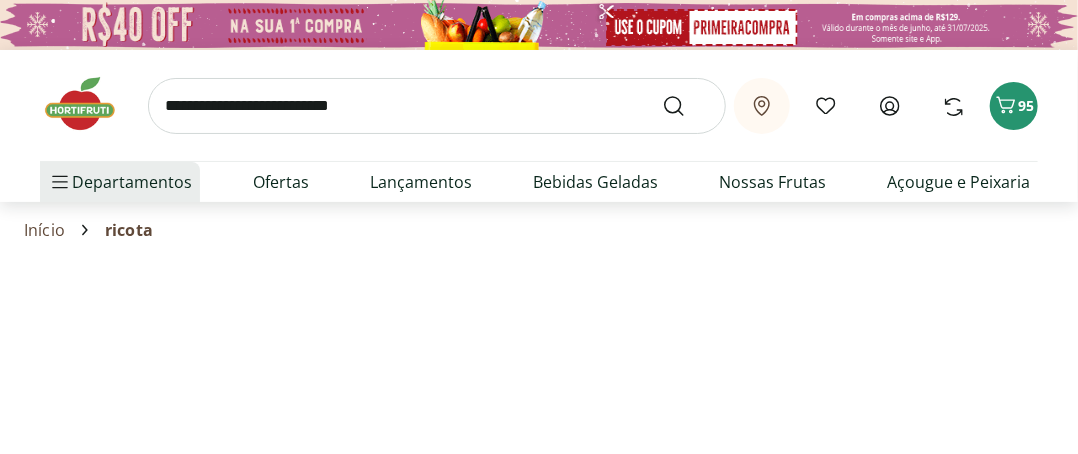 select on "**********" 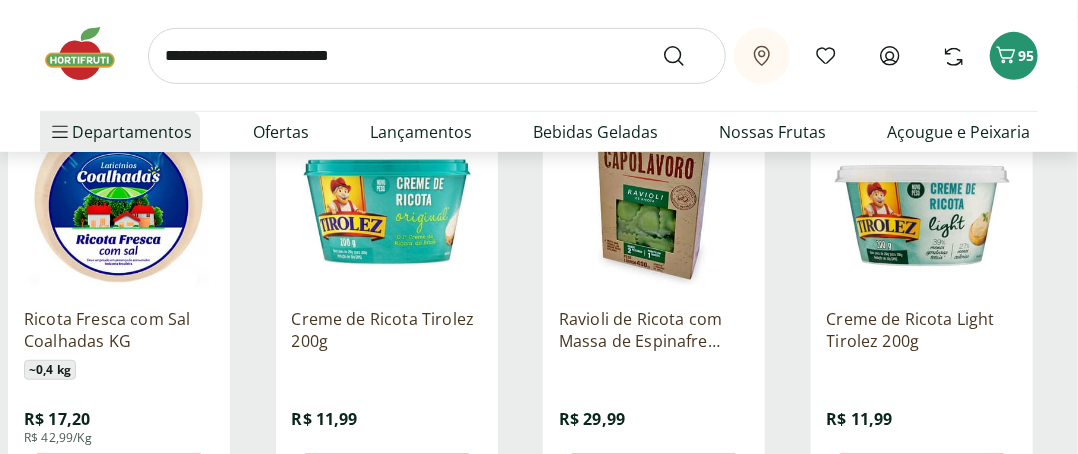 scroll, scrollTop: 400, scrollLeft: 0, axis: vertical 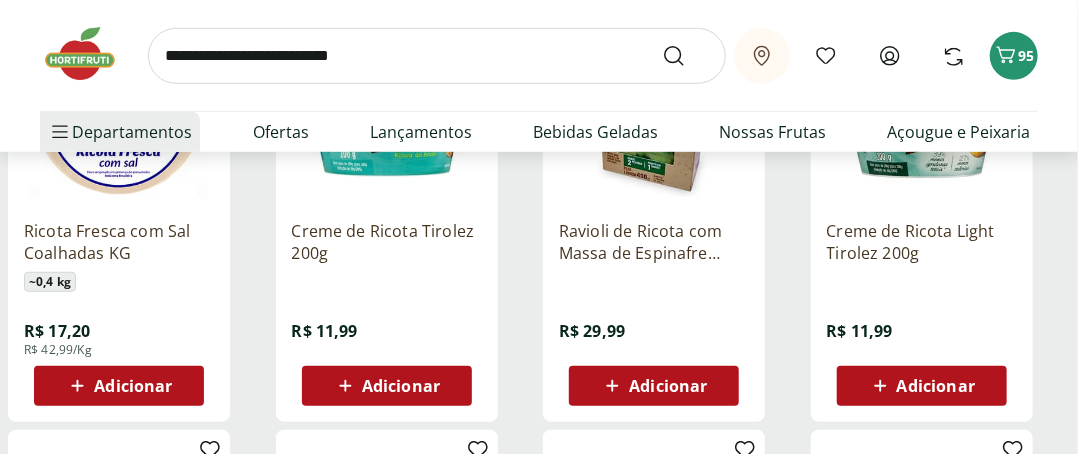 click on "Adicionar" at bounding box center (668, 386) 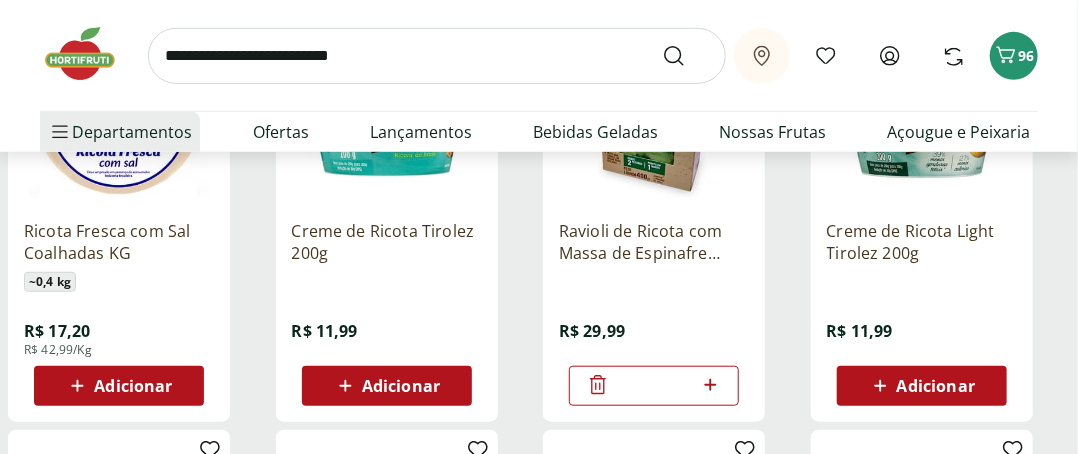 click 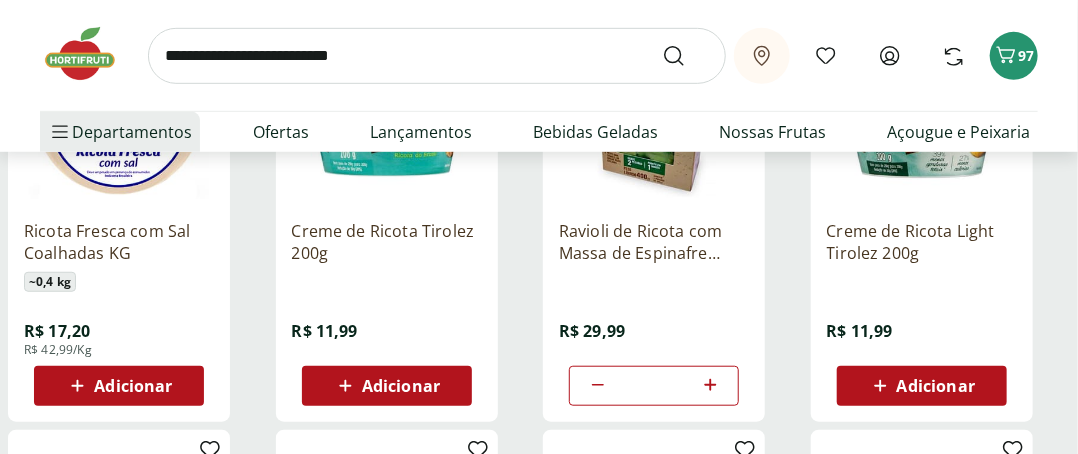 click on "Adicionar" at bounding box center (133, 386) 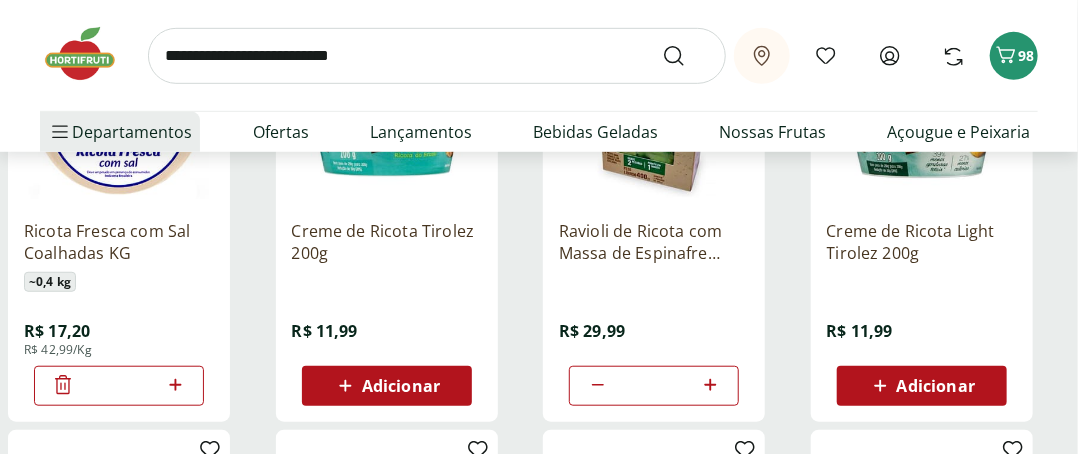 click 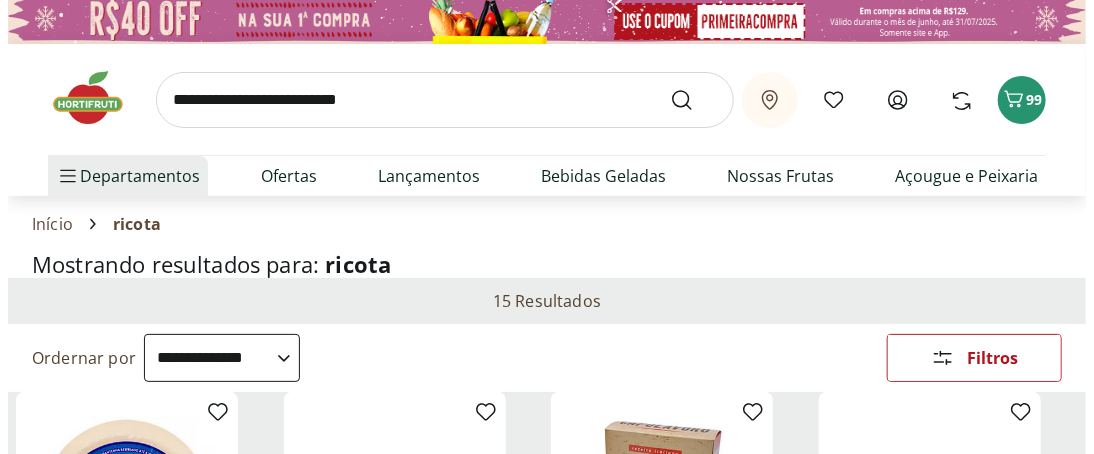 scroll, scrollTop: 0, scrollLeft: 0, axis: both 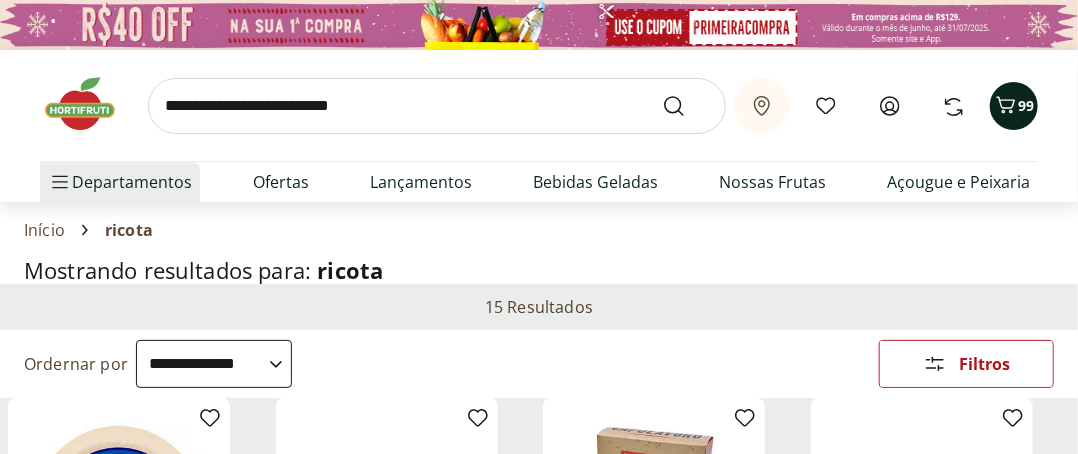 click 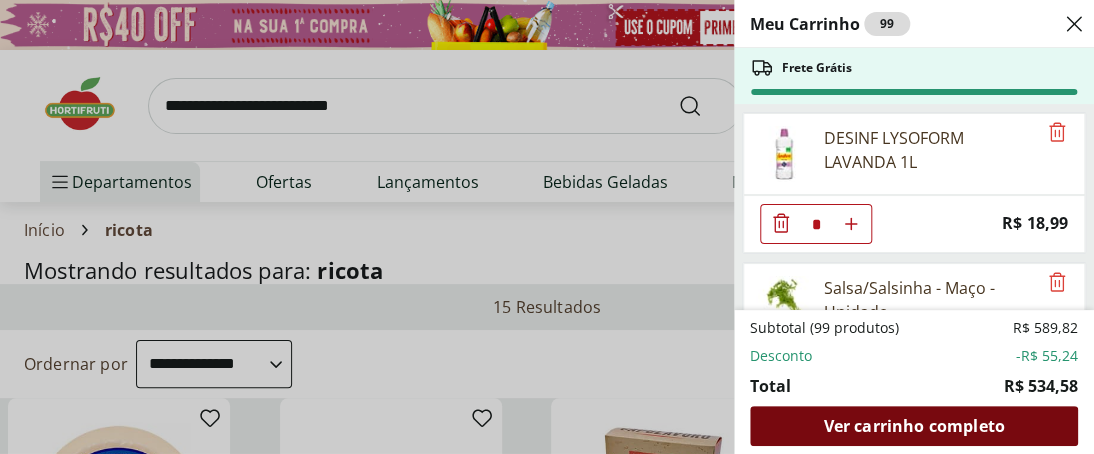 click on "Ver carrinho completo" at bounding box center (913, 426) 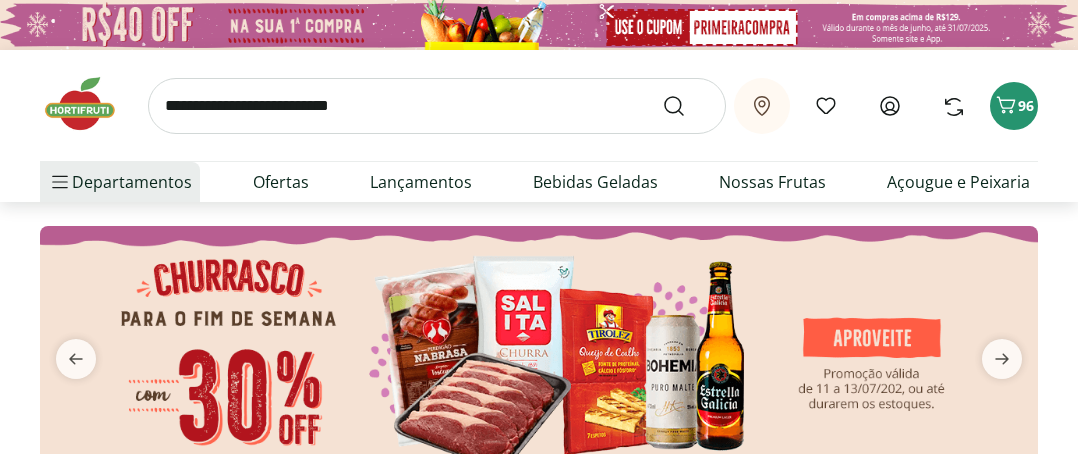 scroll, scrollTop: 0, scrollLeft: 0, axis: both 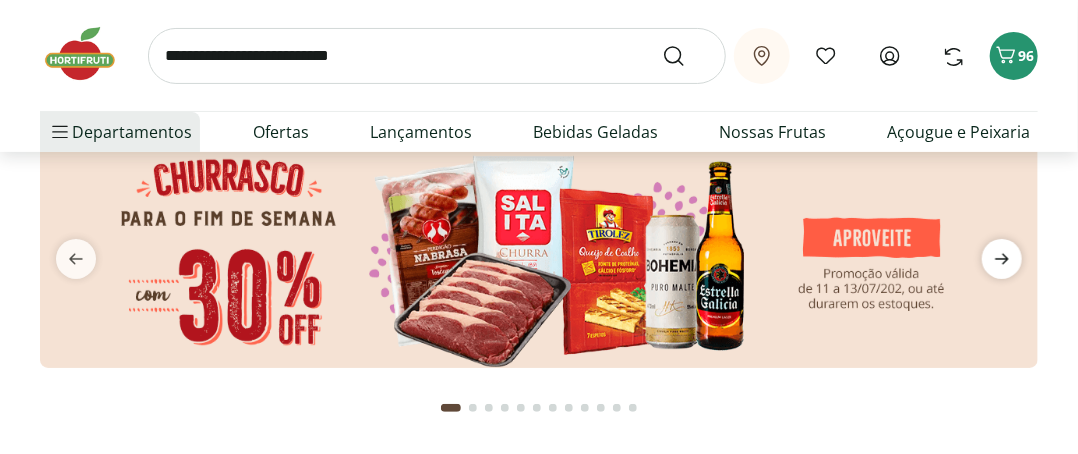 click 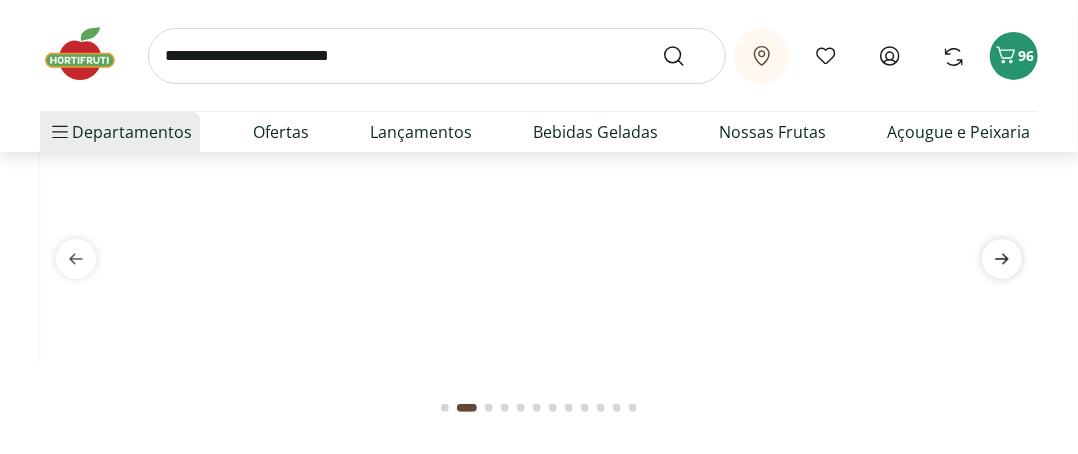 click 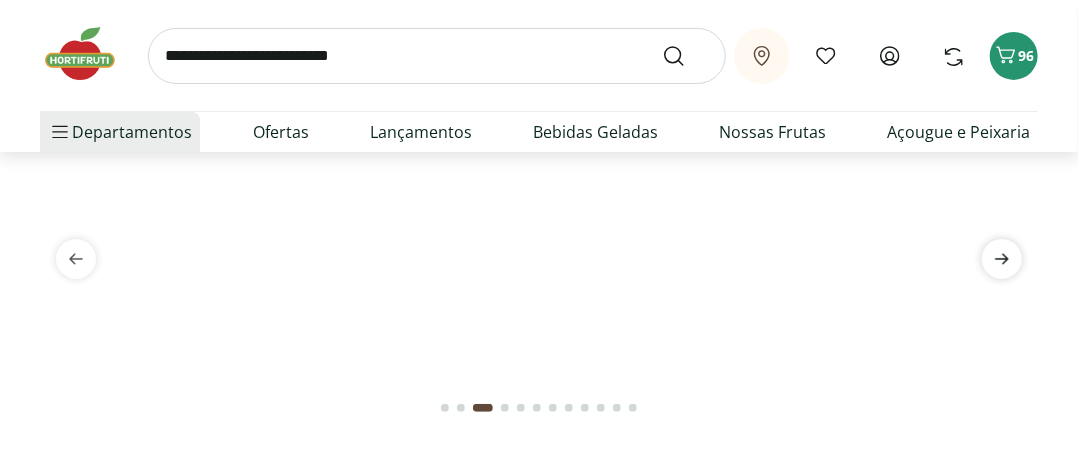 type on "*" 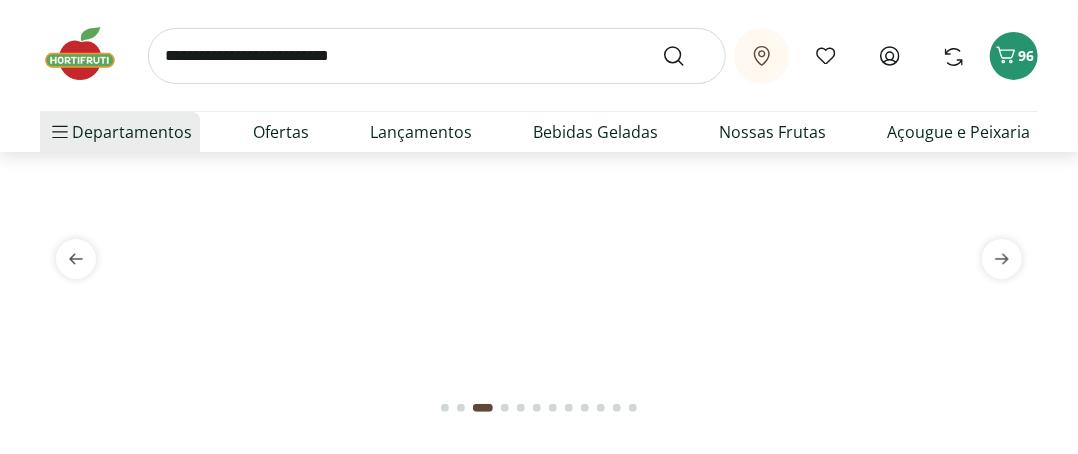 click at bounding box center [539, 126] 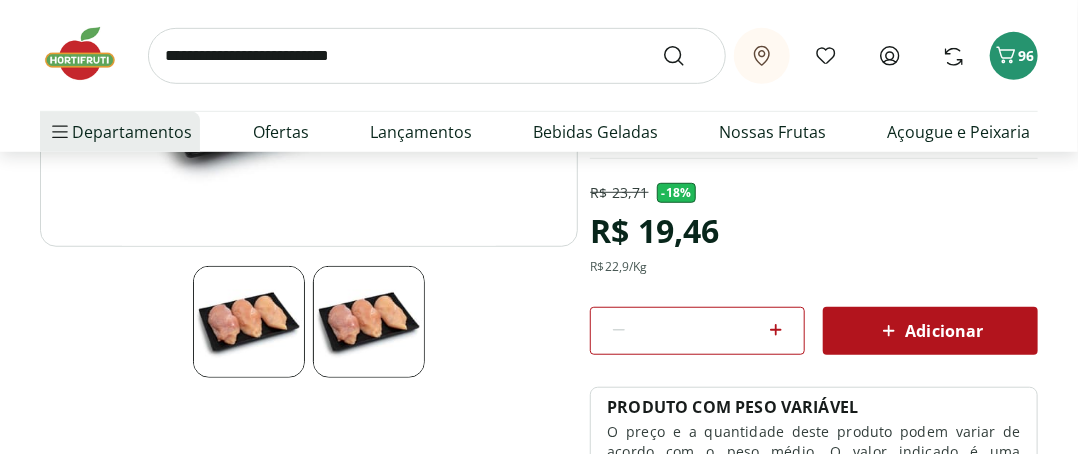 scroll, scrollTop: 400, scrollLeft: 0, axis: vertical 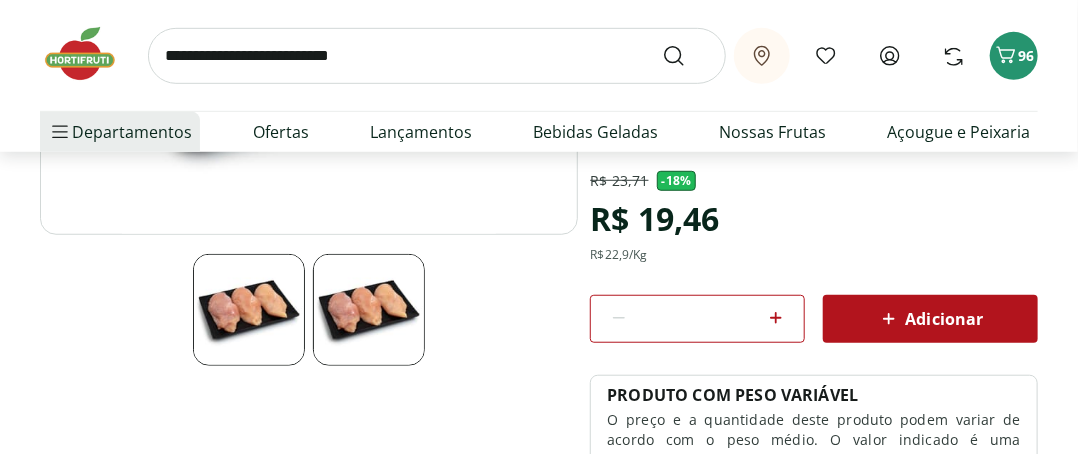 click on "Adicionar" at bounding box center [930, 319] 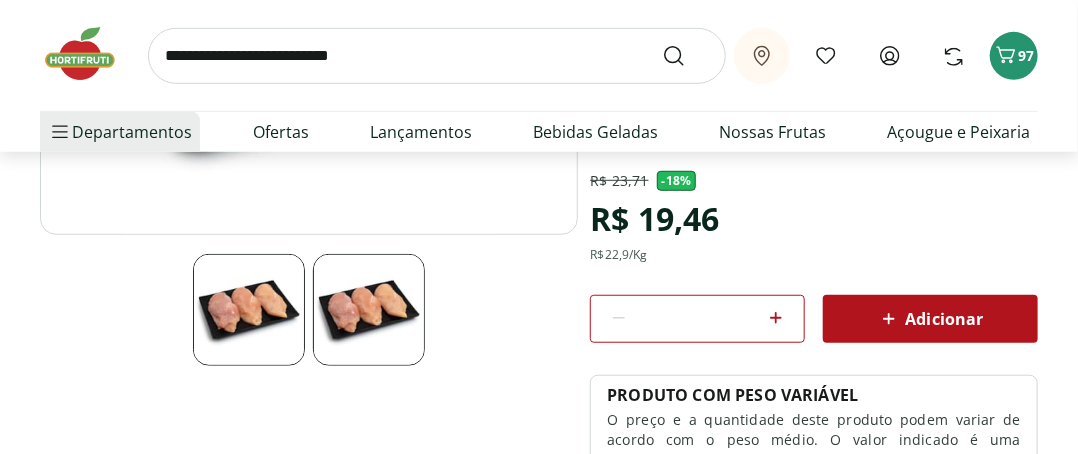scroll, scrollTop: 100, scrollLeft: 0, axis: vertical 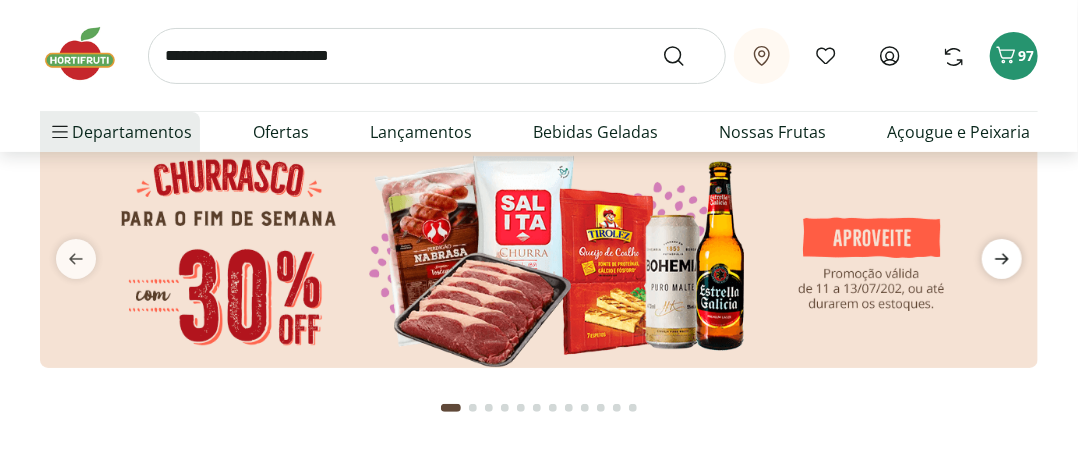 click 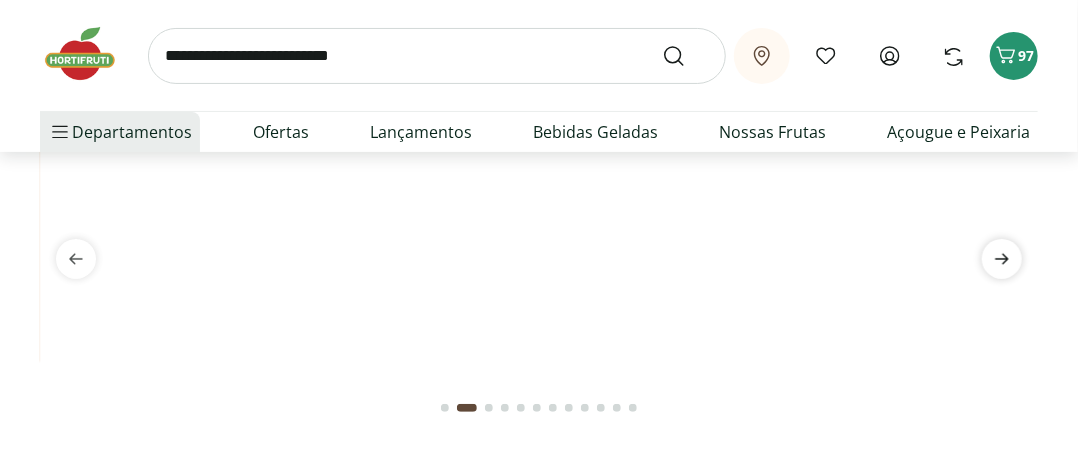 click 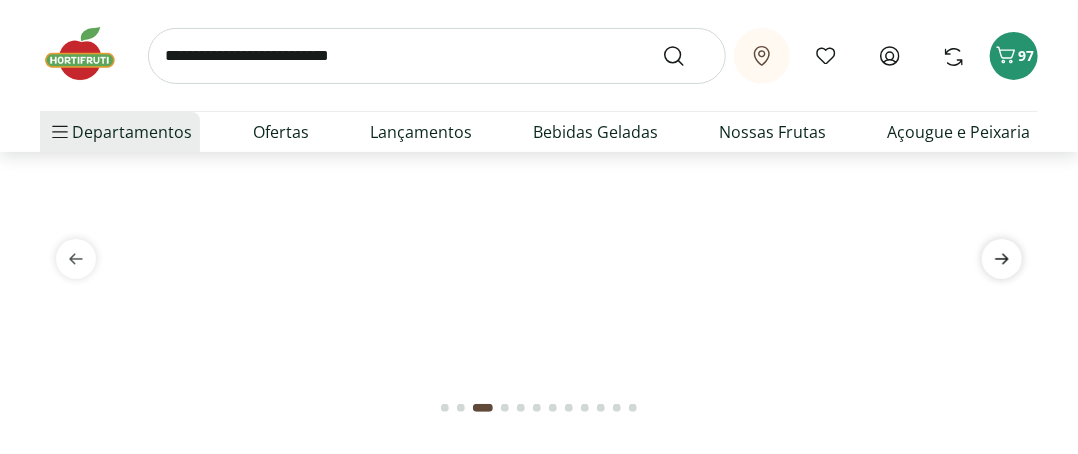click 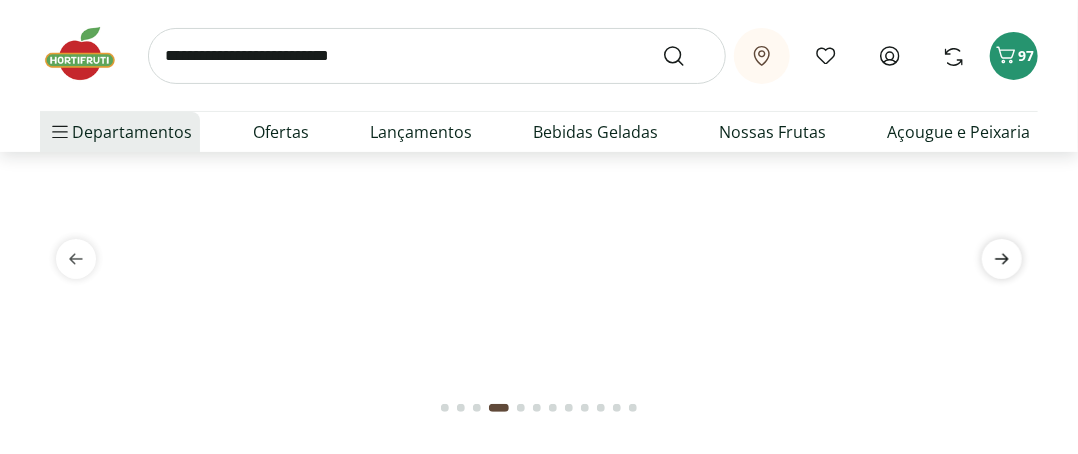 type on "*" 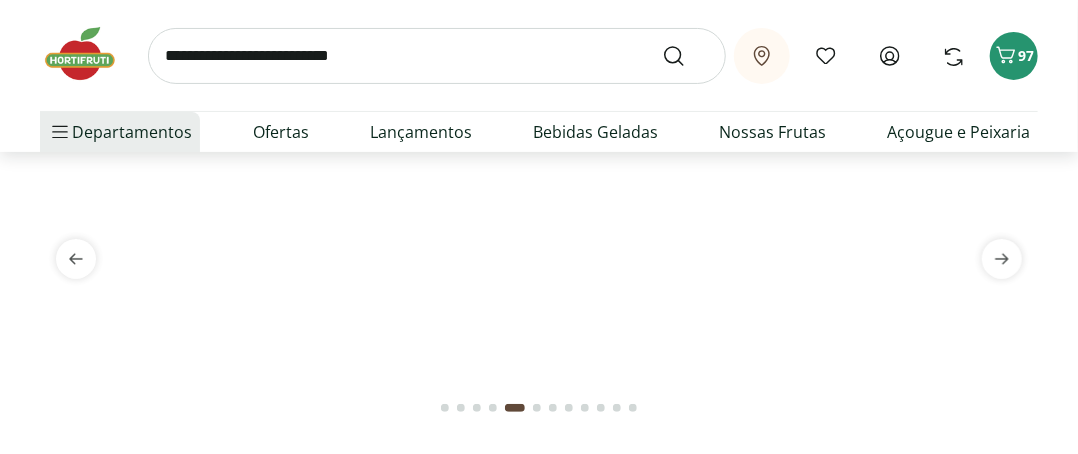 click at bounding box center (539, 126) 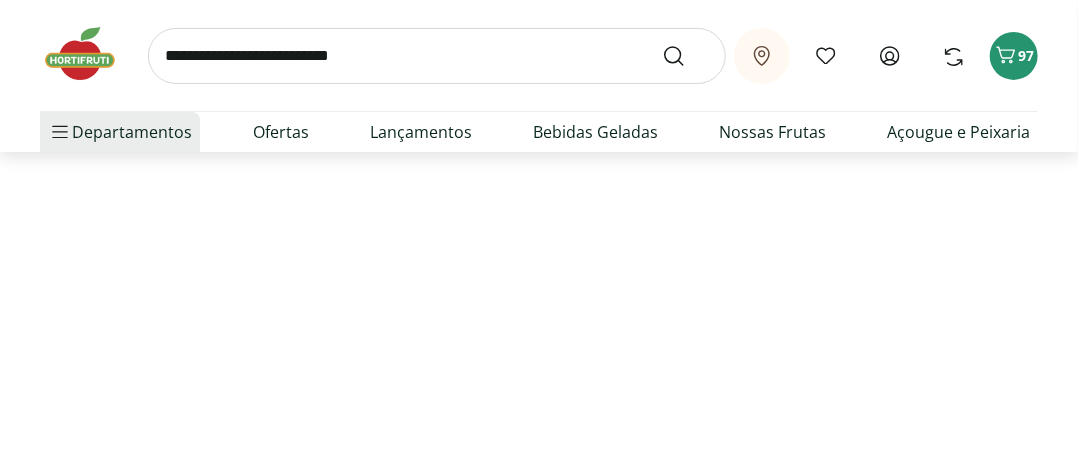 scroll, scrollTop: 0, scrollLeft: 0, axis: both 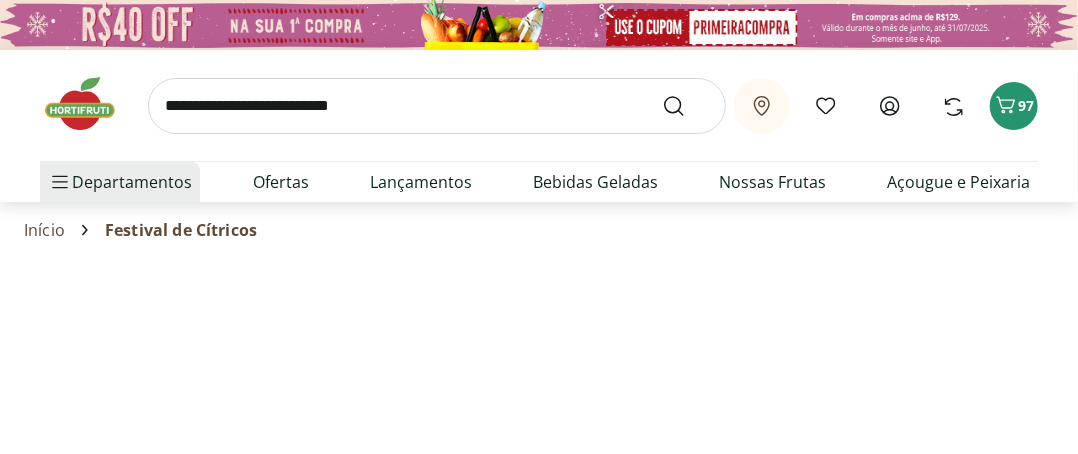 select on "**********" 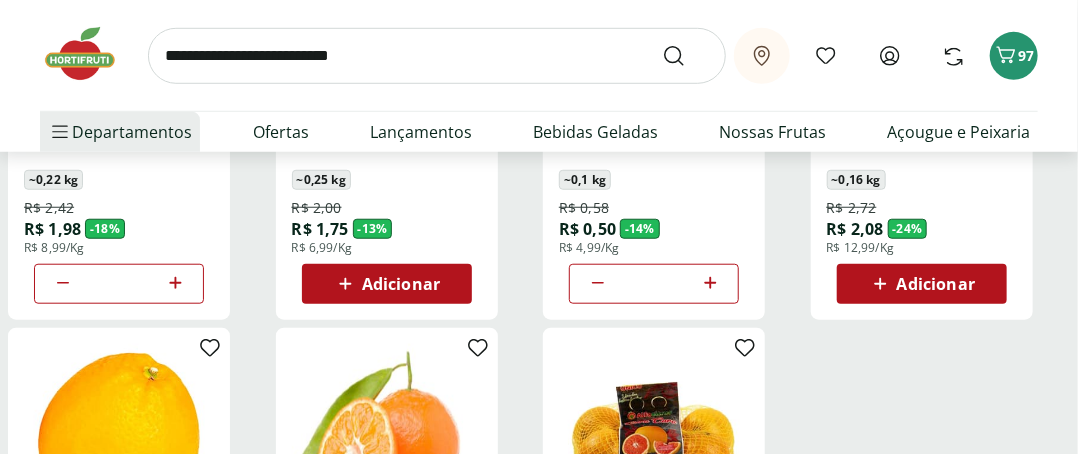 scroll, scrollTop: 600, scrollLeft: 0, axis: vertical 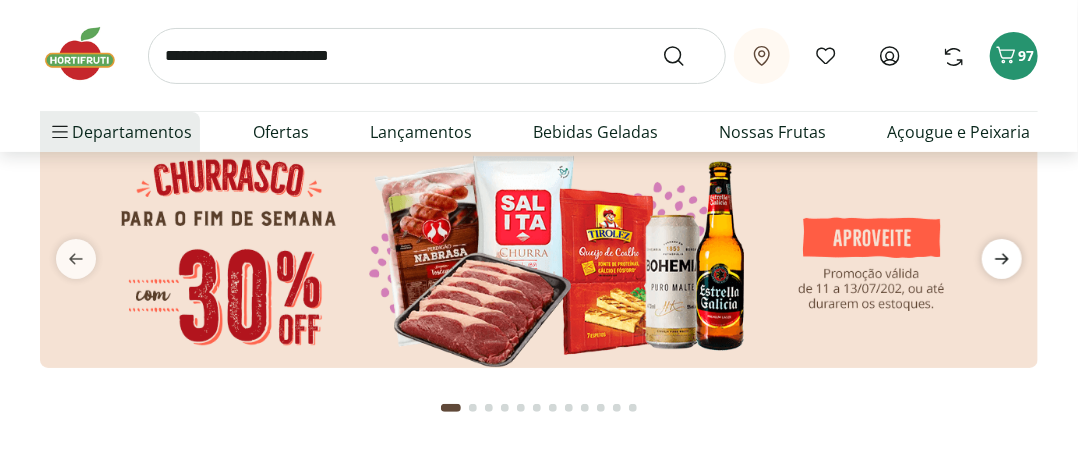 click 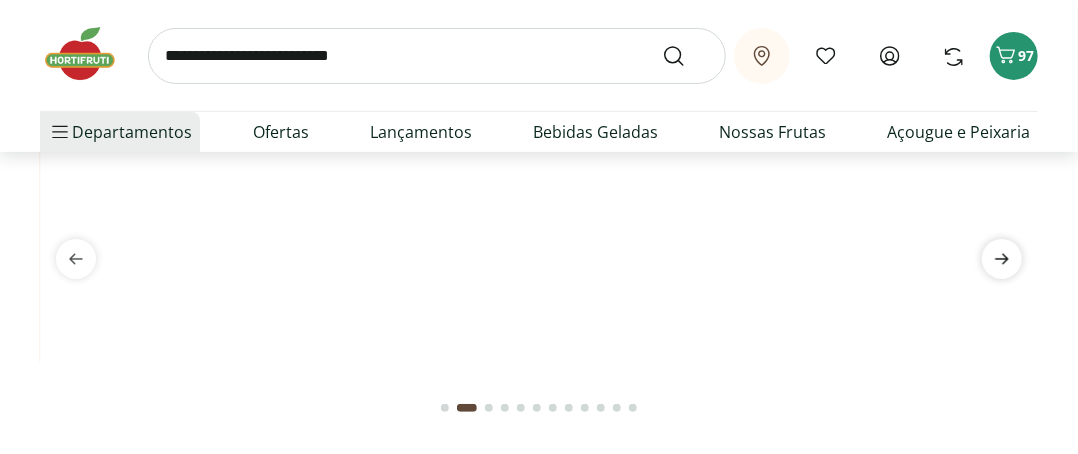 click 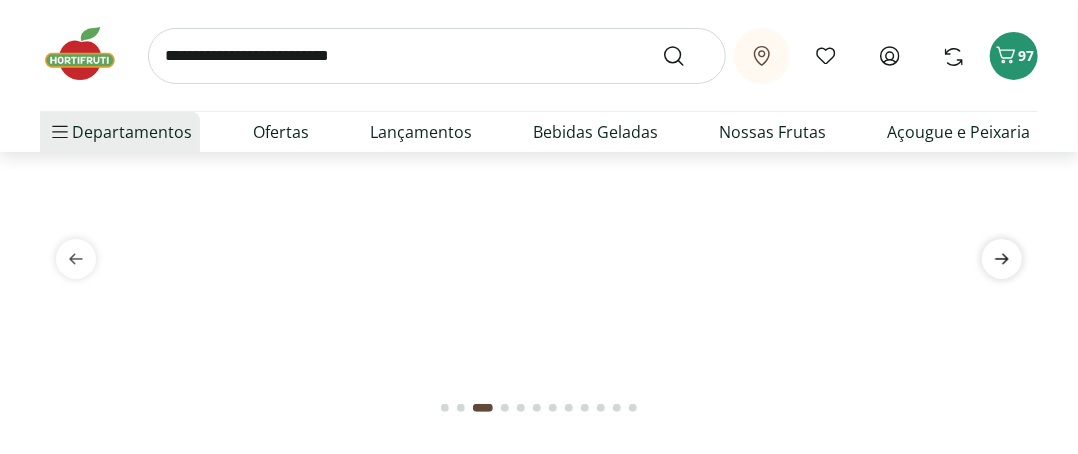 click 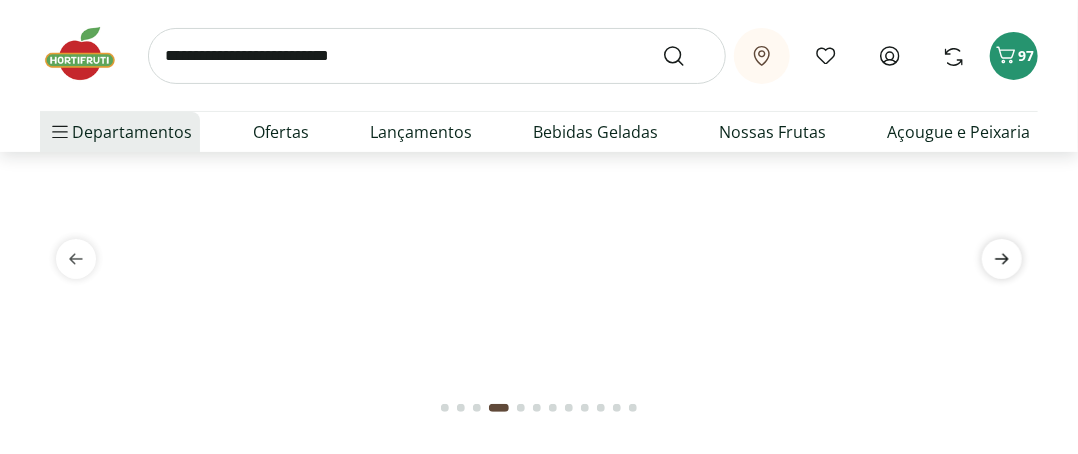 click 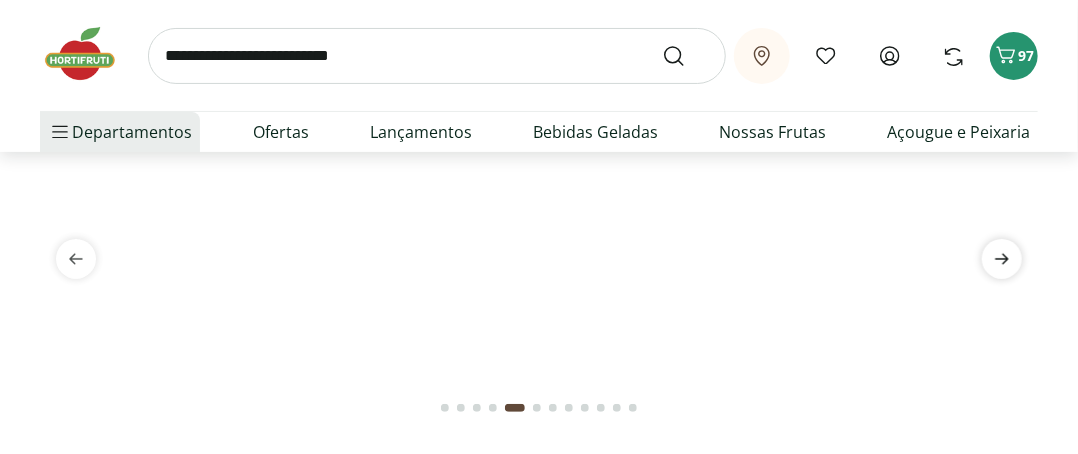 click 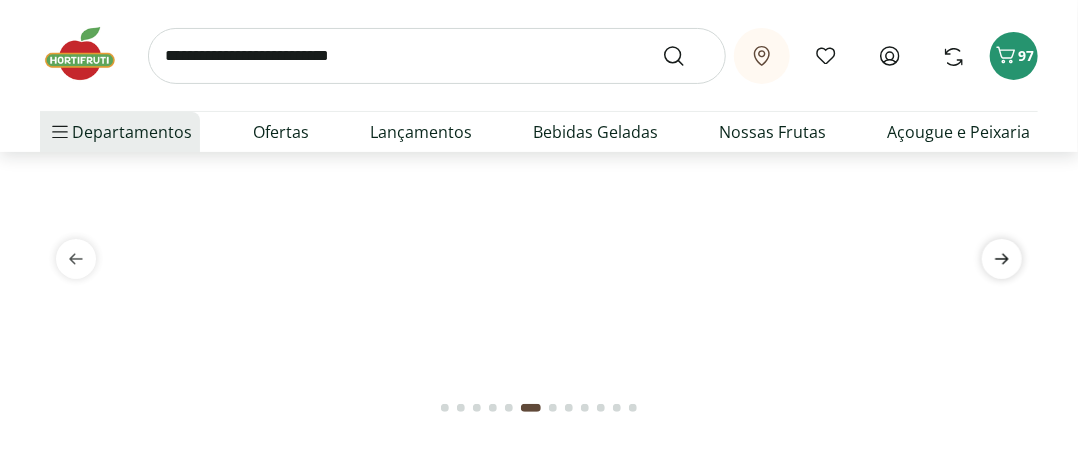 click 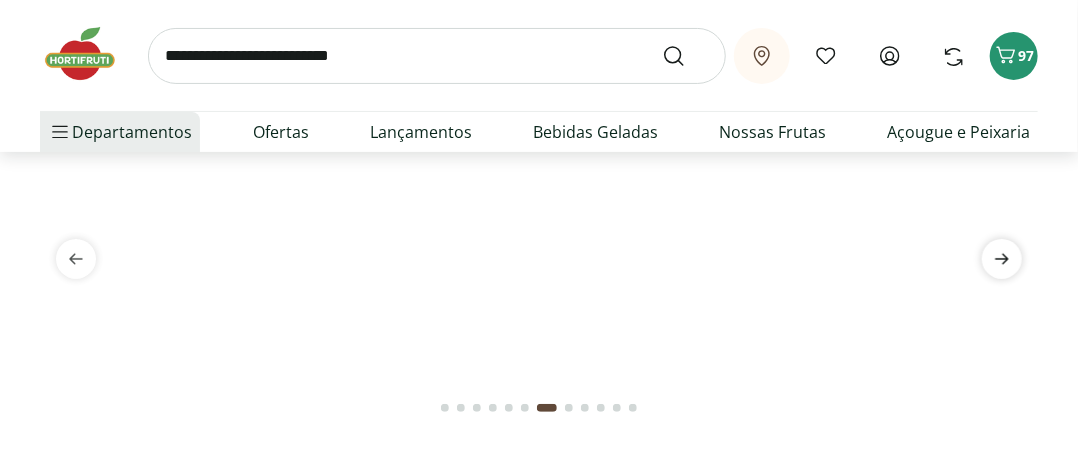 click 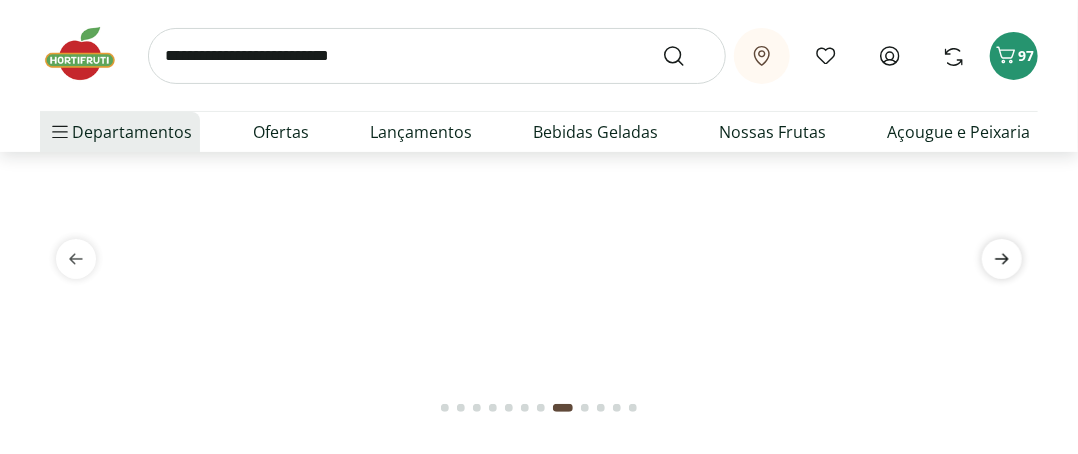click 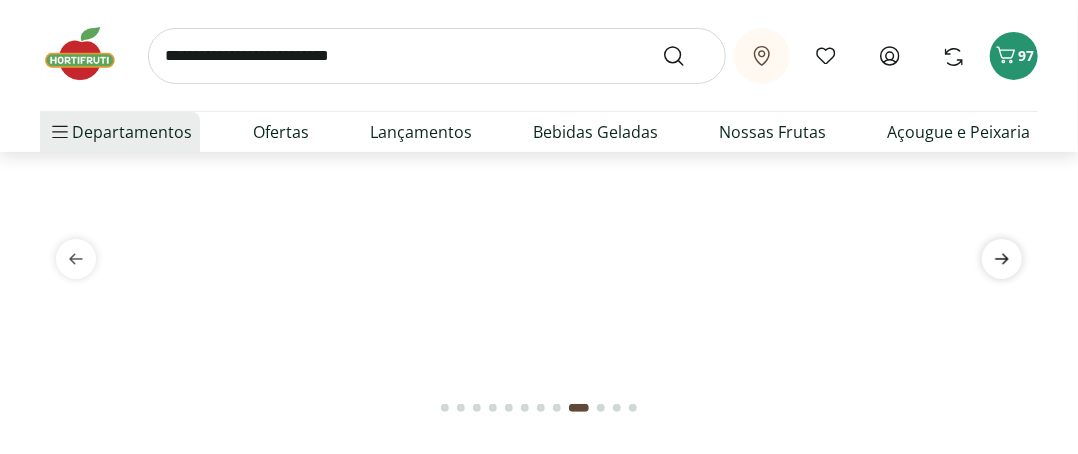 click 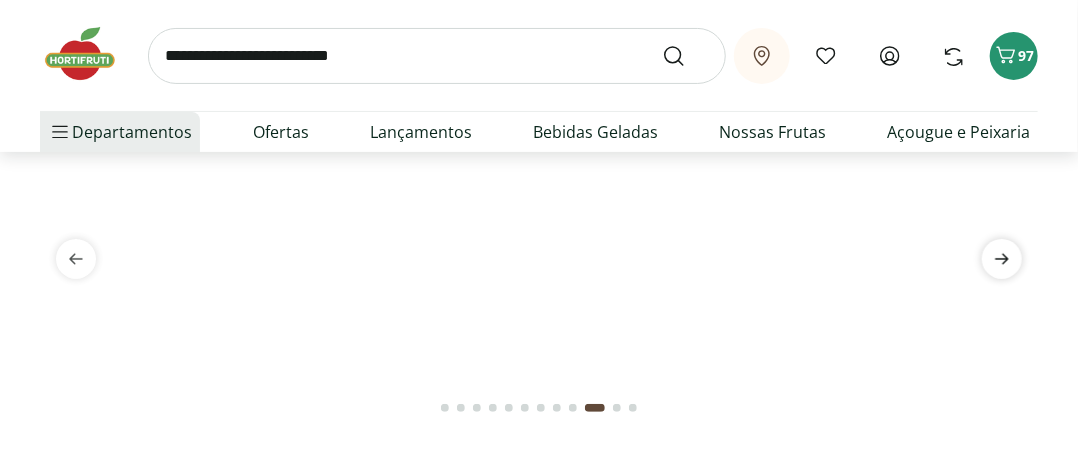 click 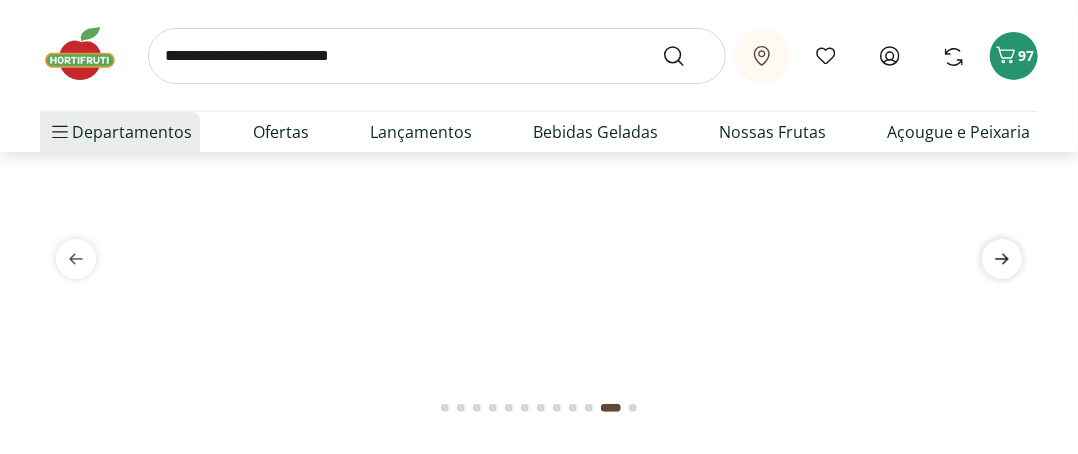 click 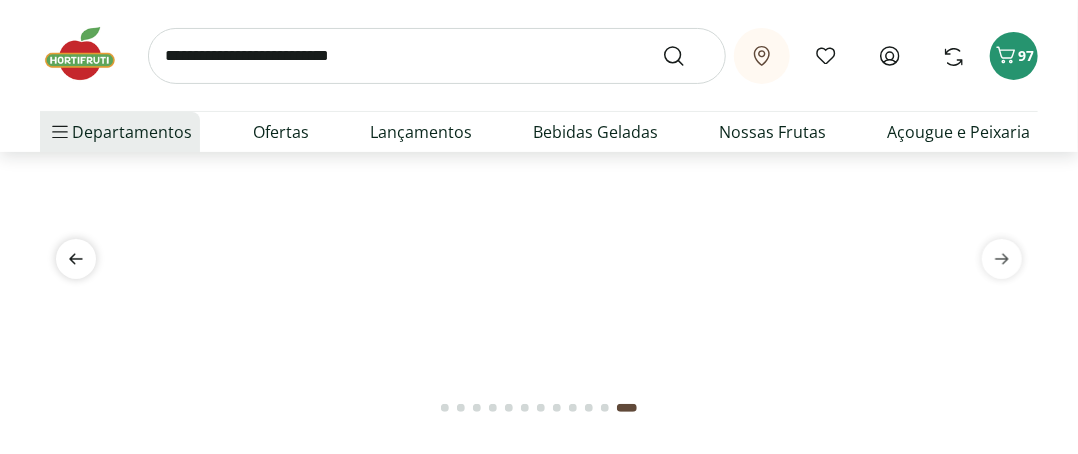 click 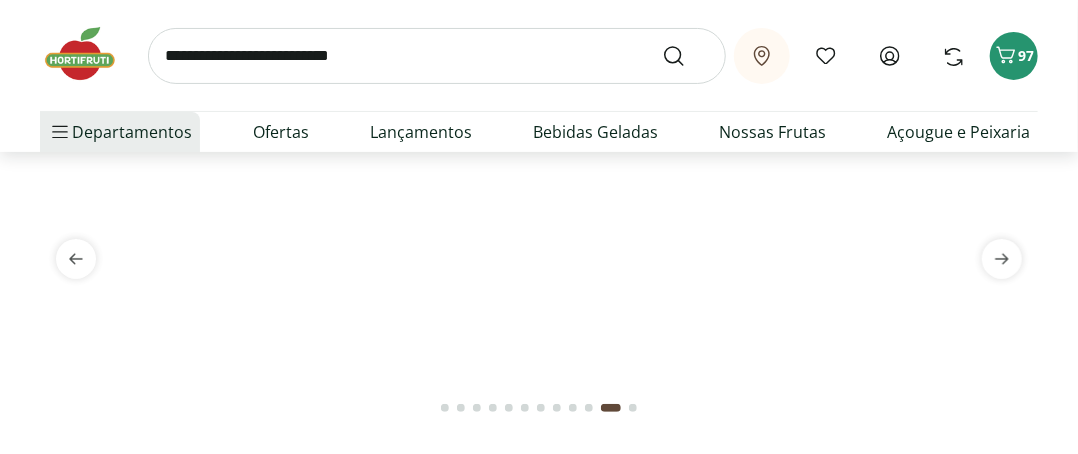 click at bounding box center [539, 126] 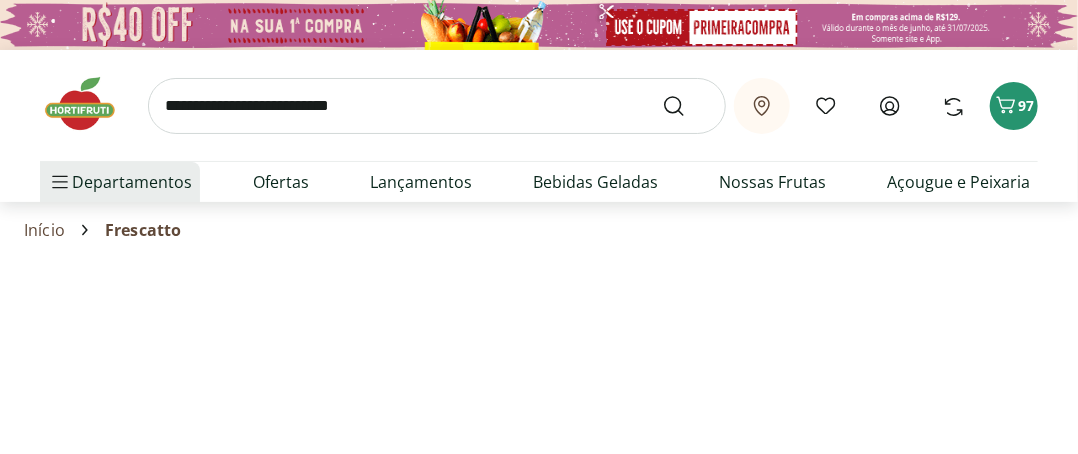 select on "**********" 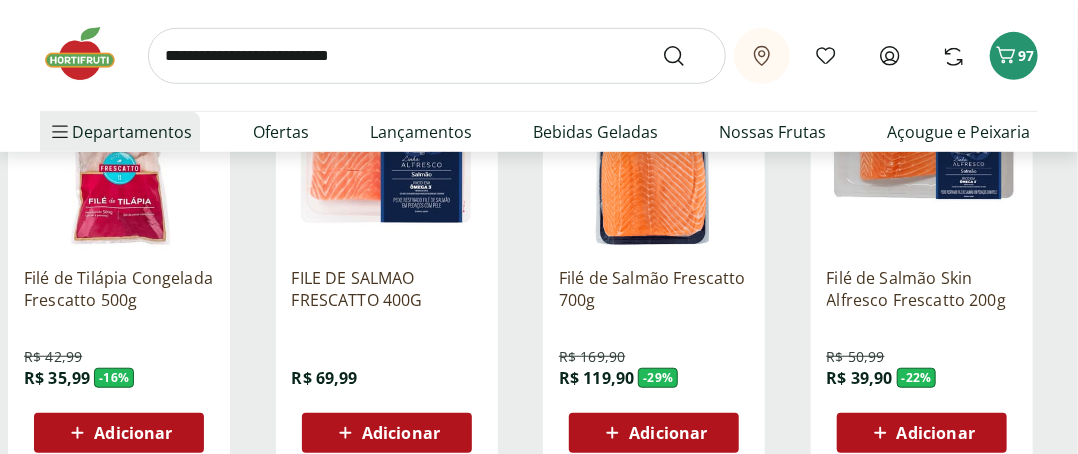 scroll, scrollTop: 400, scrollLeft: 0, axis: vertical 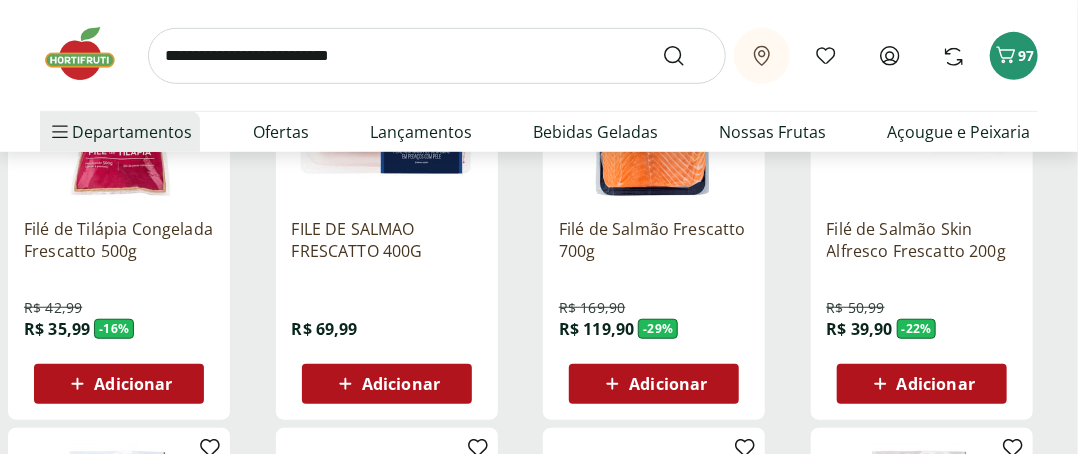 click on "Adicionar" at bounding box center (133, 384) 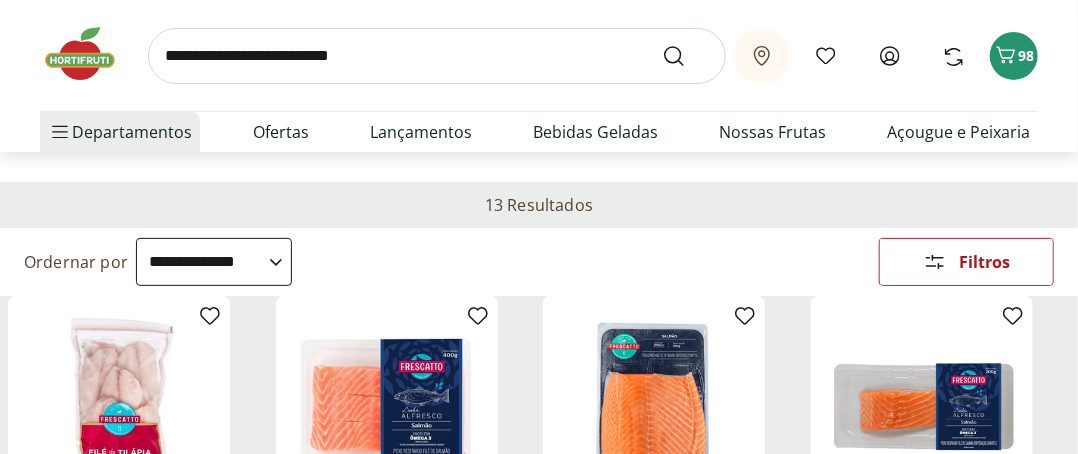scroll, scrollTop: 0, scrollLeft: 0, axis: both 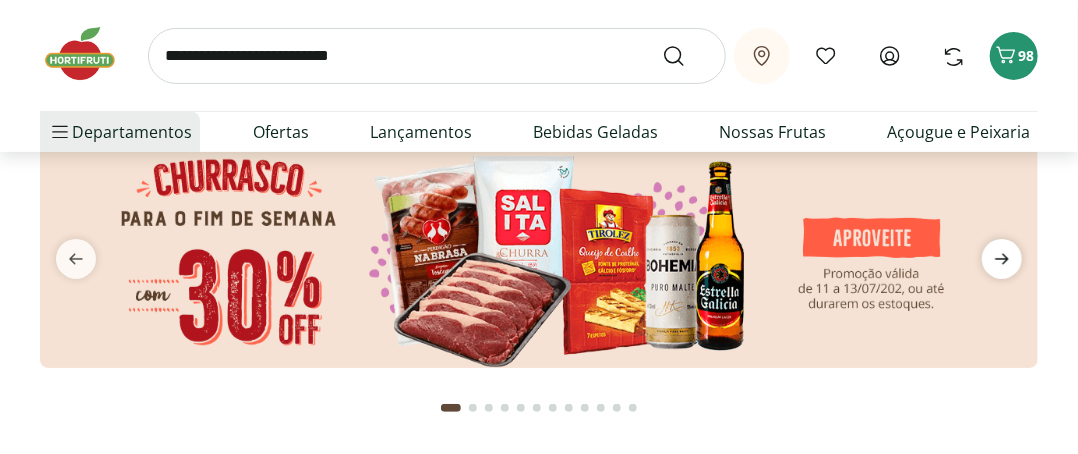 click 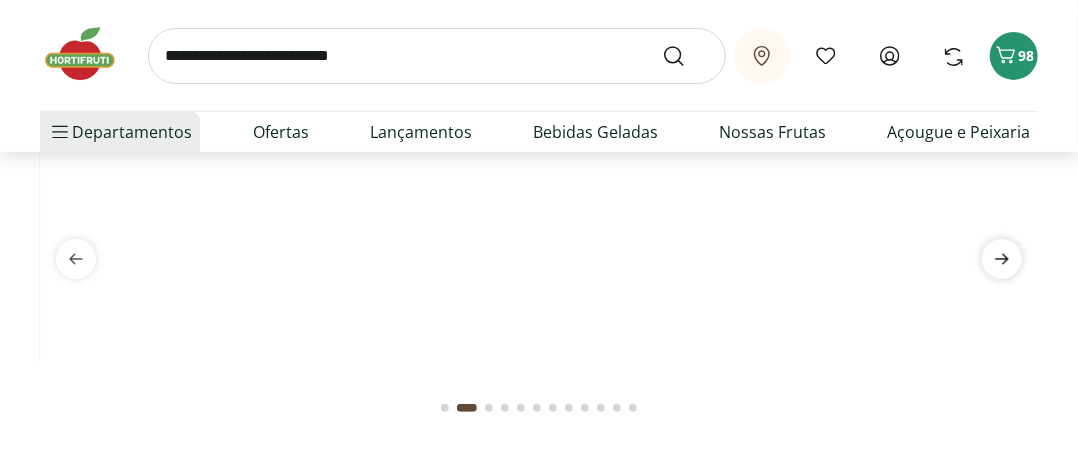 click 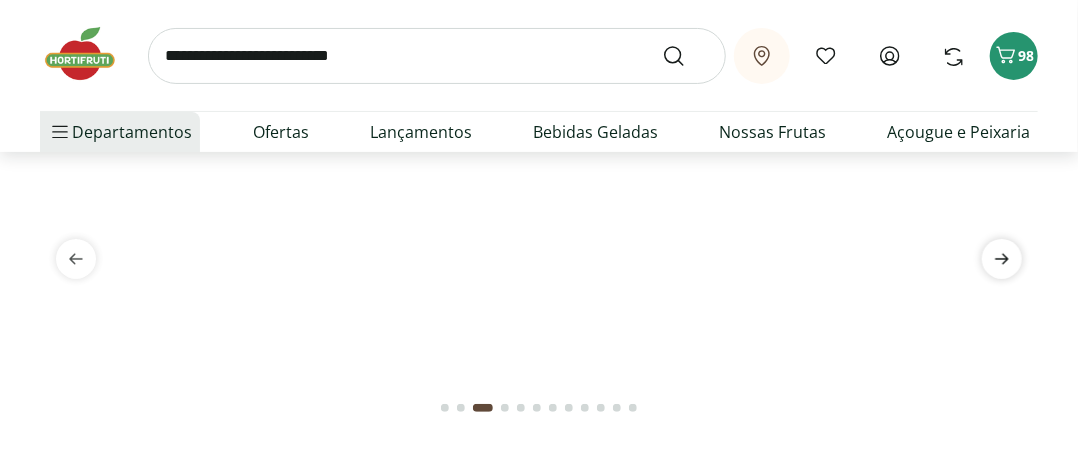 click 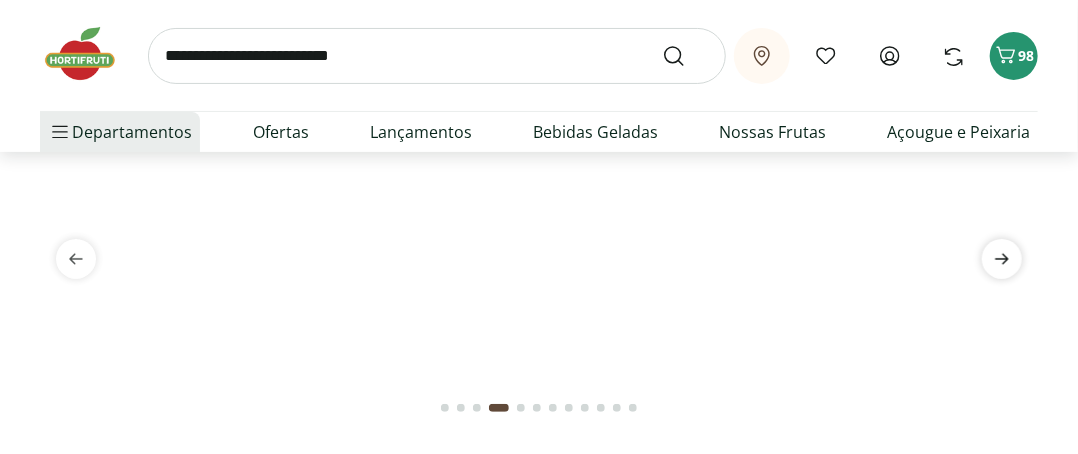 click 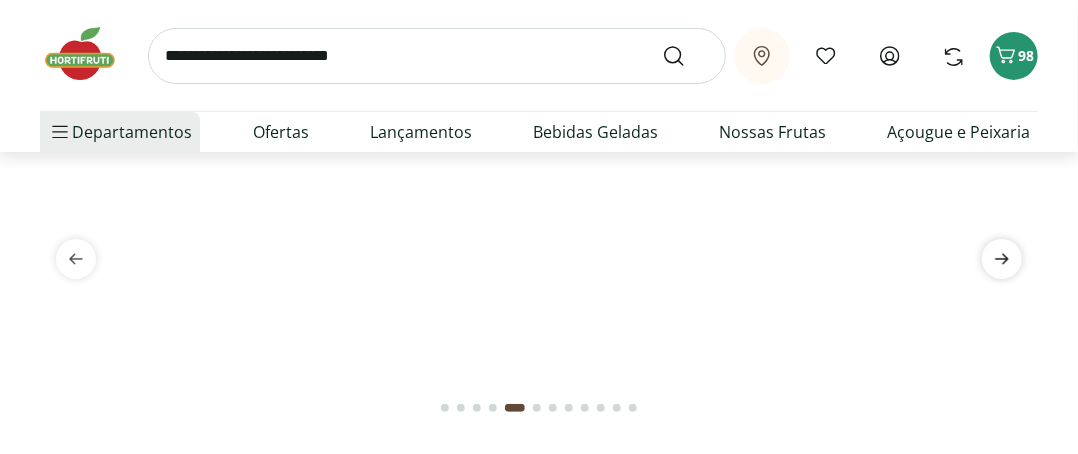 click 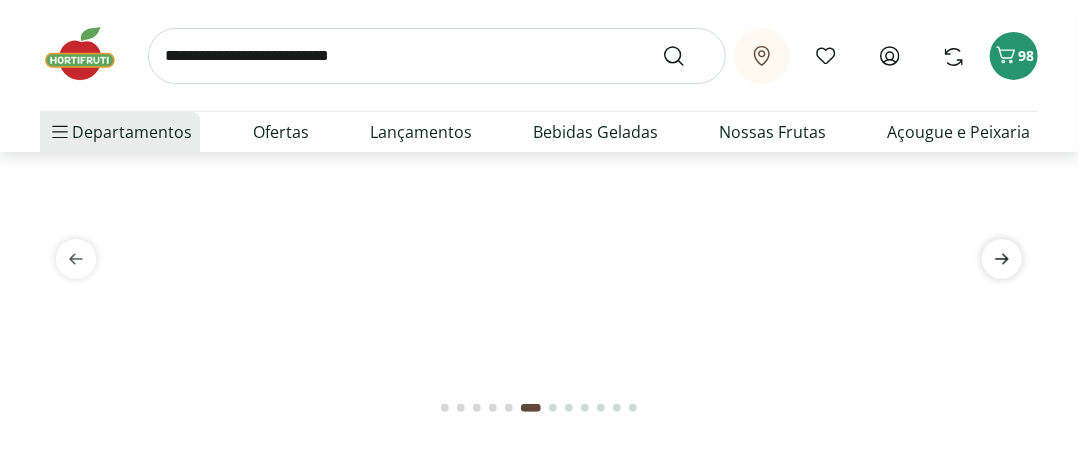 click 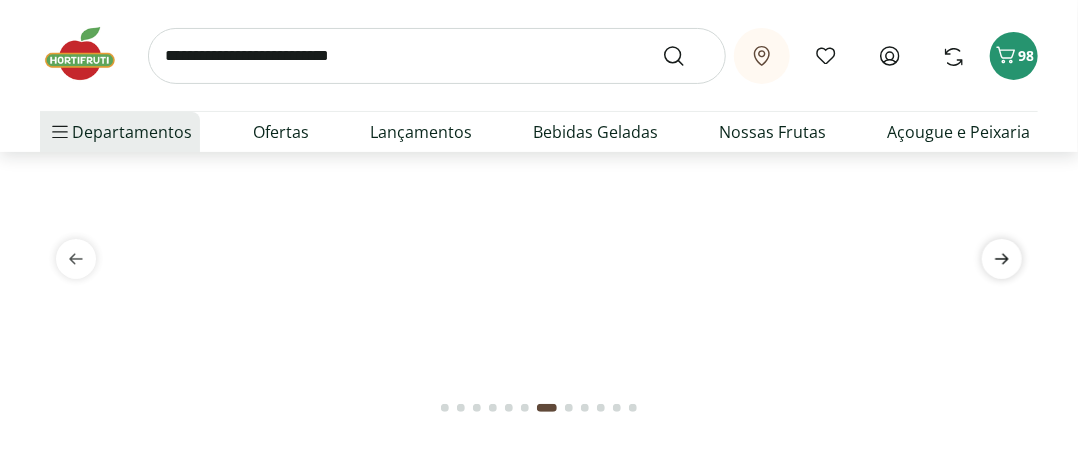 click 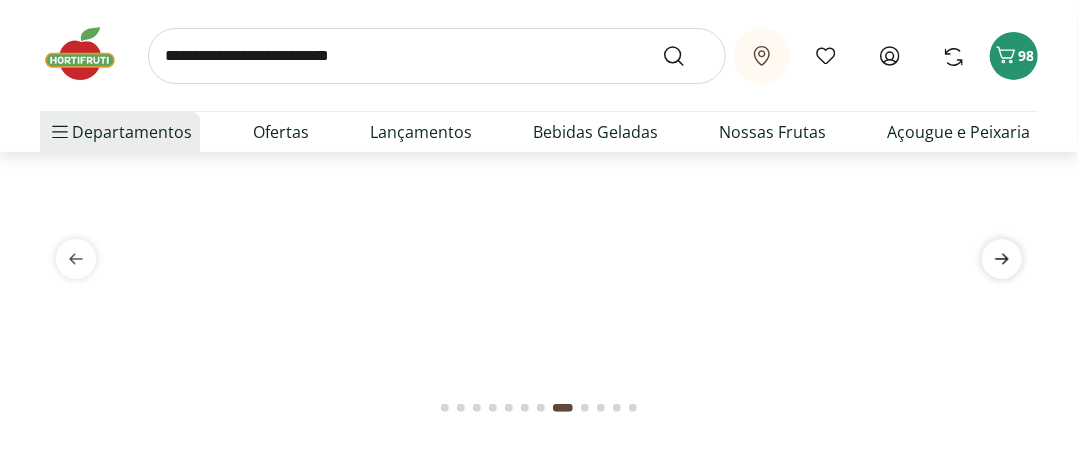 click 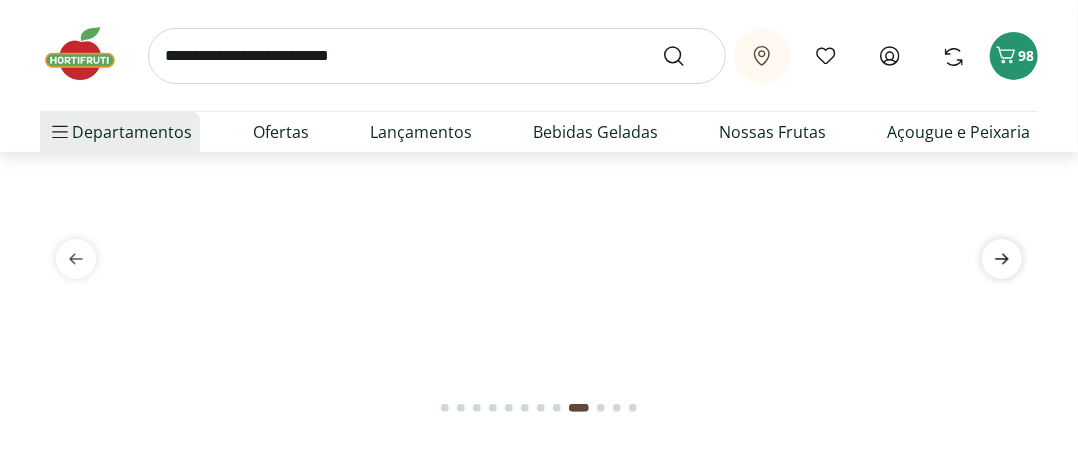 click 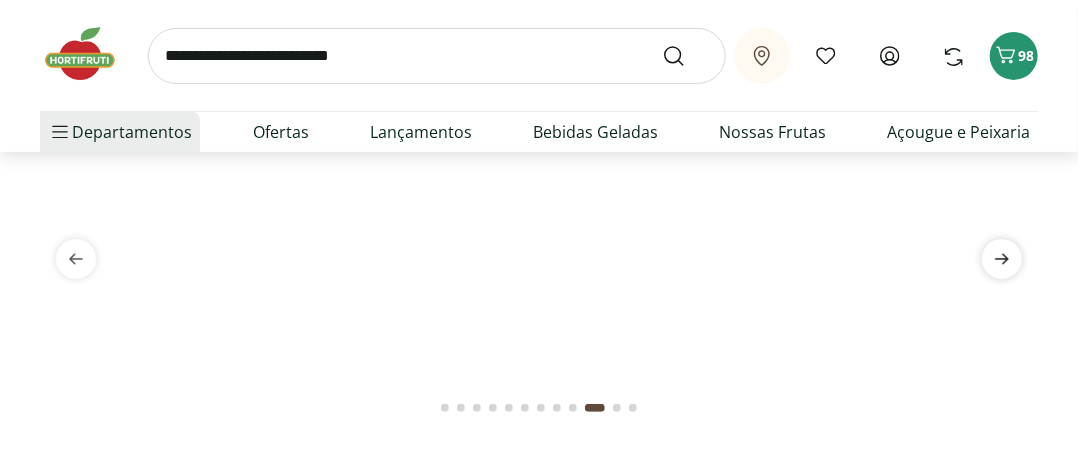 click 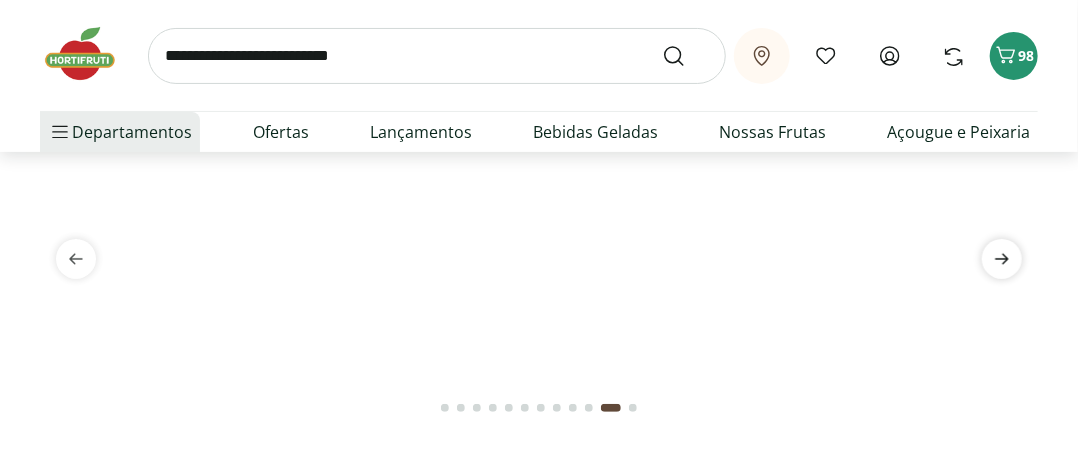click 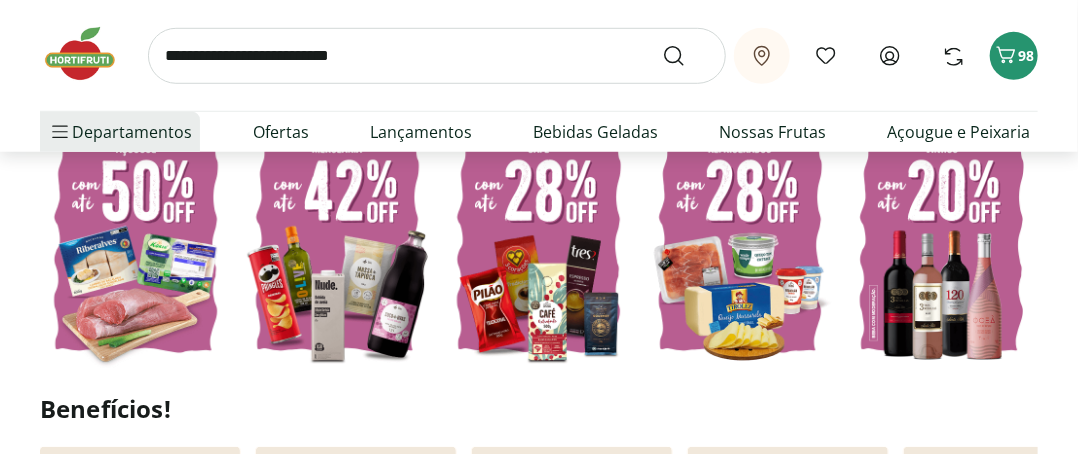 scroll, scrollTop: 700, scrollLeft: 0, axis: vertical 